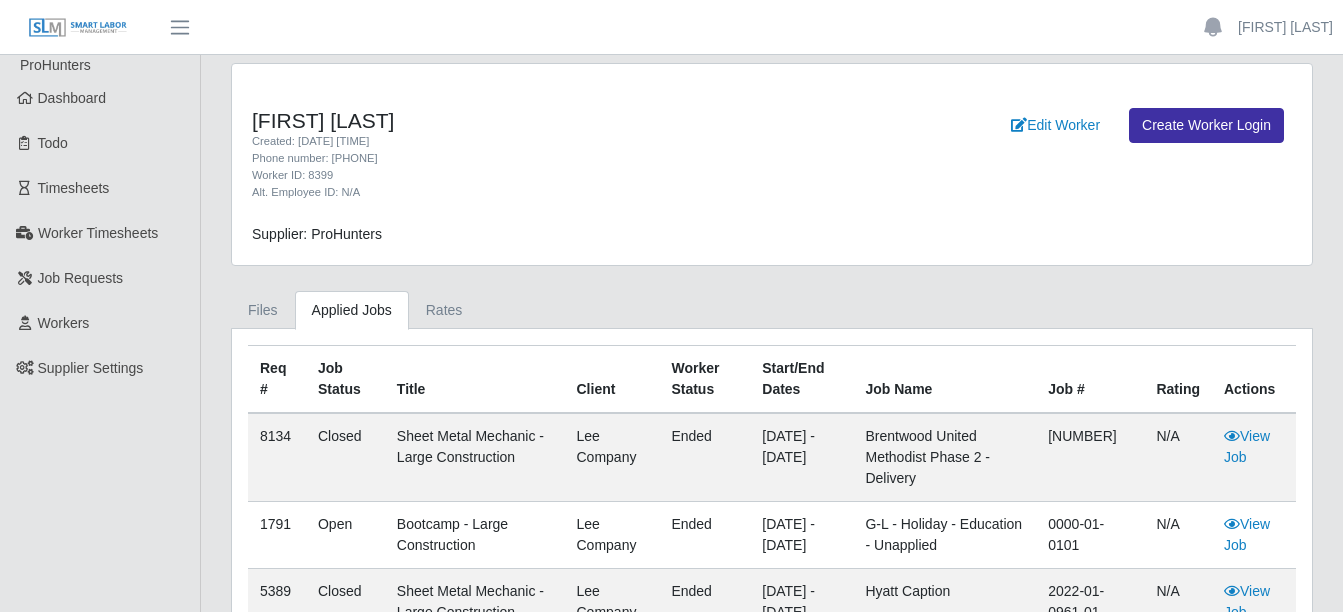 scroll, scrollTop: 0, scrollLeft: 0, axis: both 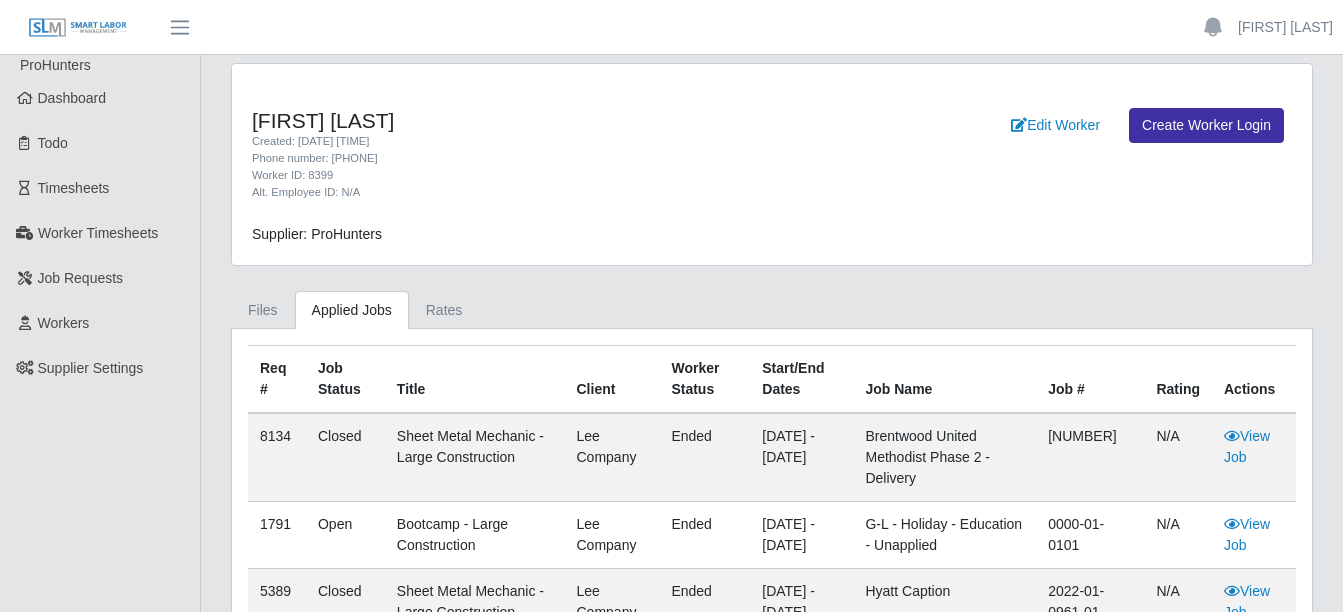 click on "Phone number:
6158392553" at bounding box center [549, 158] 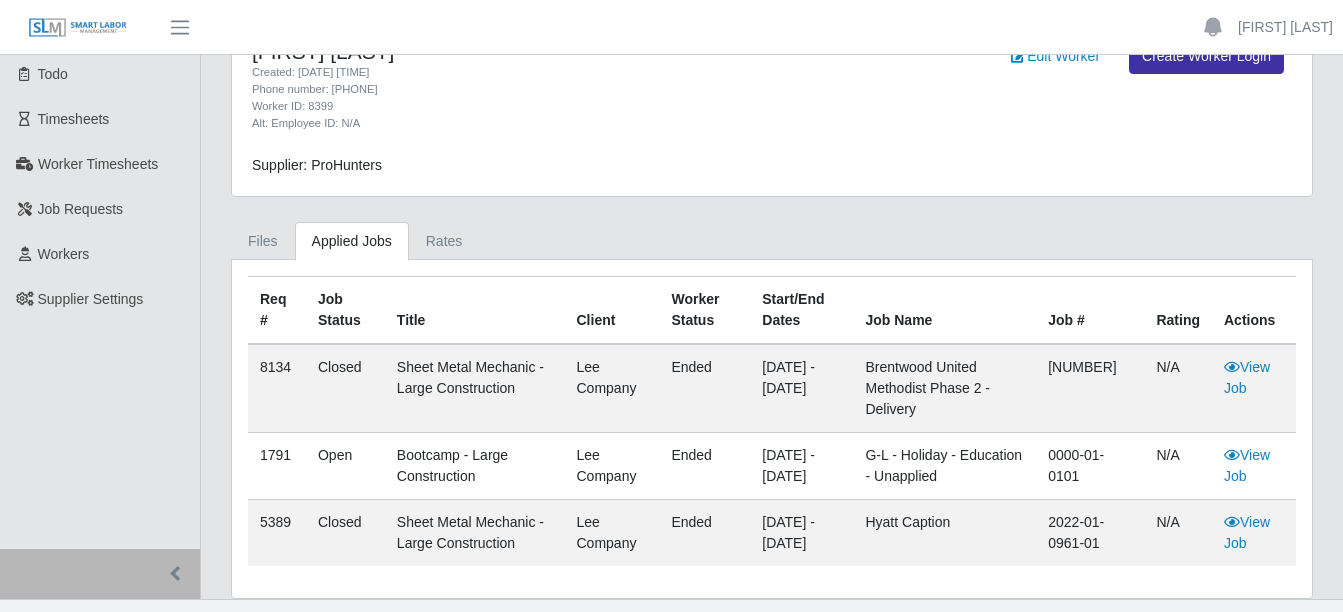 scroll, scrollTop: 100, scrollLeft: 0, axis: vertical 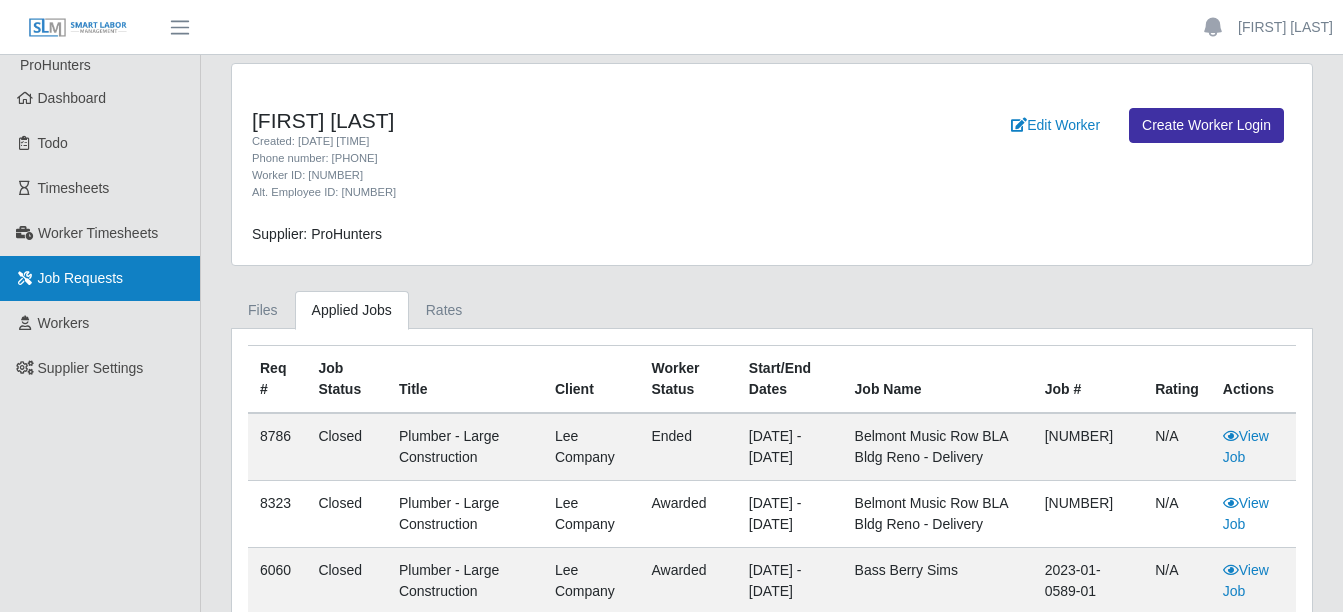 click on "Job Requests" at bounding box center [81, 278] 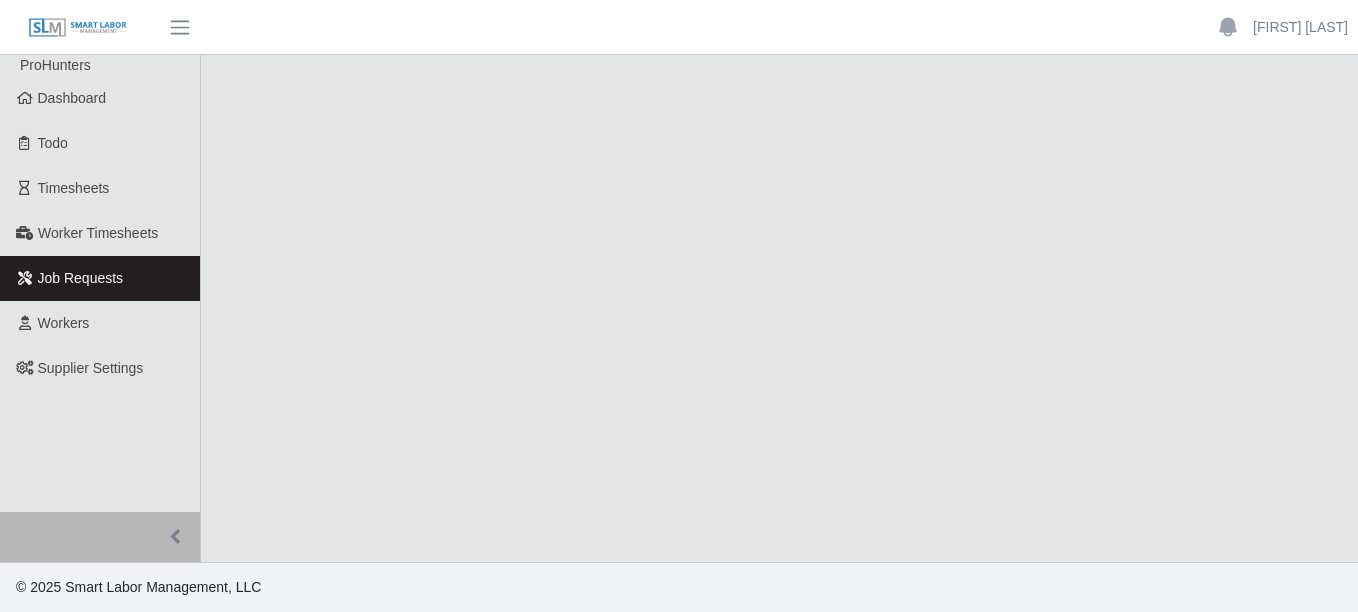 scroll, scrollTop: 0, scrollLeft: 0, axis: both 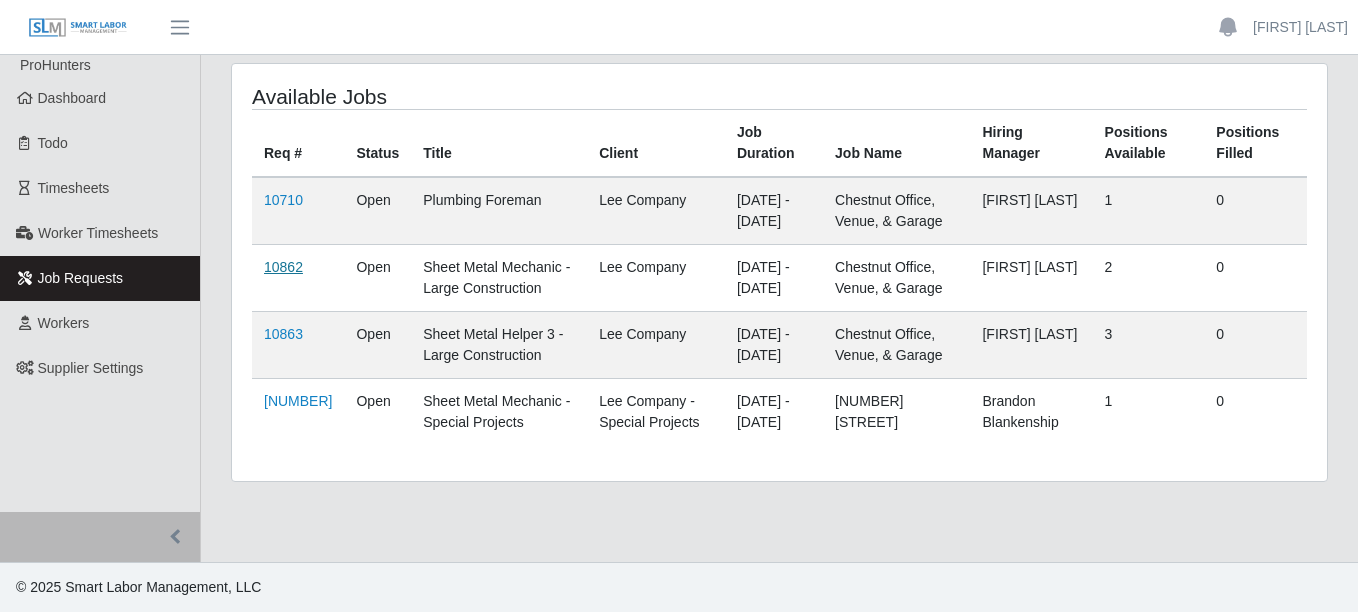 click on "10862" at bounding box center (283, 267) 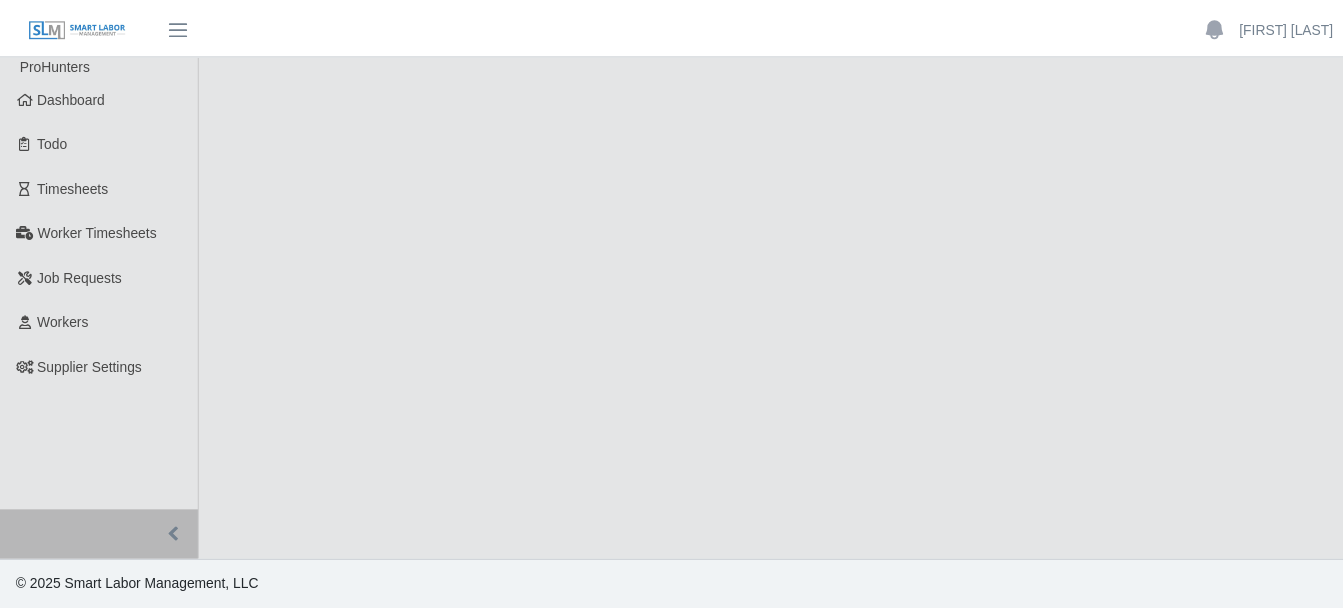 scroll, scrollTop: 0, scrollLeft: 0, axis: both 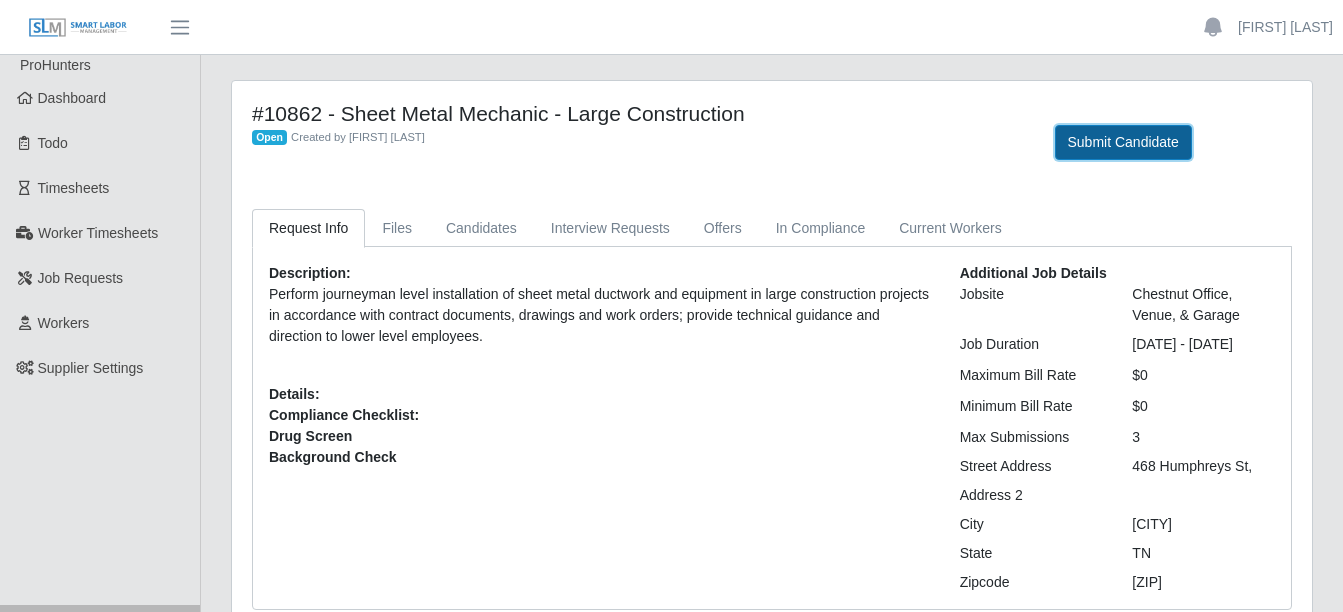 click on "Submit Candidate" at bounding box center (1123, 142) 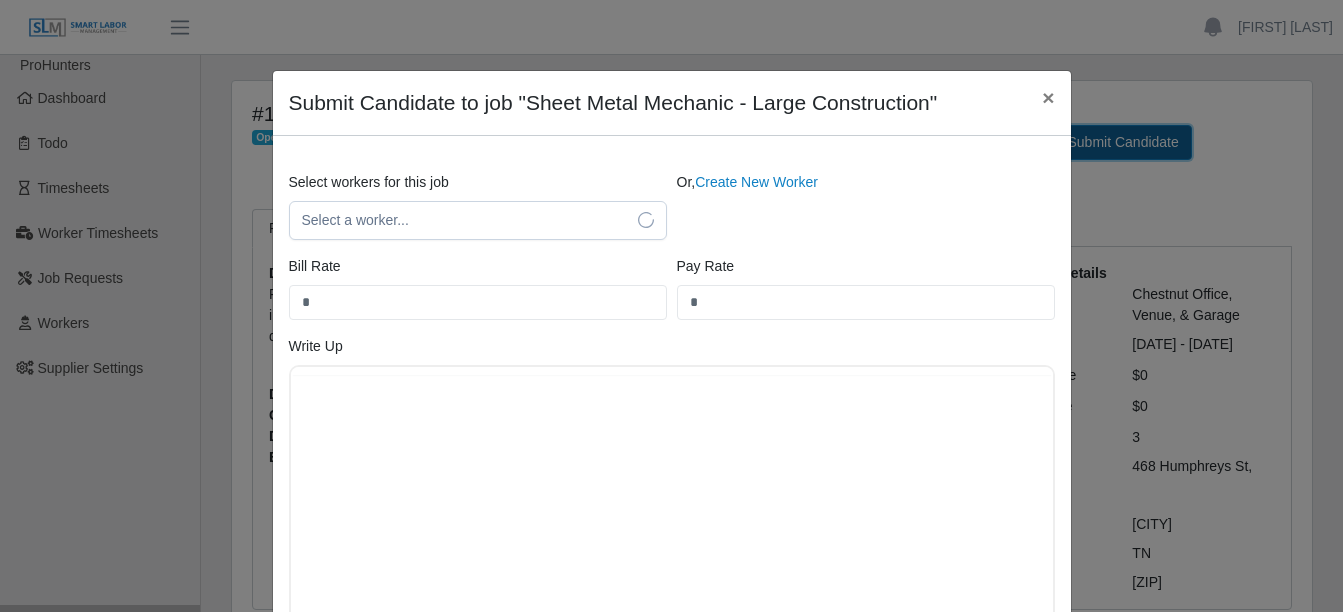 scroll, scrollTop: 0, scrollLeft: 0, axis: both 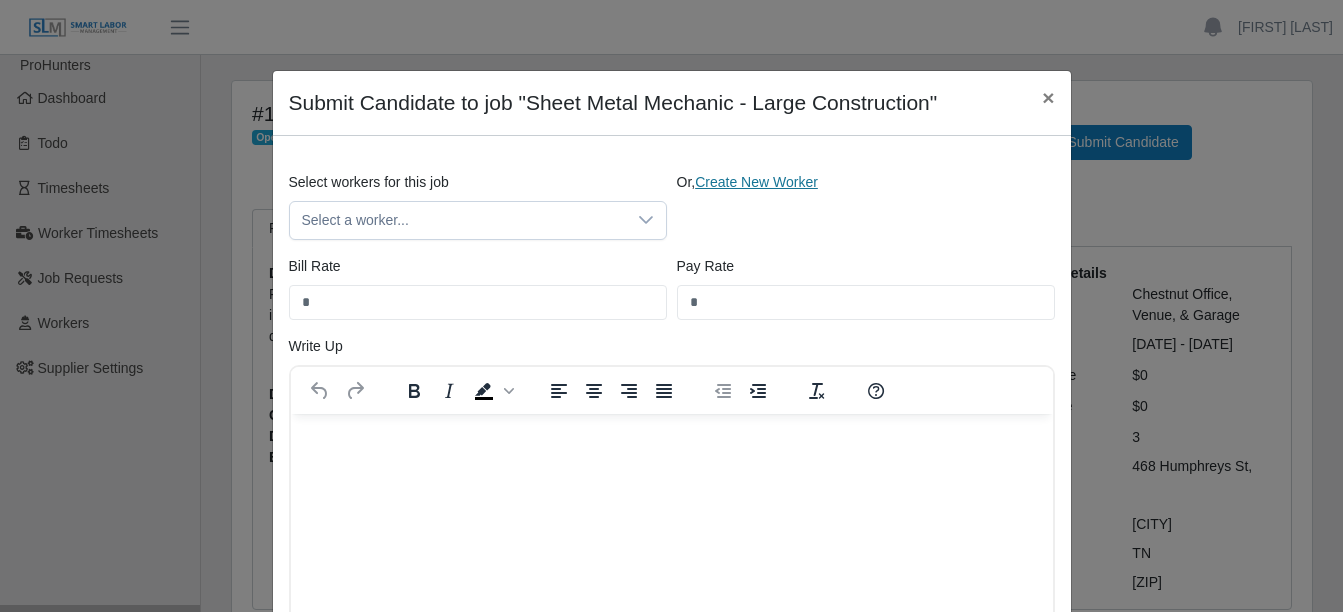 click on "Create New Worker" at bounding box center [756, 182] 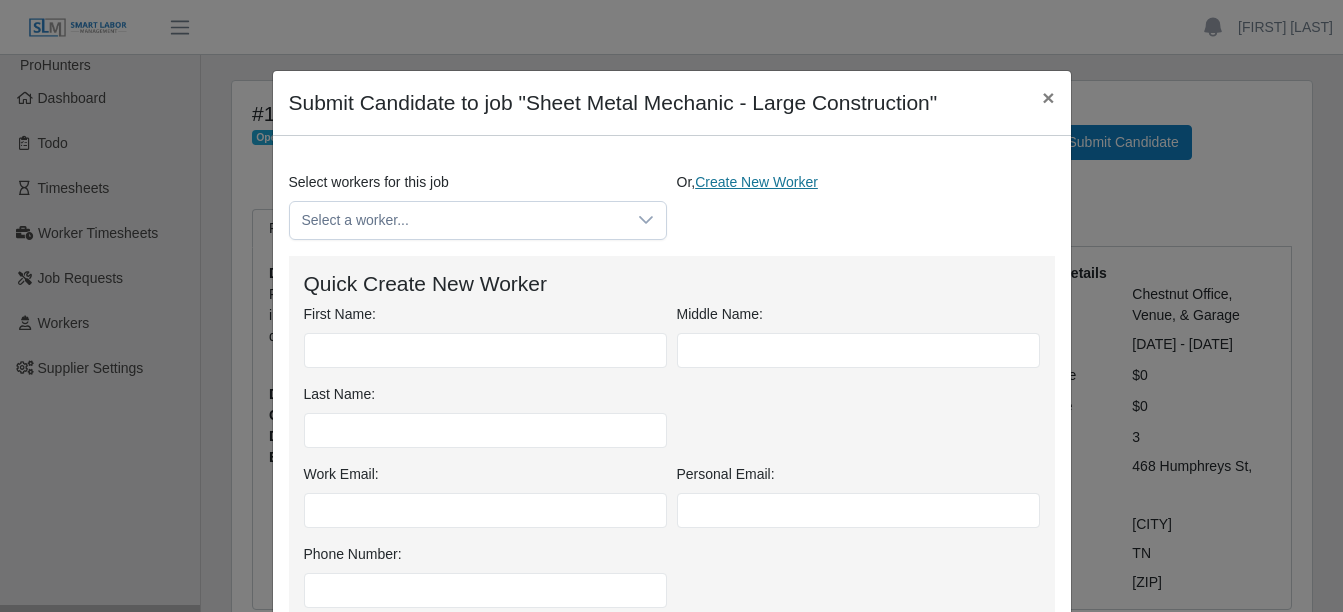 click on "Create New Worker" at bounding box center [756, 182] 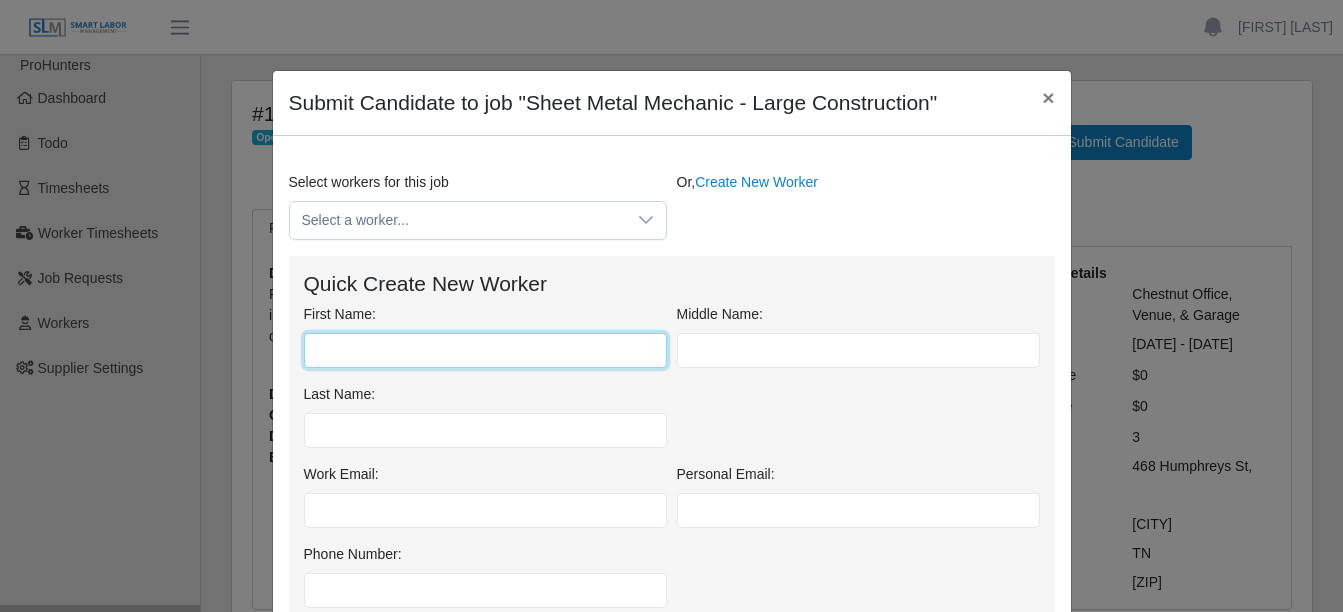 click on "First Name:" at bounding box center (485, 350) 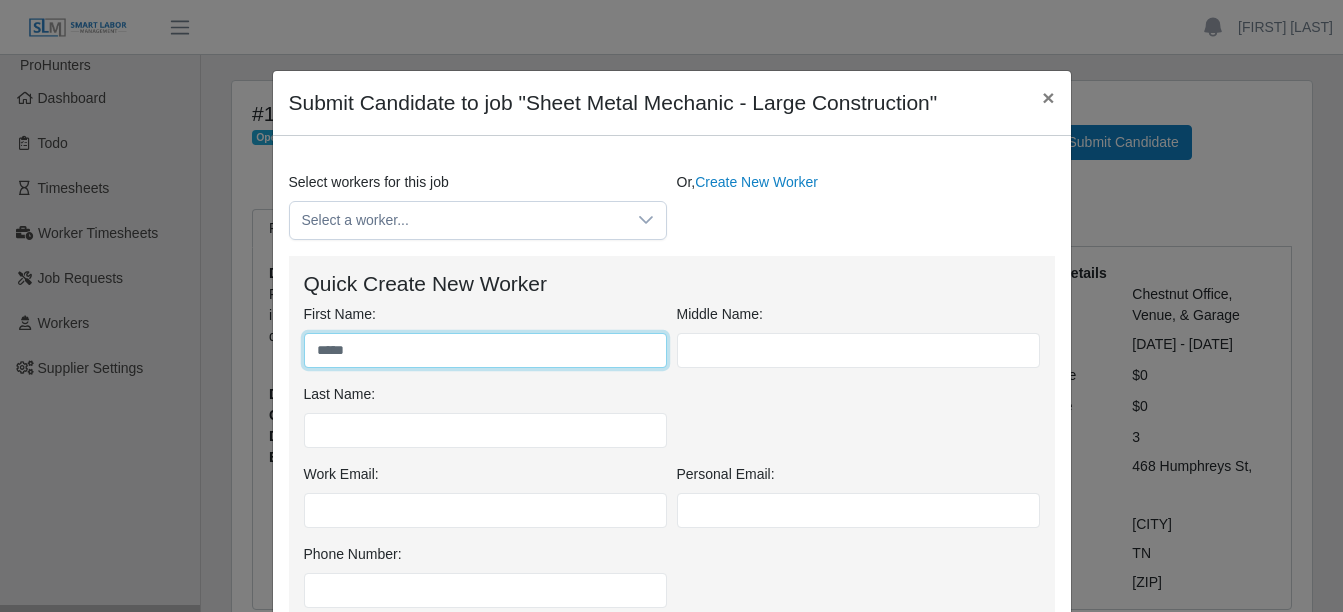type on "*****" 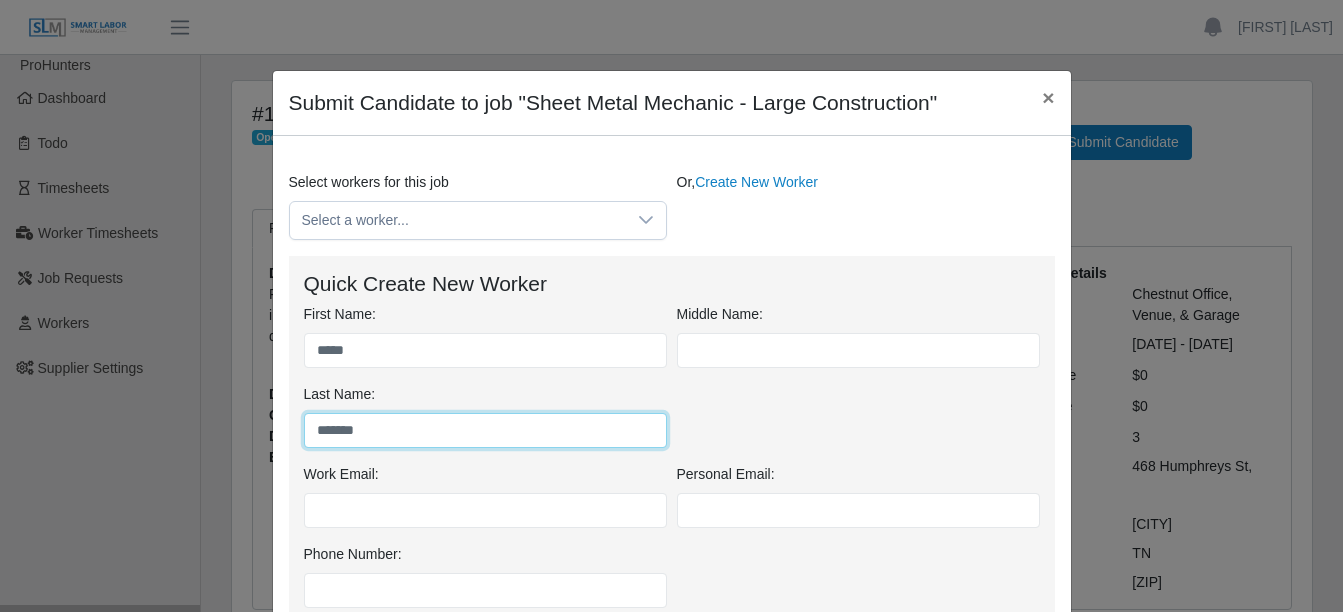 type on "*******" 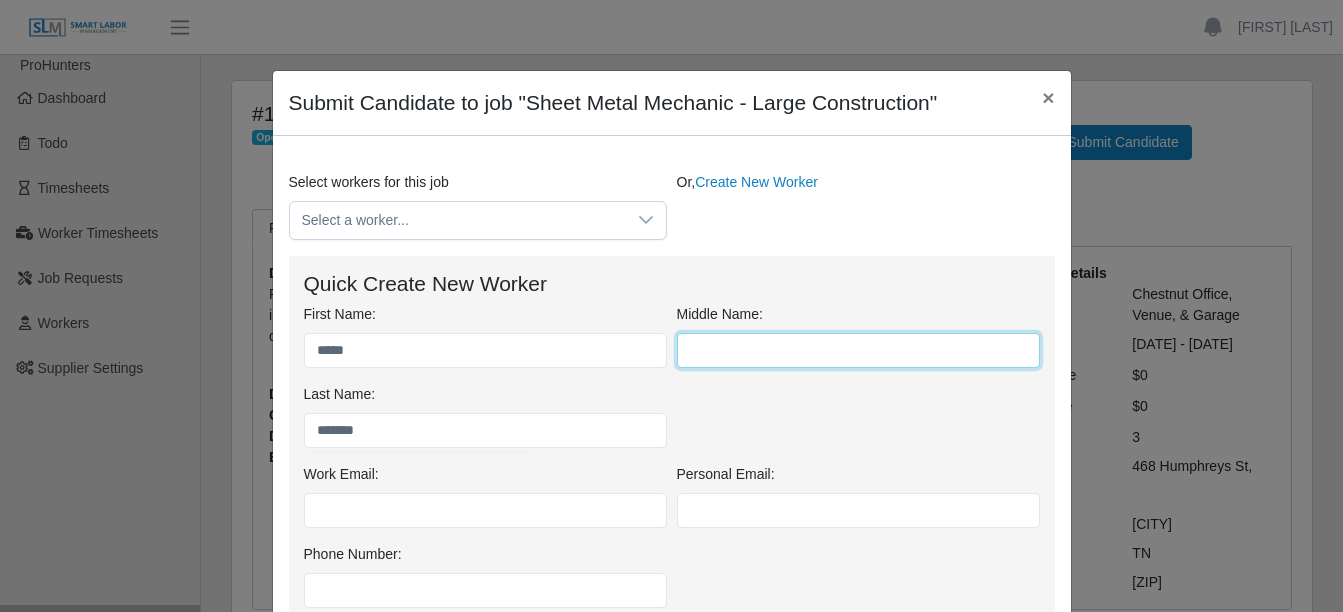 click at bounding box center (858, 350) 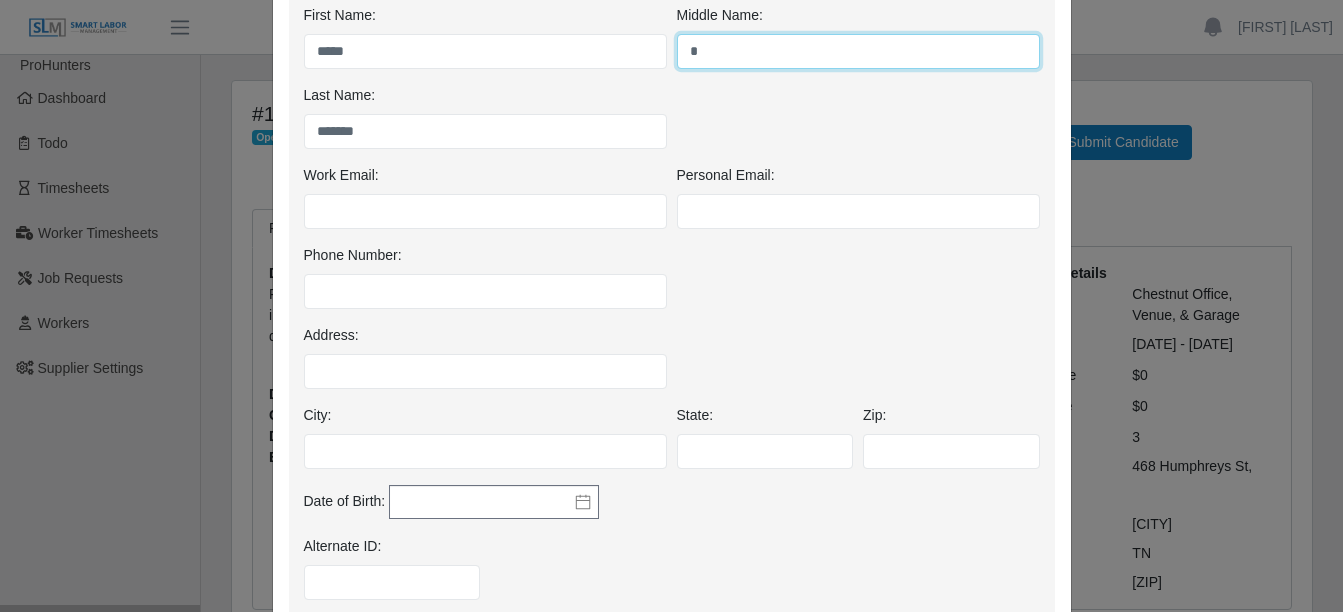 scroll, scrollTop: 300, scrollLeft: 0, axis: vertical 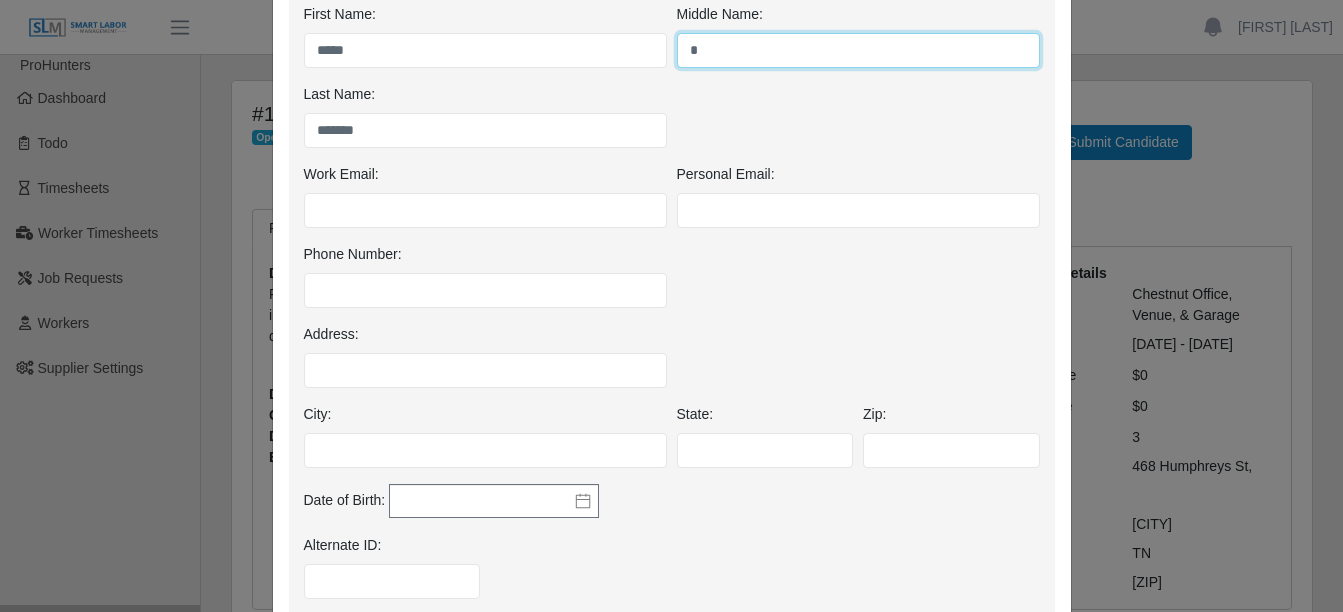 type on "*" 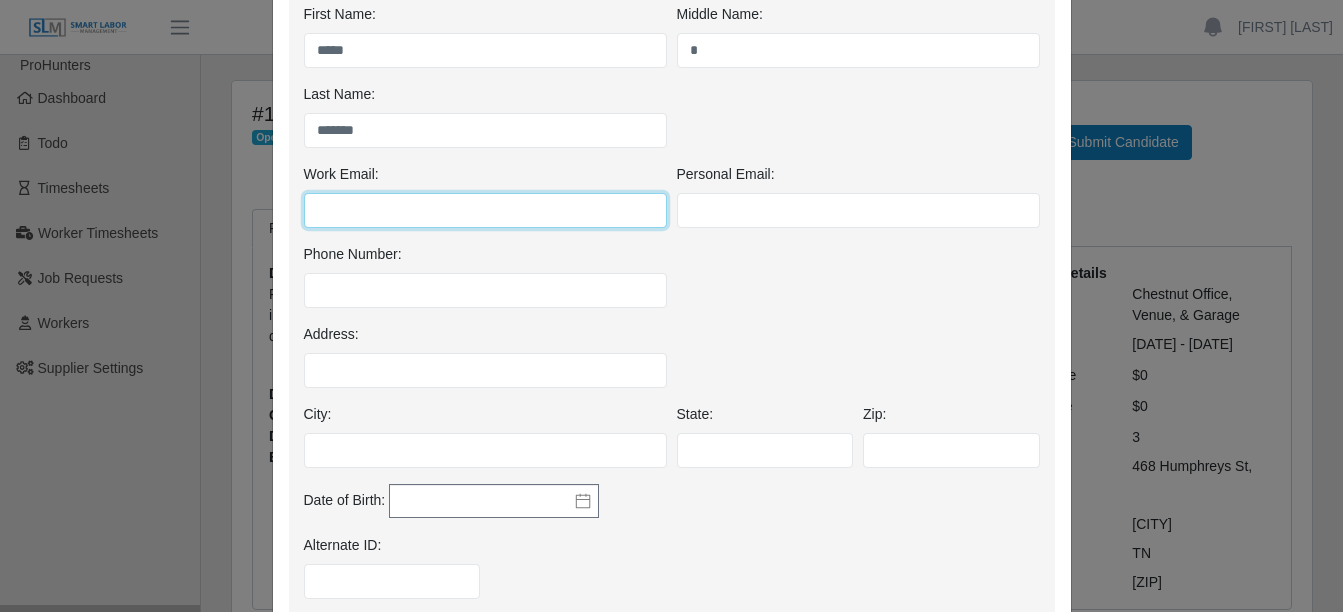 click on "Work Email:" at bounding box center (485, 210) 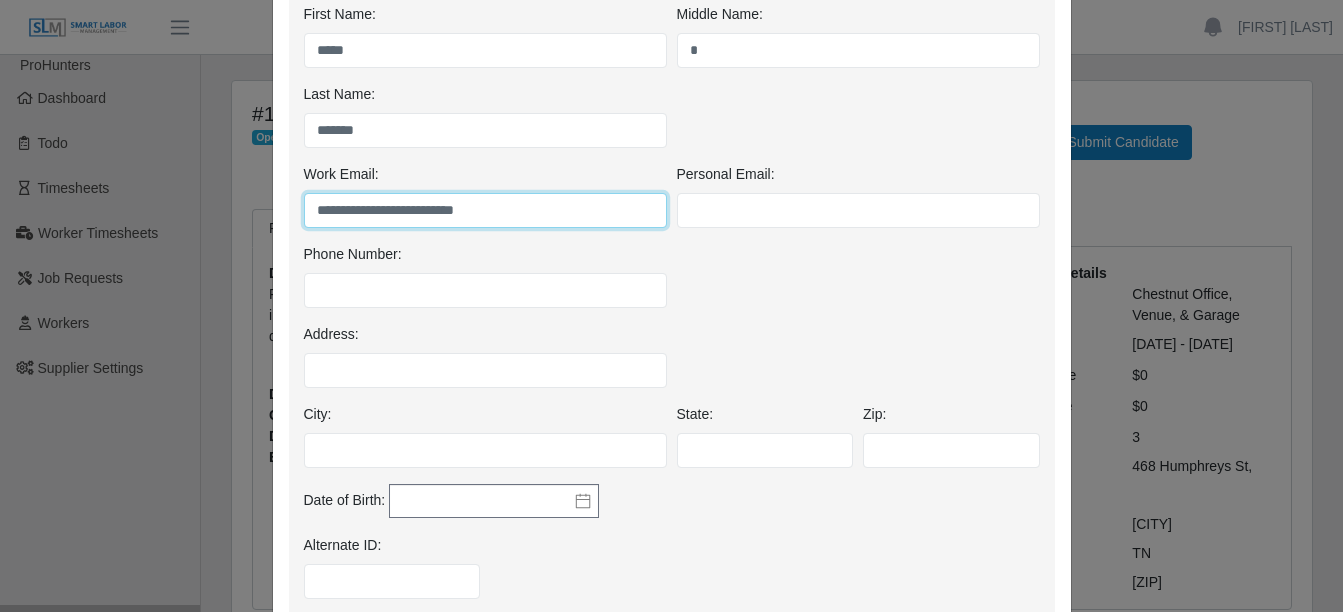 type on "**********" 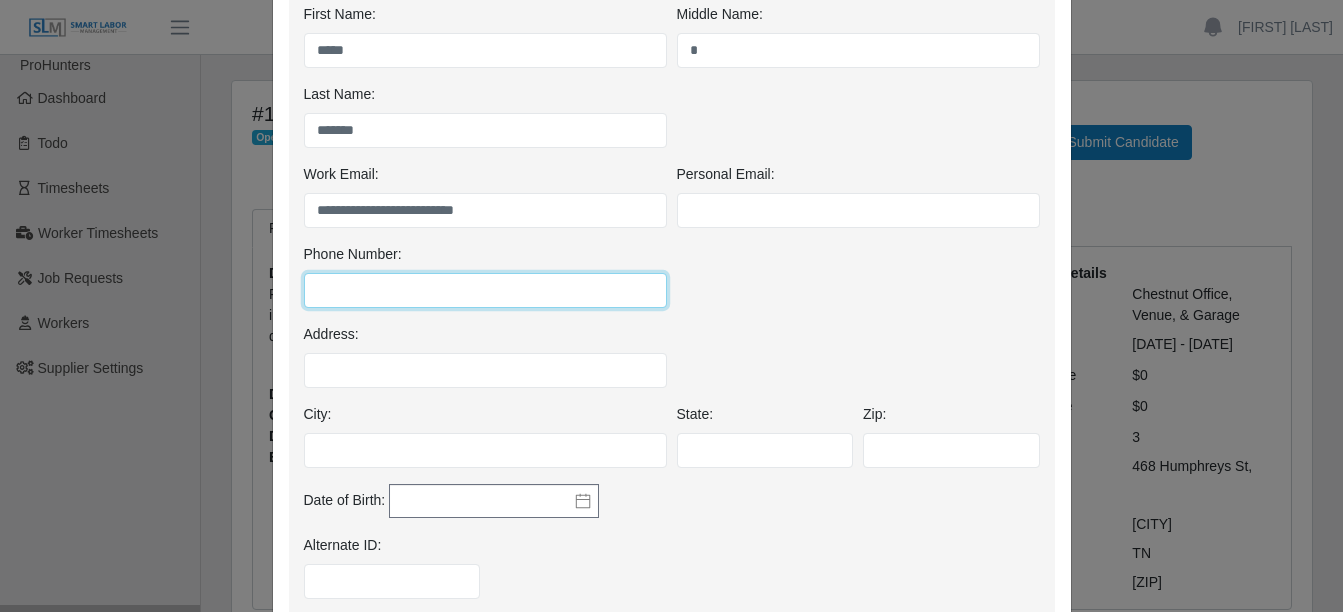 click on "Phone Number:" at bounding box center [485, 290] 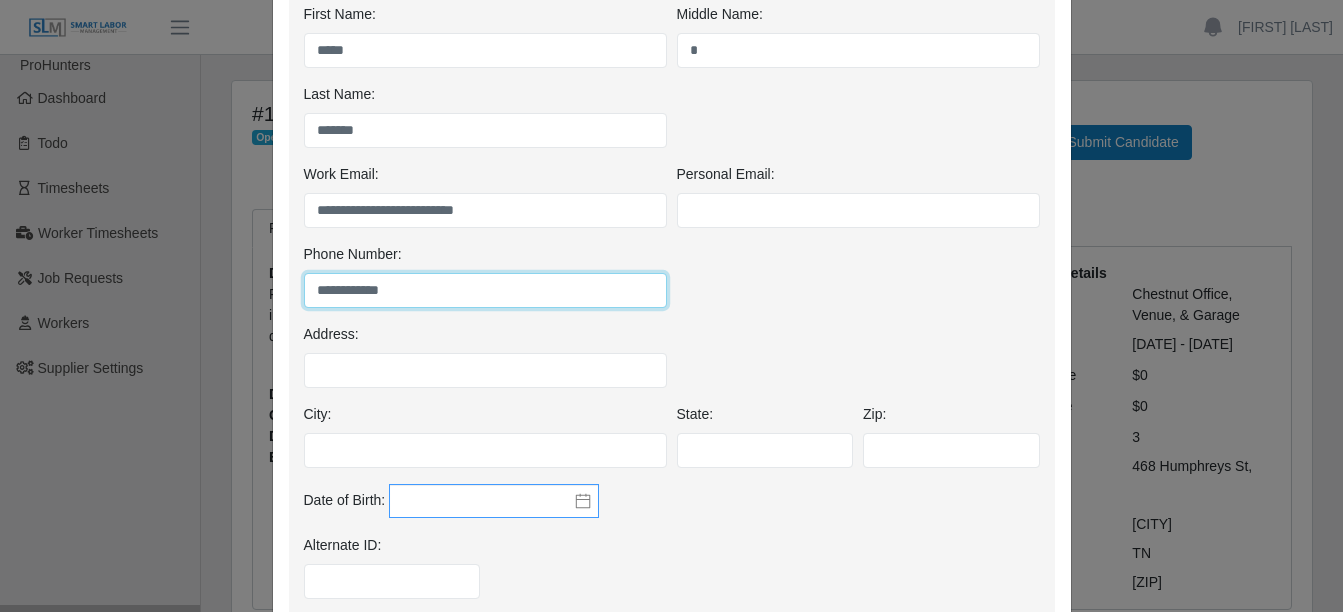 type on "**********" 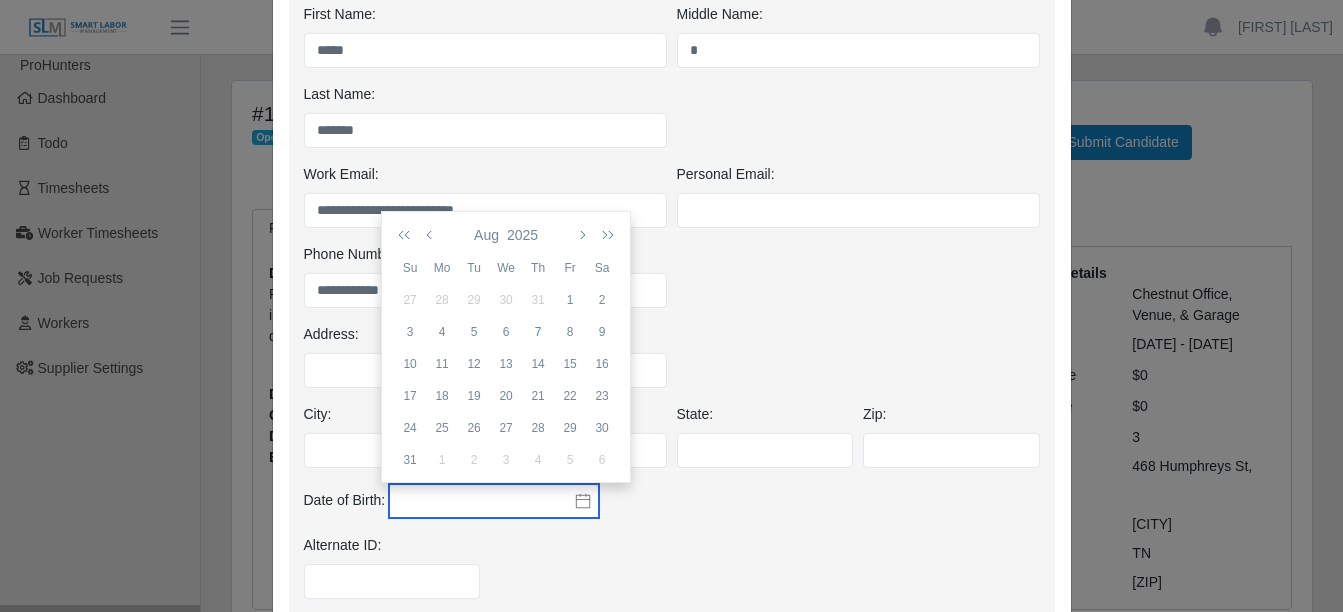 click at bounding box center (494, 501) 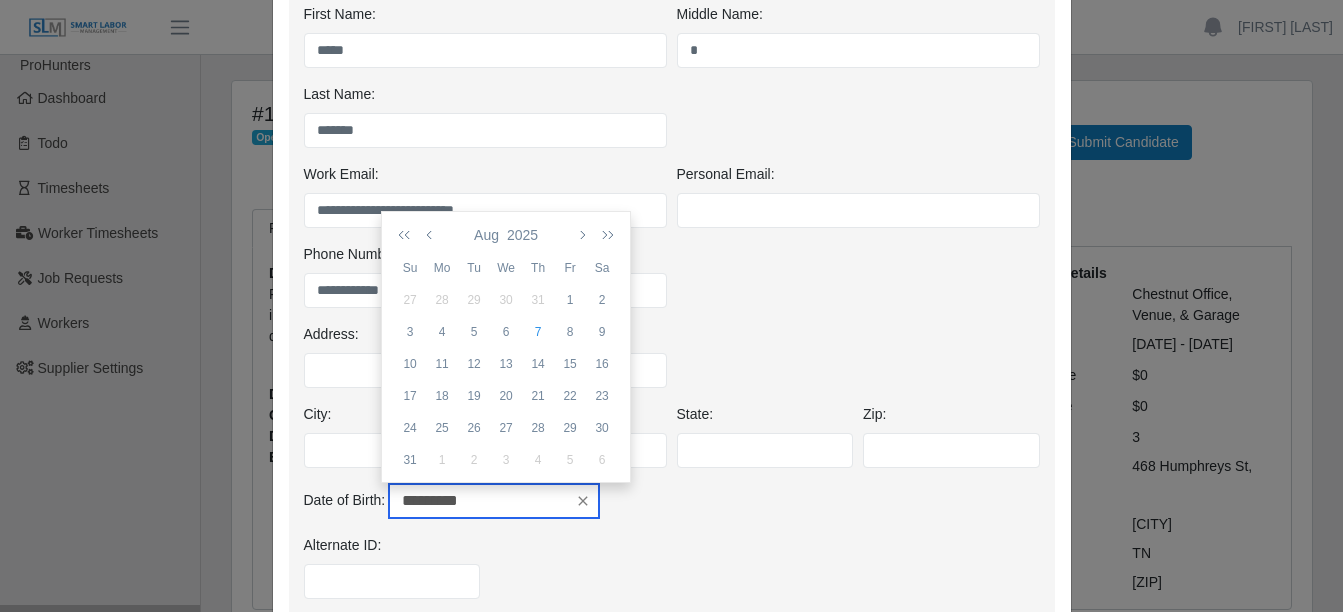 click on "*********" at bounding box center (494, 501) 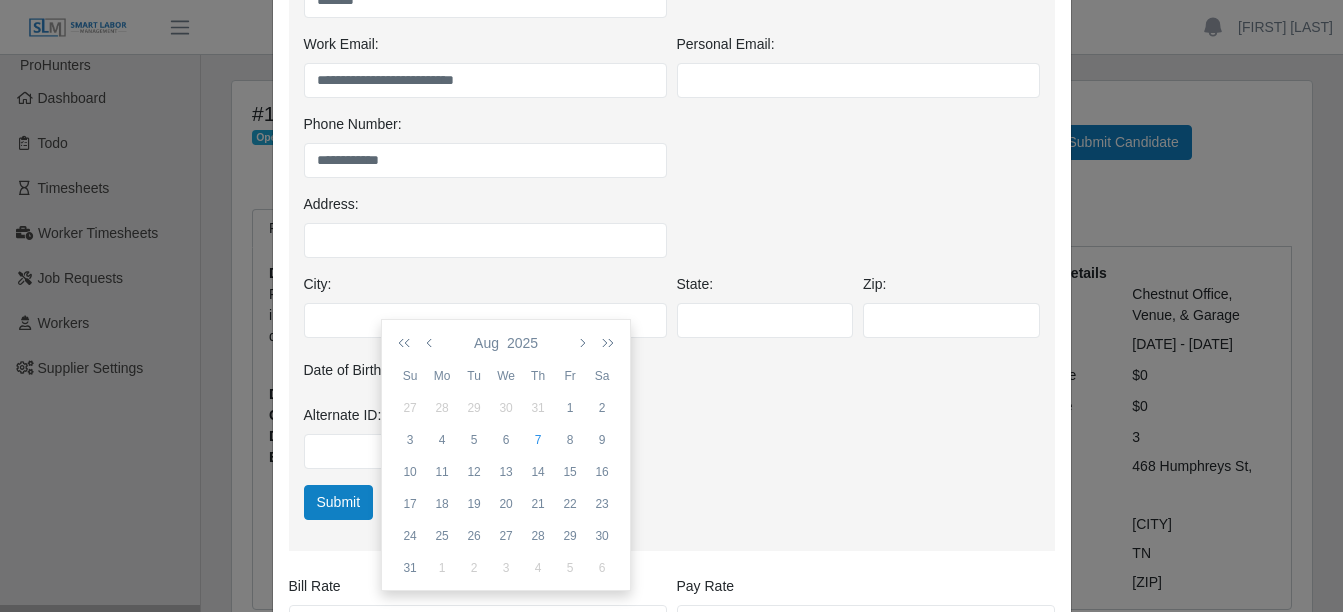 scroll, scrollTop: 500, scrollLeft: 0, axis: vertical 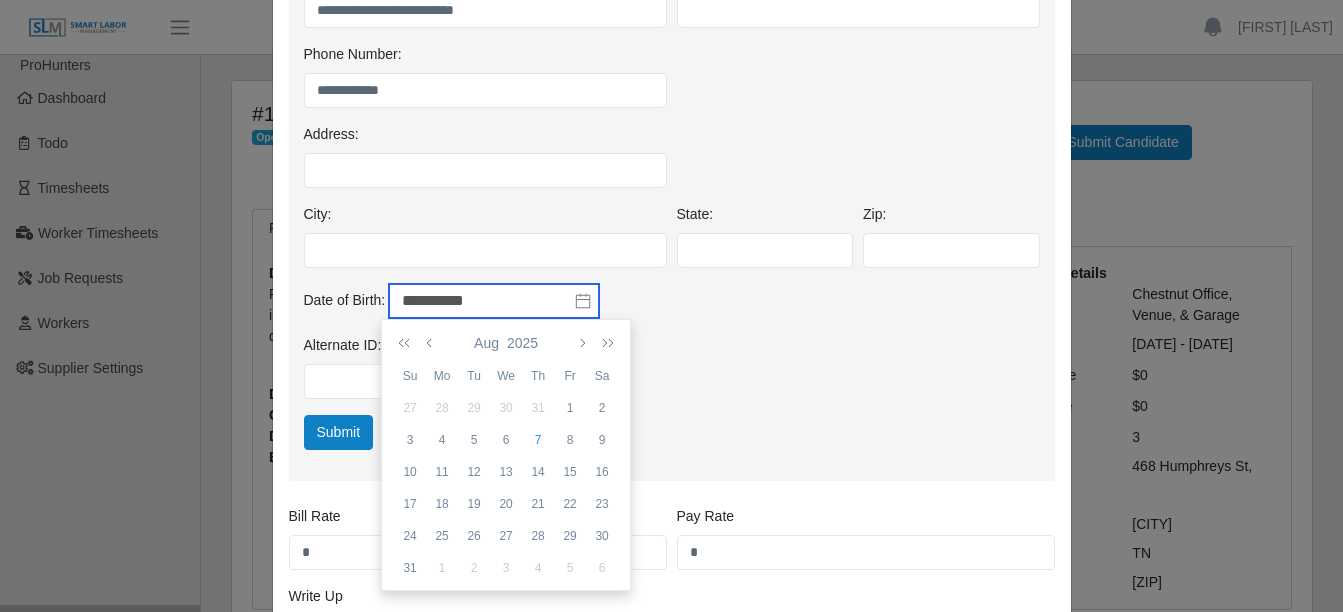 type on "**********" 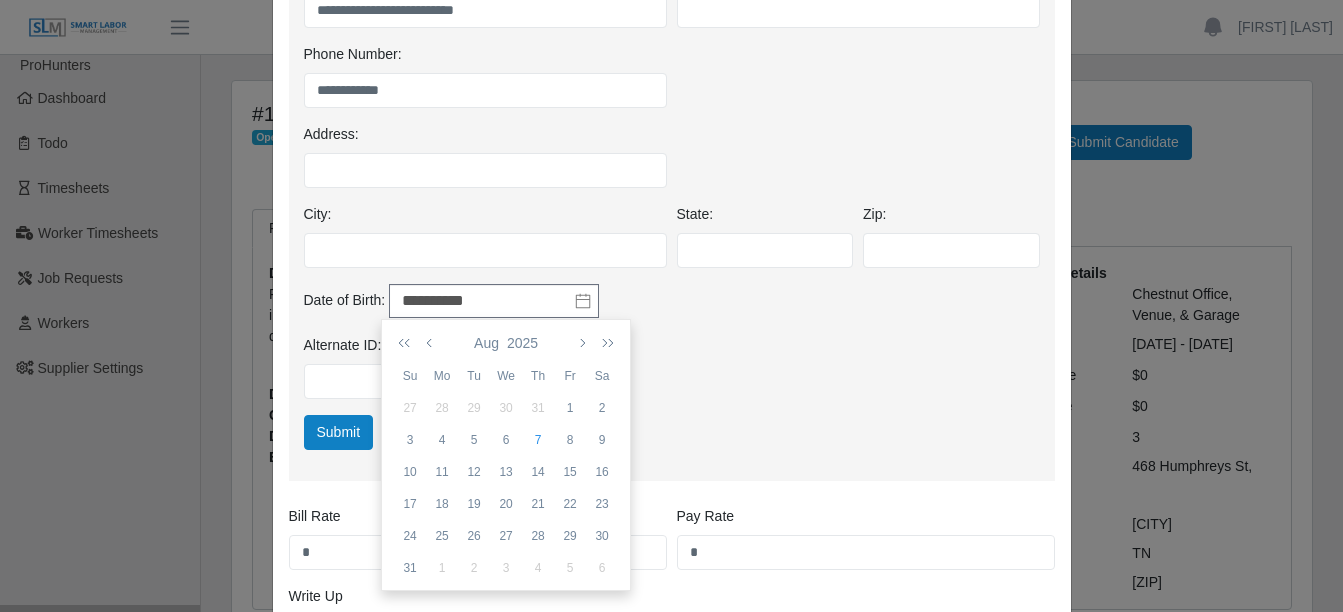 click on "Alternate ID:" at bounding box center [672, 375] 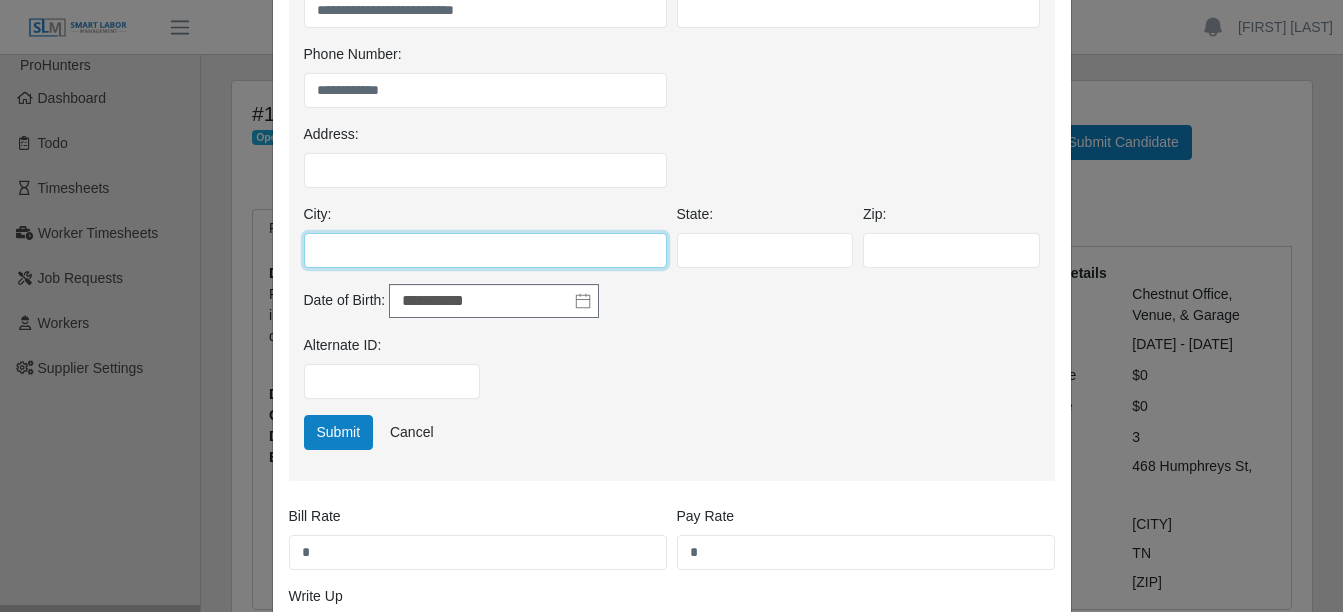 click on "City:" at bounding box center (485, 250) 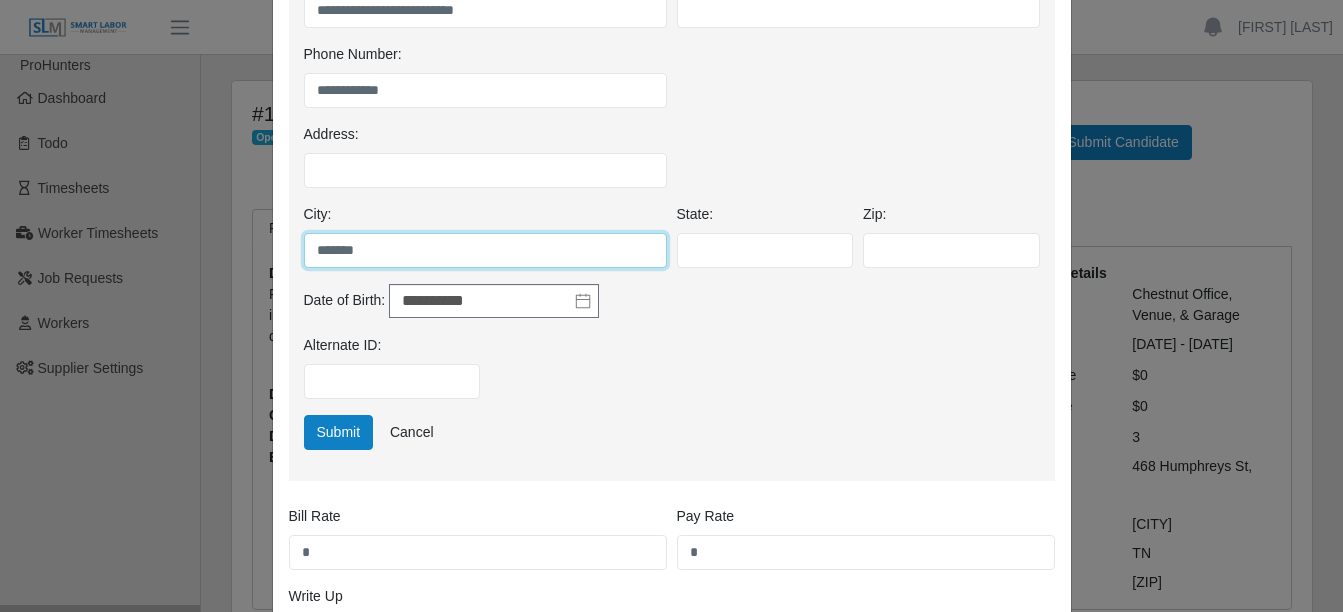 type on "*******" 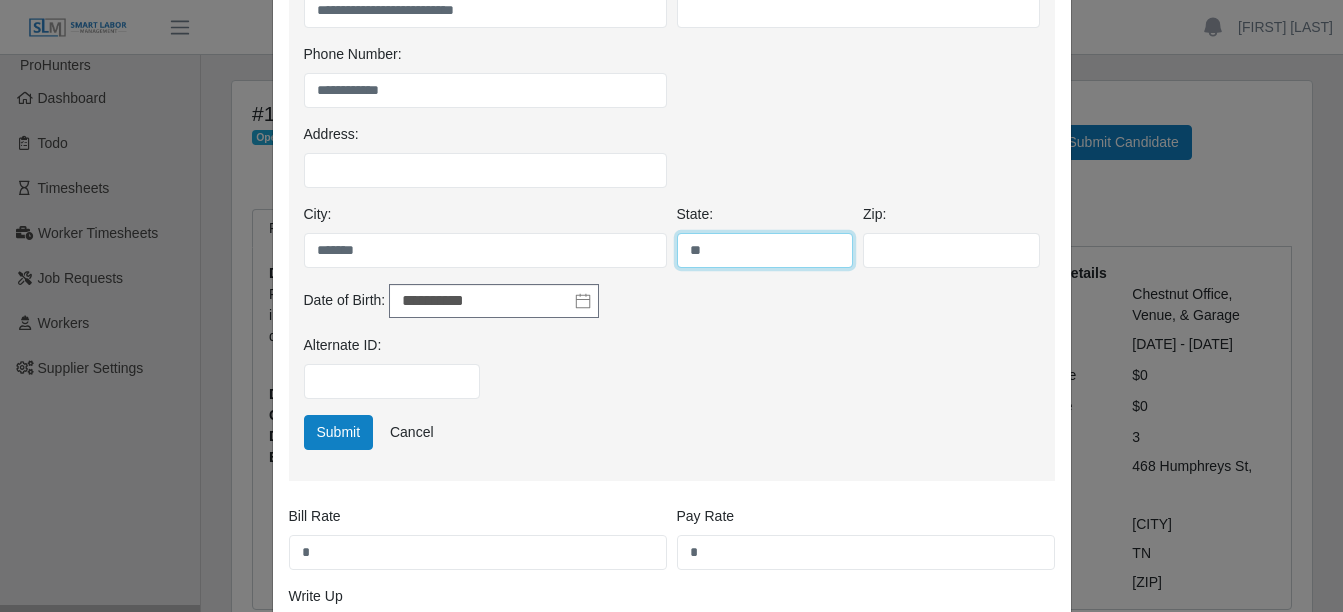 type on "**" 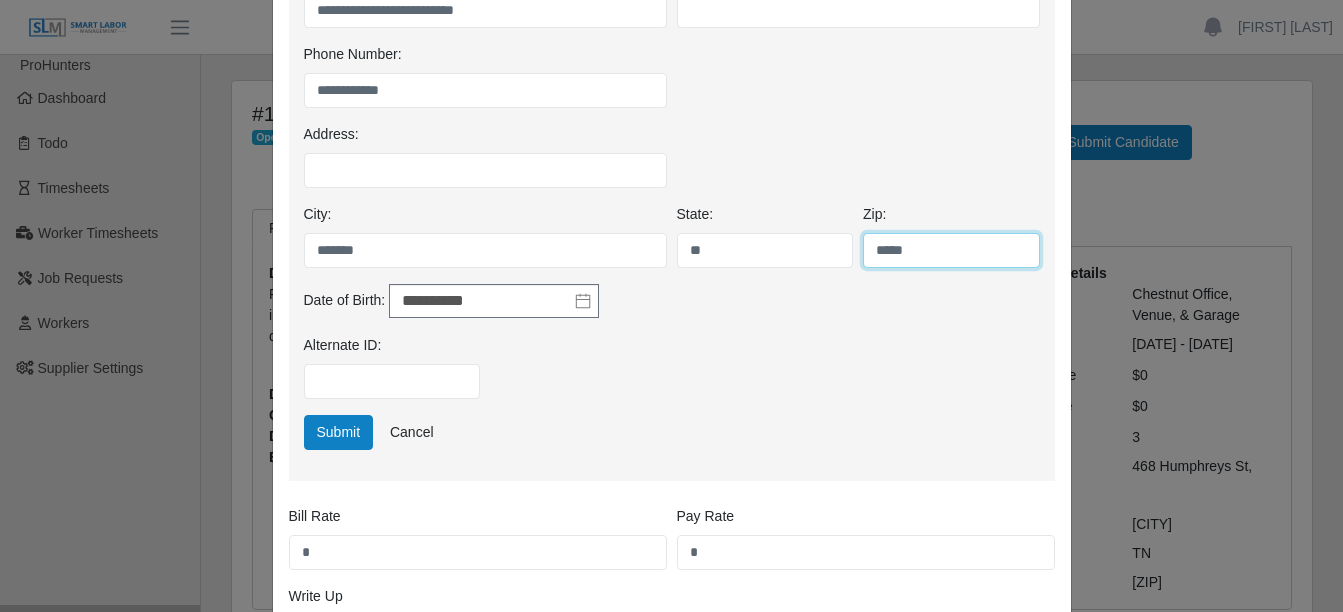 type on "*****" 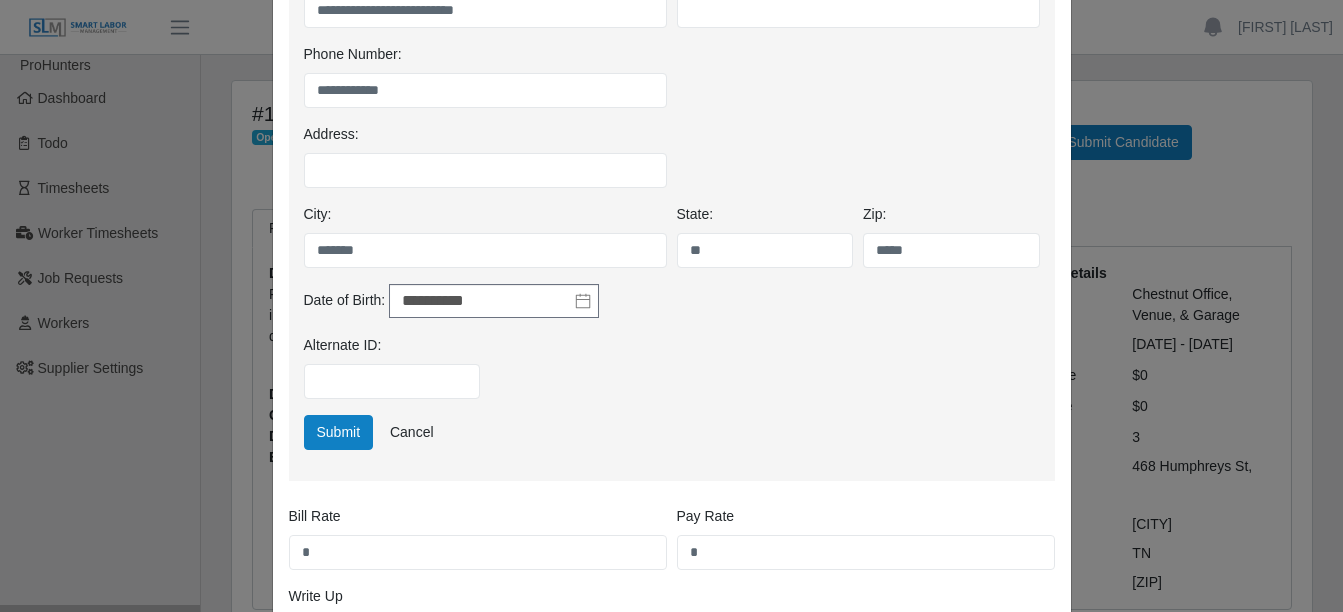 click on "Alternate ID:" at bounding box center [672, 375] 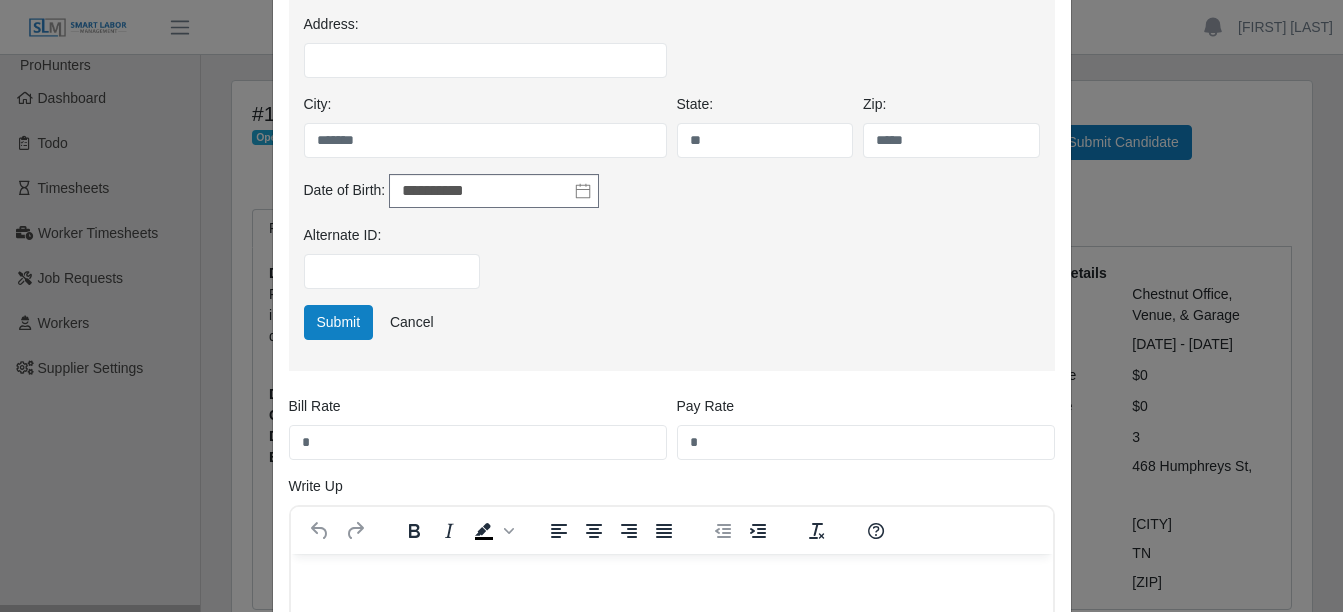 scroll, scrollTop: 800, scrollLeft: 0, axis: vertical 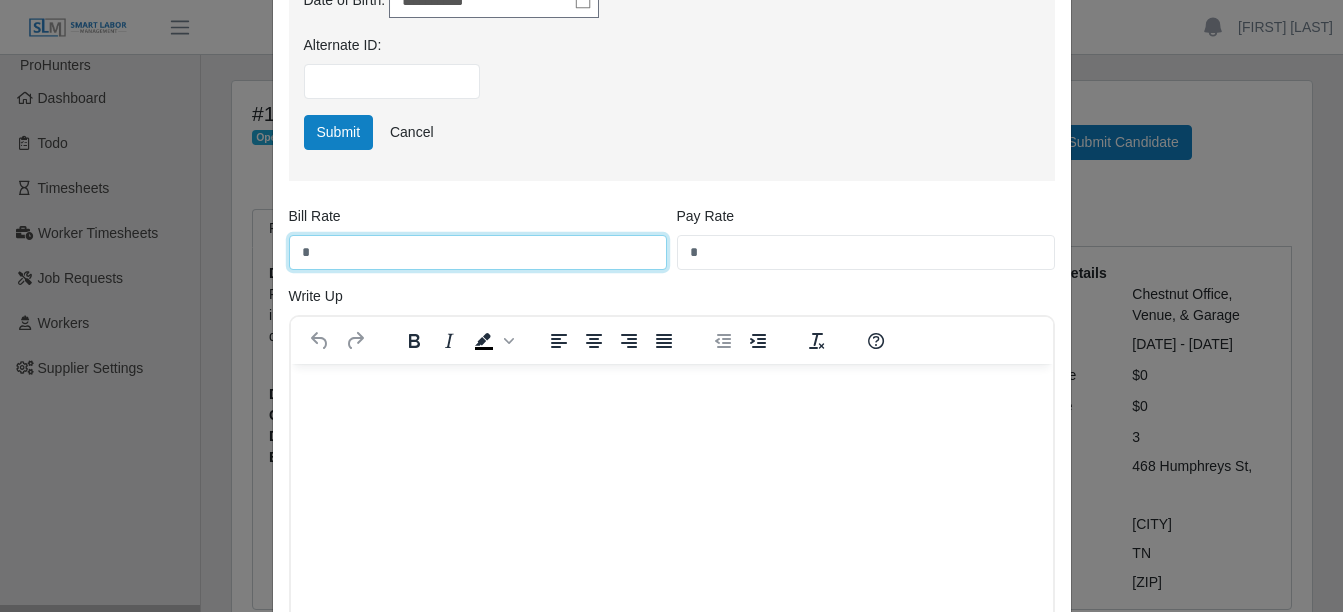 click on "*" at bounding box center (478, 252) 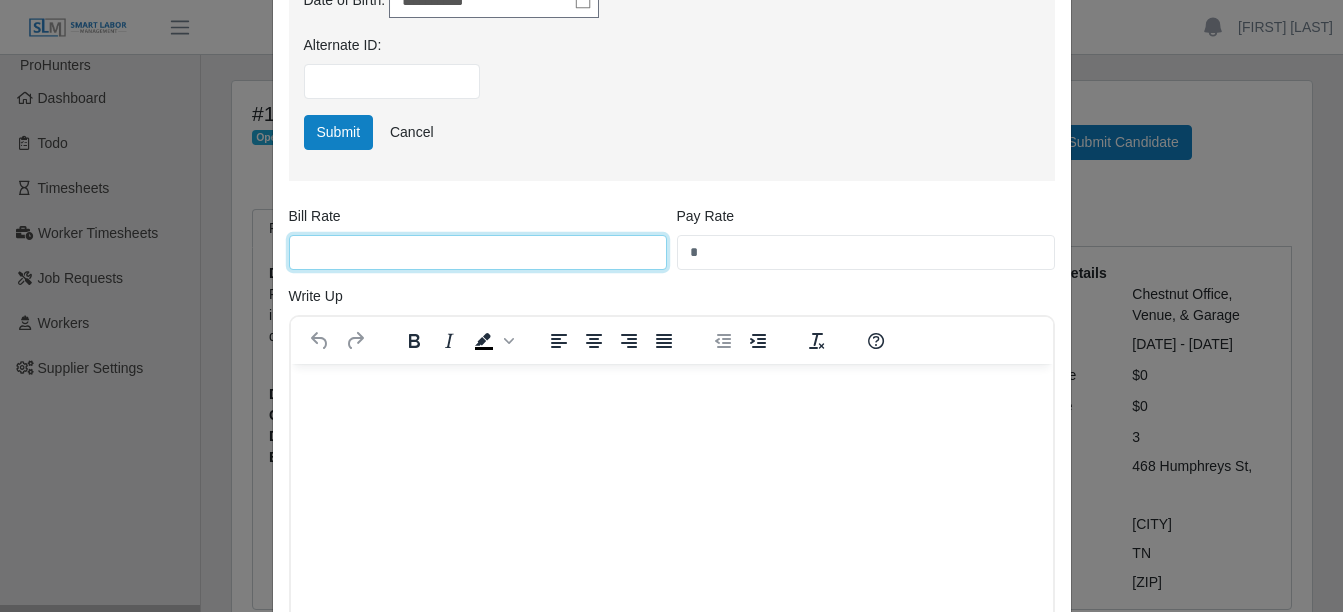 type 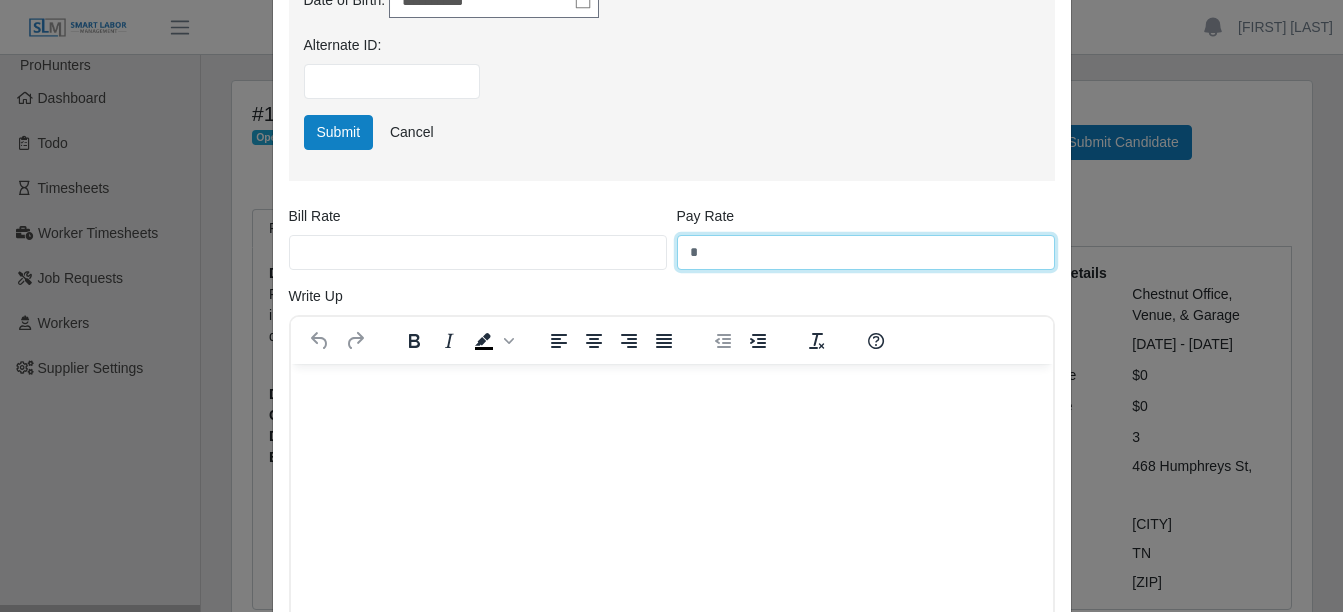 click on "*" at bounding box center (866, 252) 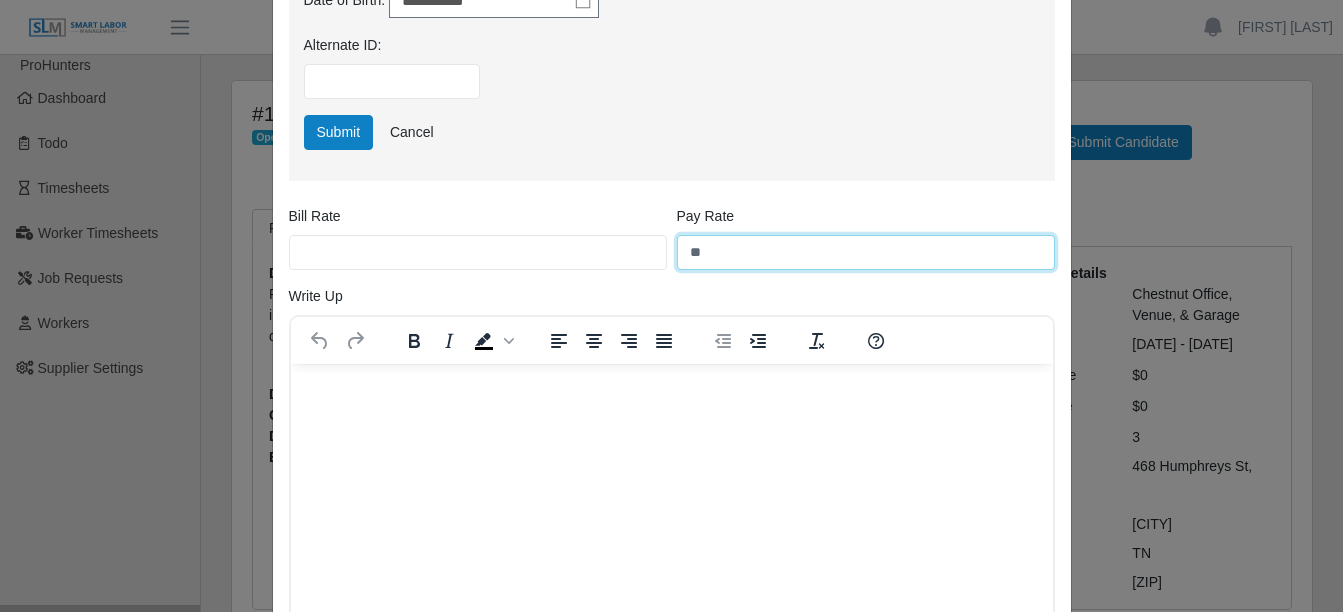 type on "**" 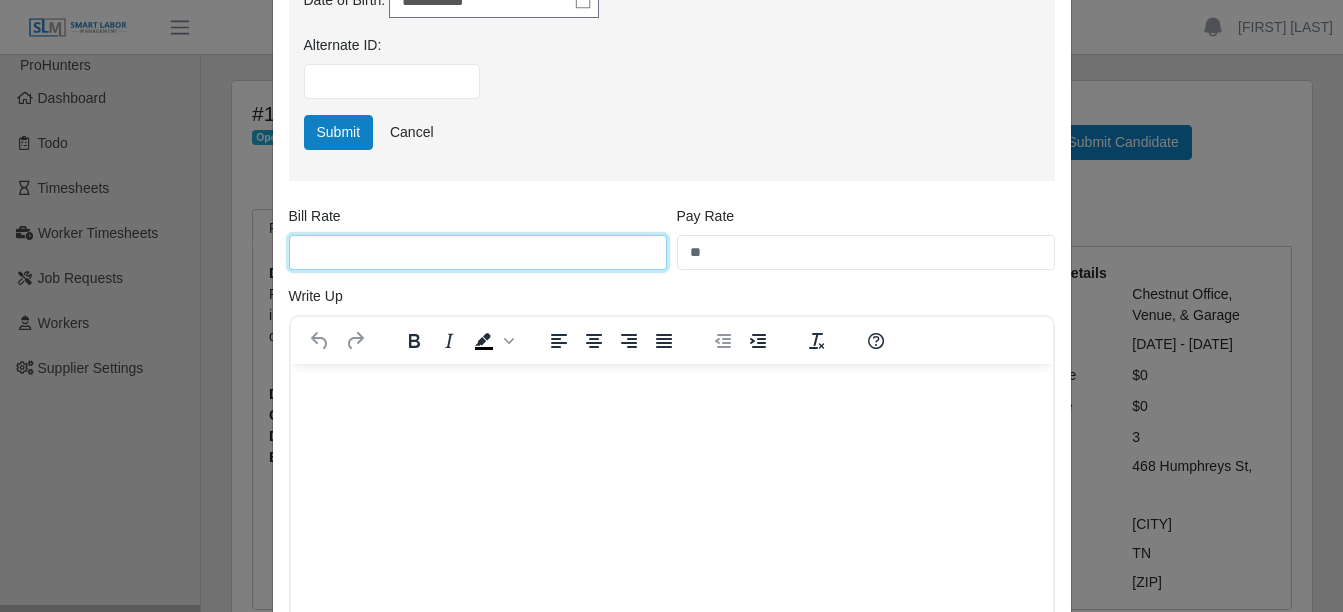 click on "Bill Rate" at bounding box center (478, 252) 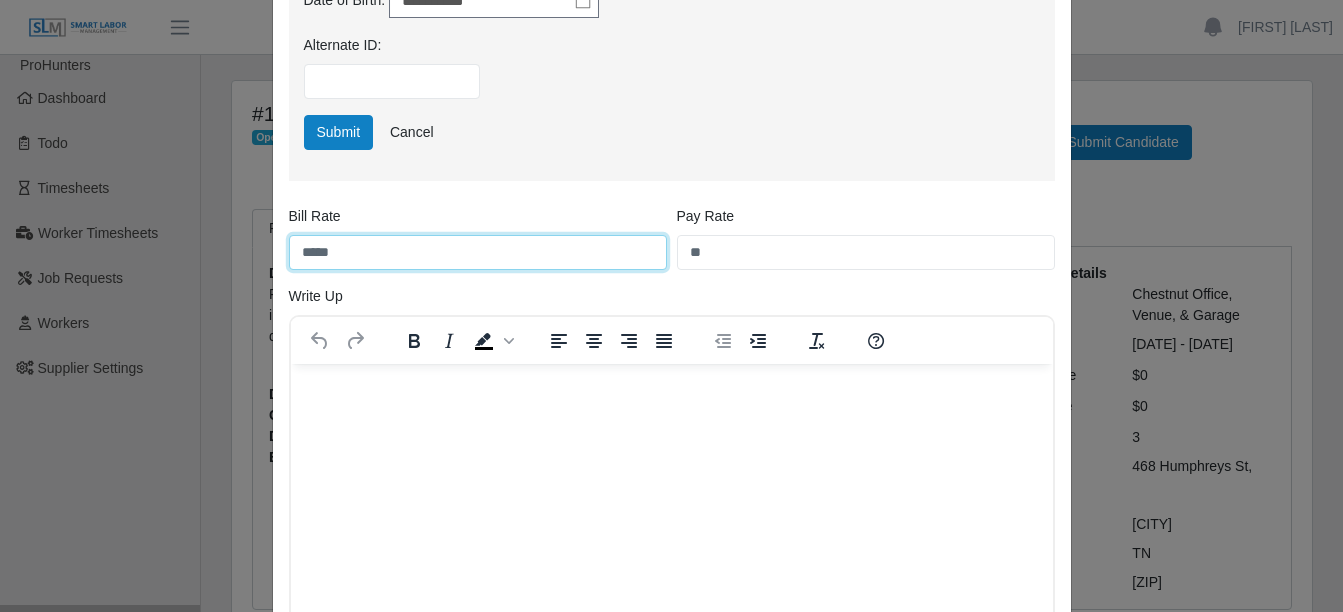 type on "*****" 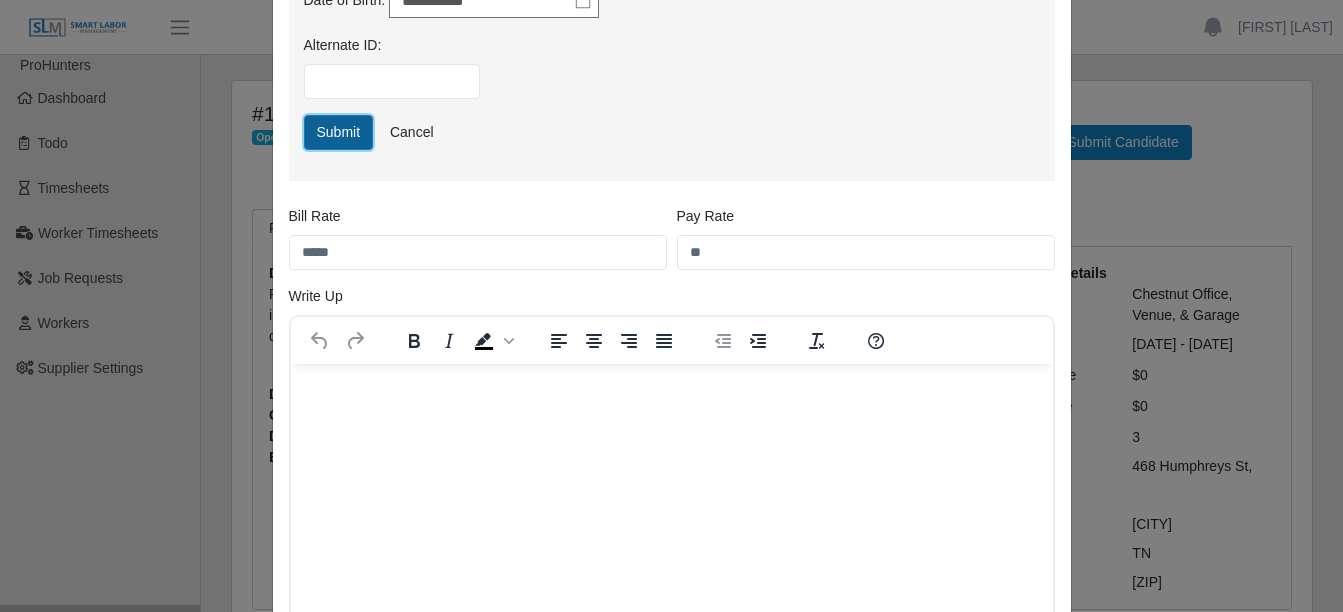 click on "Submit" at bounding box center [339, 132] 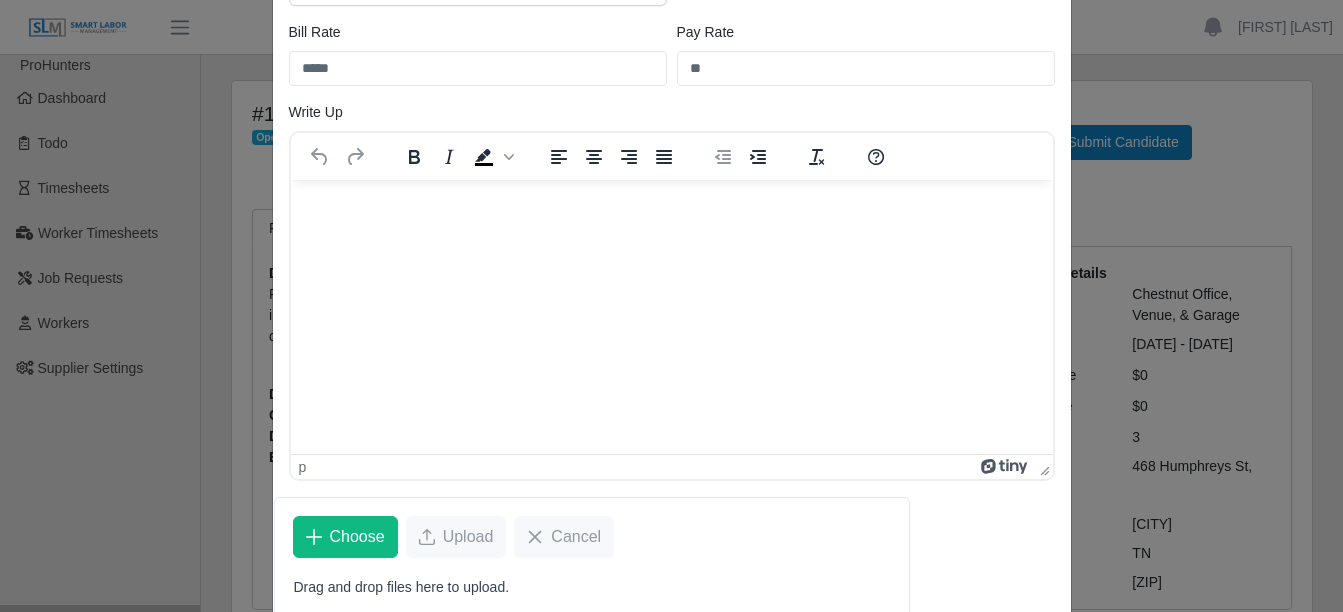 scroll, scrollTop: 448, scrollLeft: 0, axis: vertical 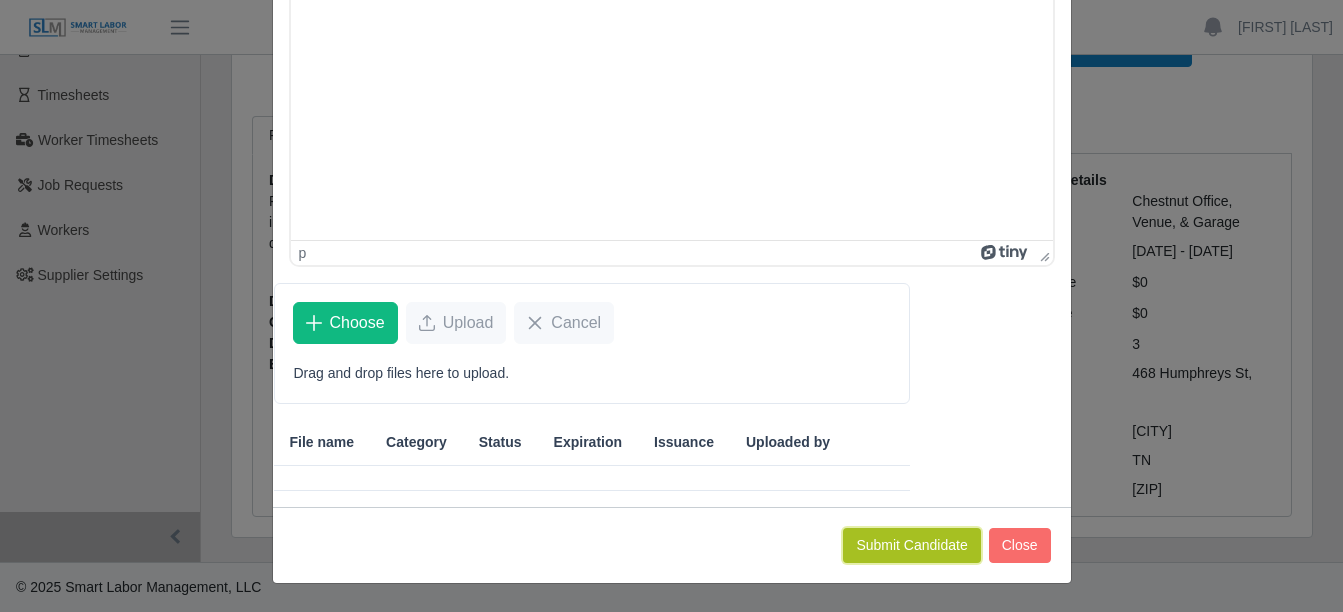 click on "Submit Candidate" 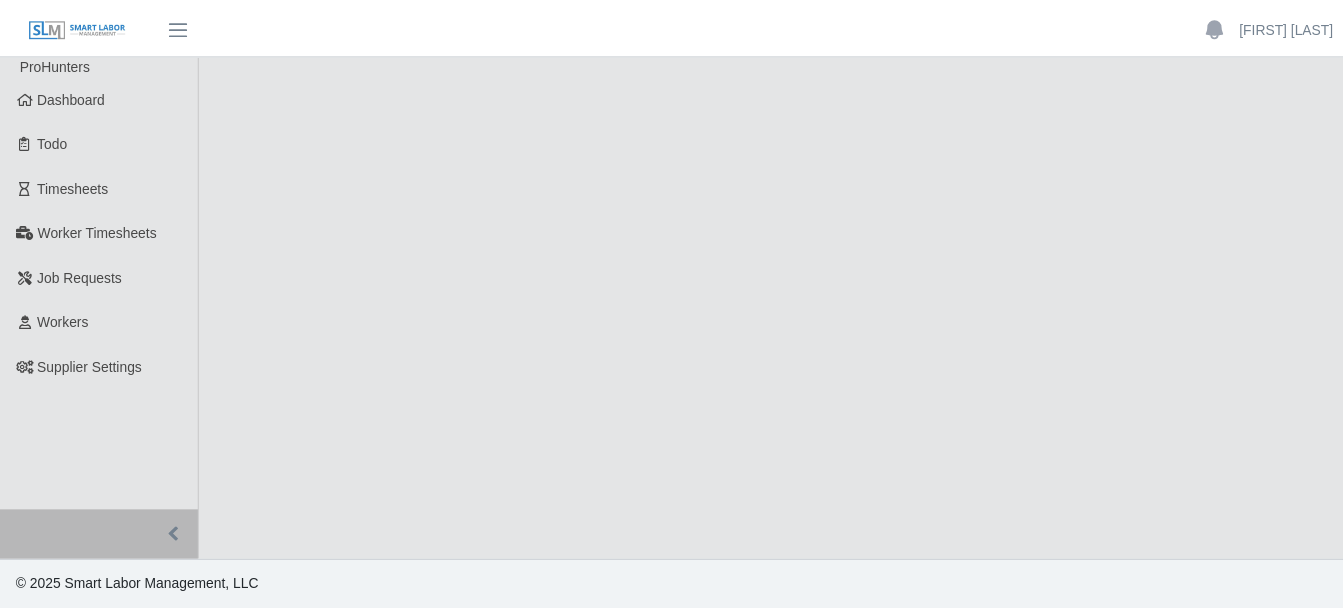 scroll, scrollTop: 0, scrollLeft: 0, axis: both 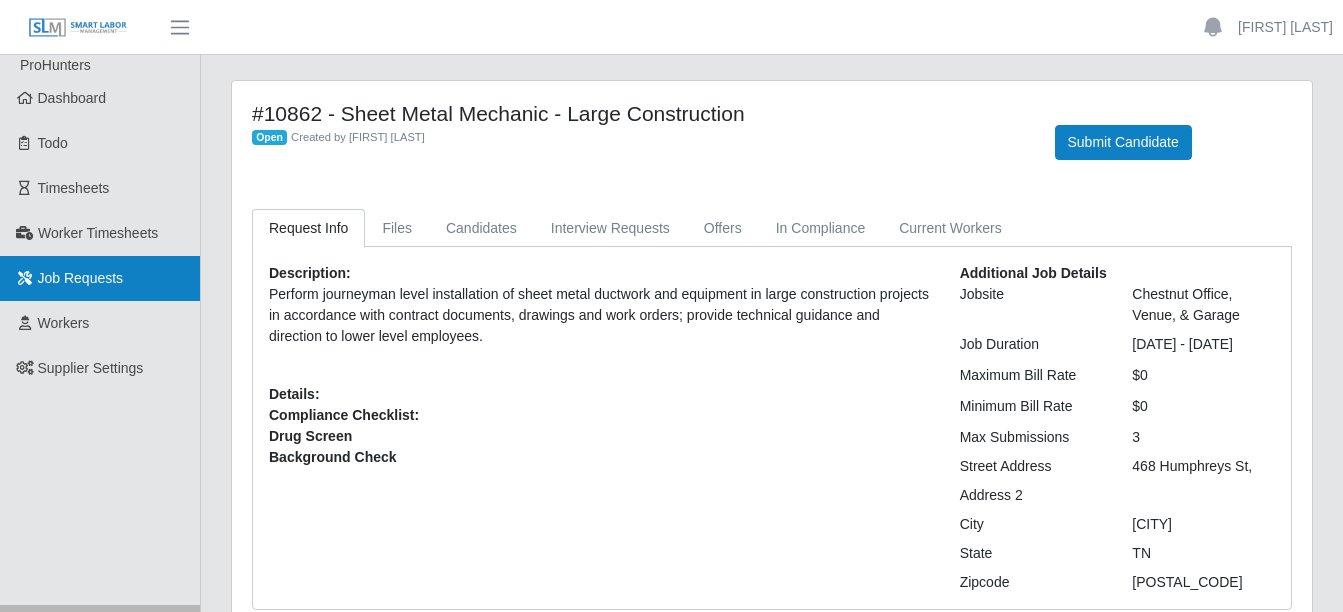 click on "Job Requests" at bounding box center (81, 278) 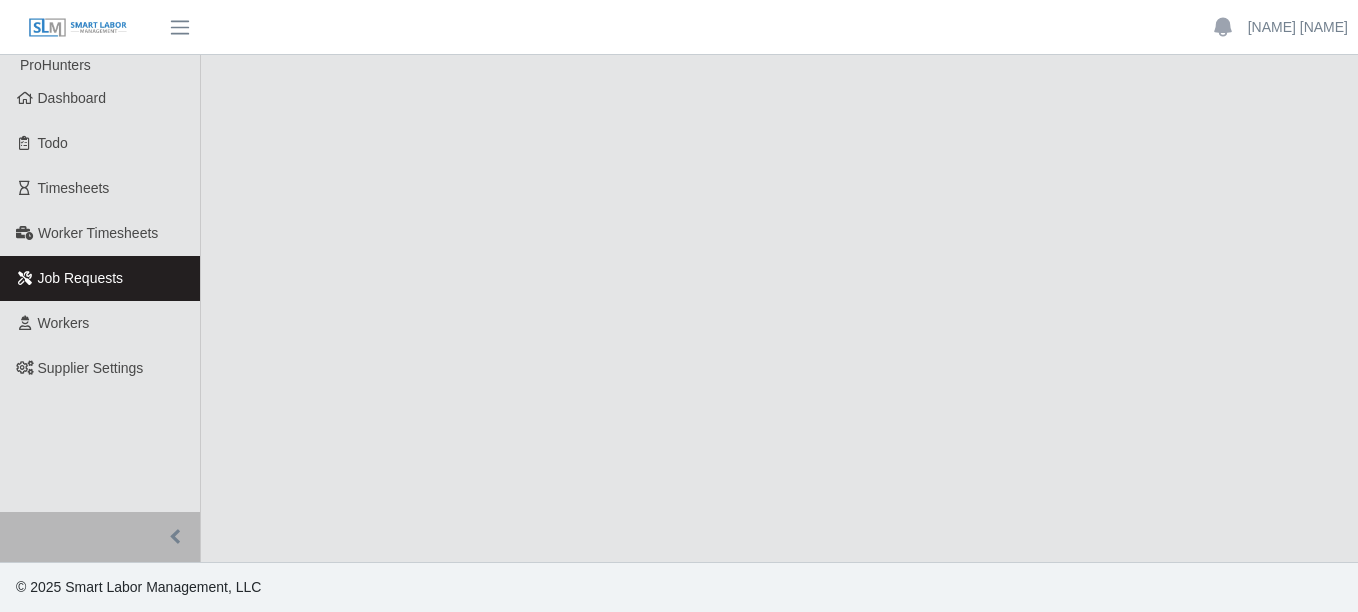 scroll, scrollTop: 0, scrollLeft: 0, axis: both 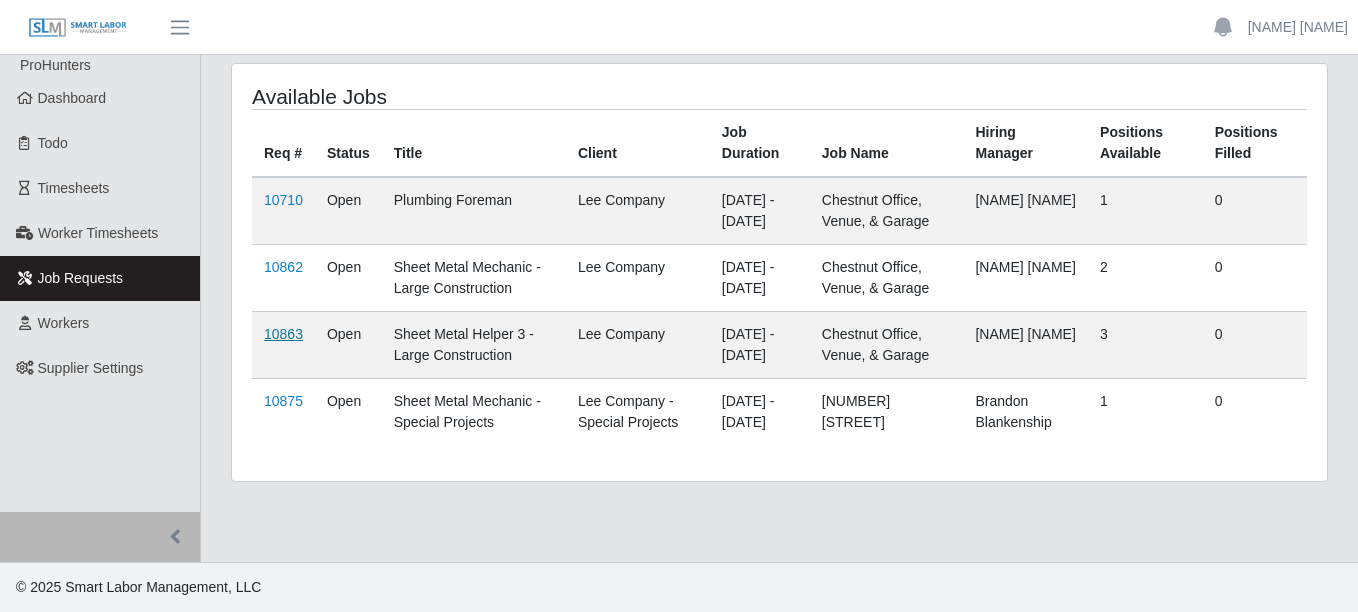 click on "10863" at bounding box center [283, 334] 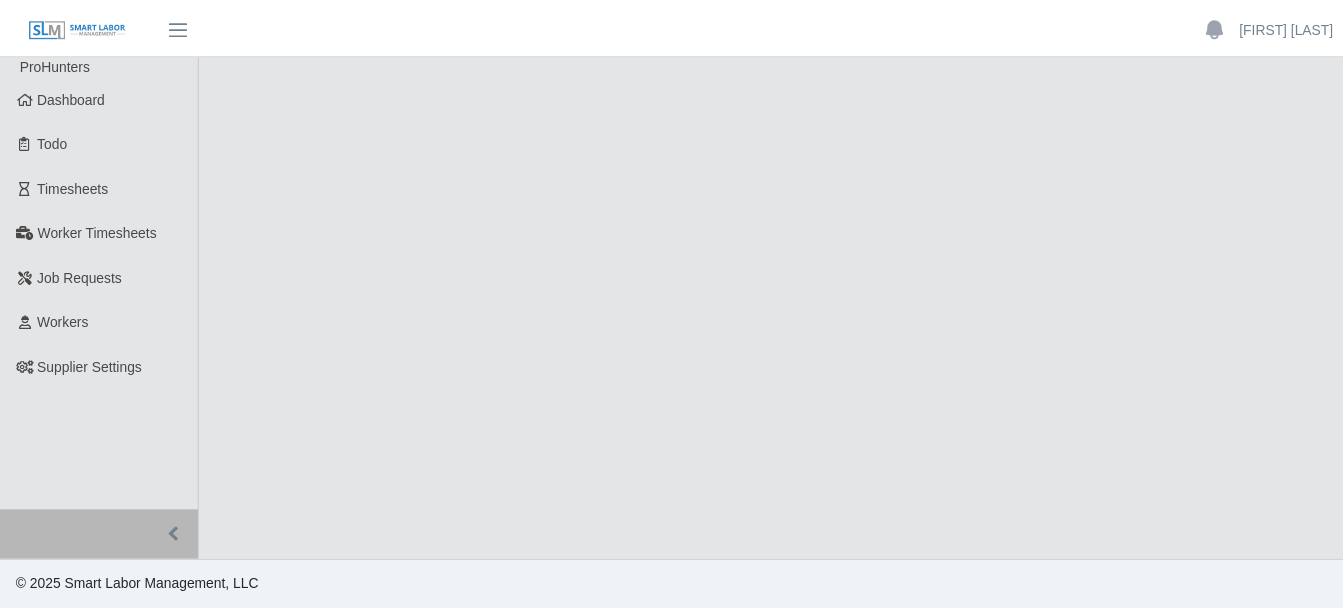 scroll, scrollTop: 0, scrollLeft: 0, axis: both 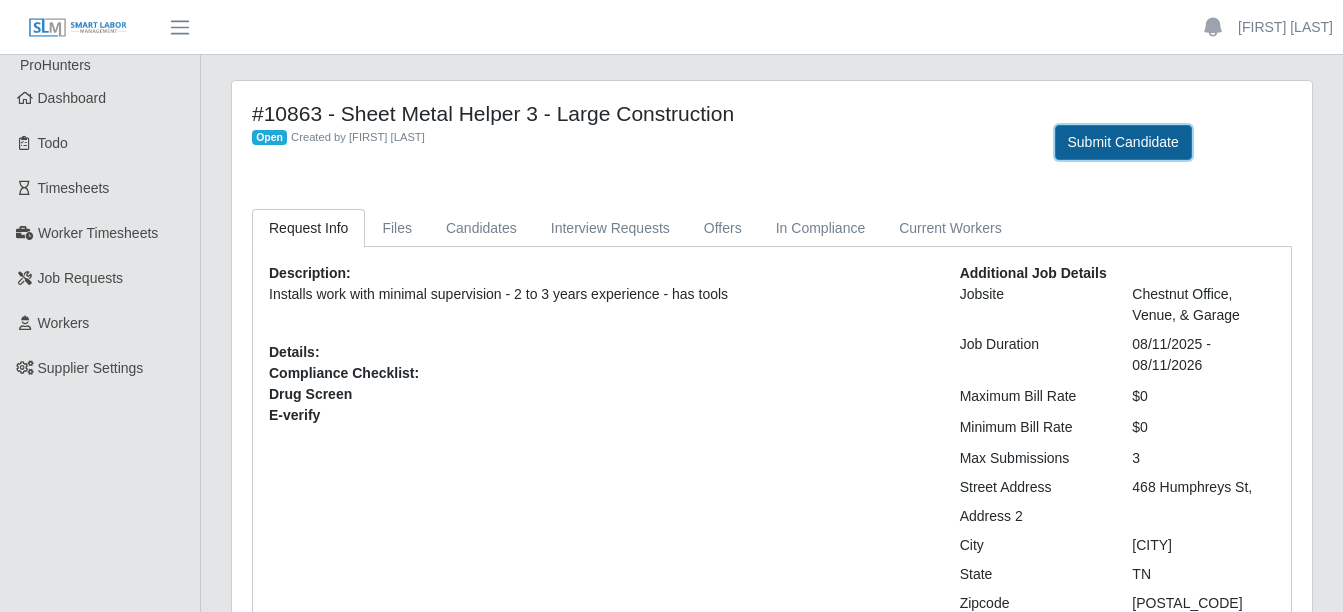 click on "Submit Candidate" at bounding box center (1123, 142) 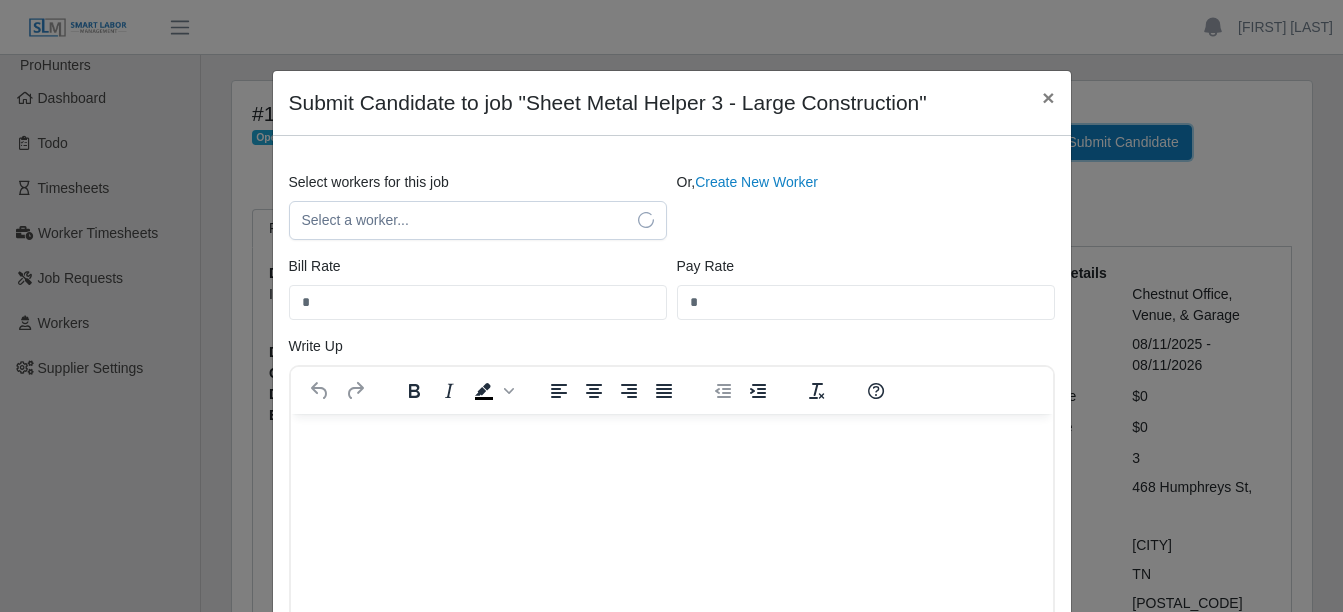scroll, scrollTop: 0, scrollLeft: 0, axis: both 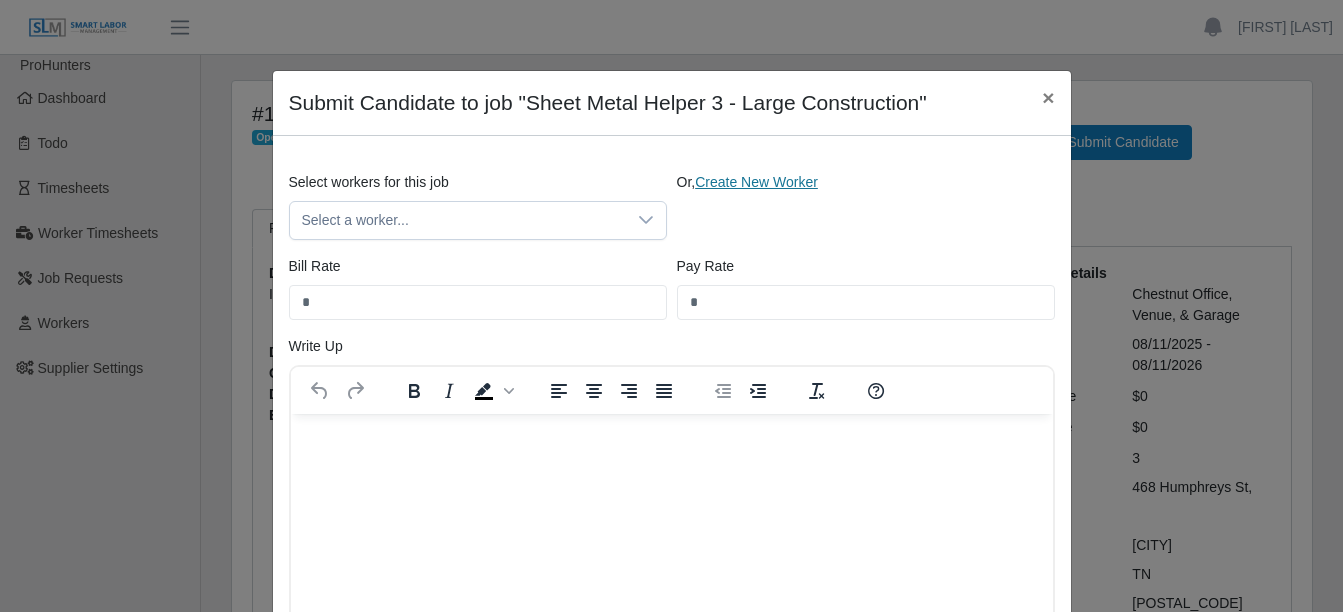 click on "Create New Worker" at bounding box center [756, 182] 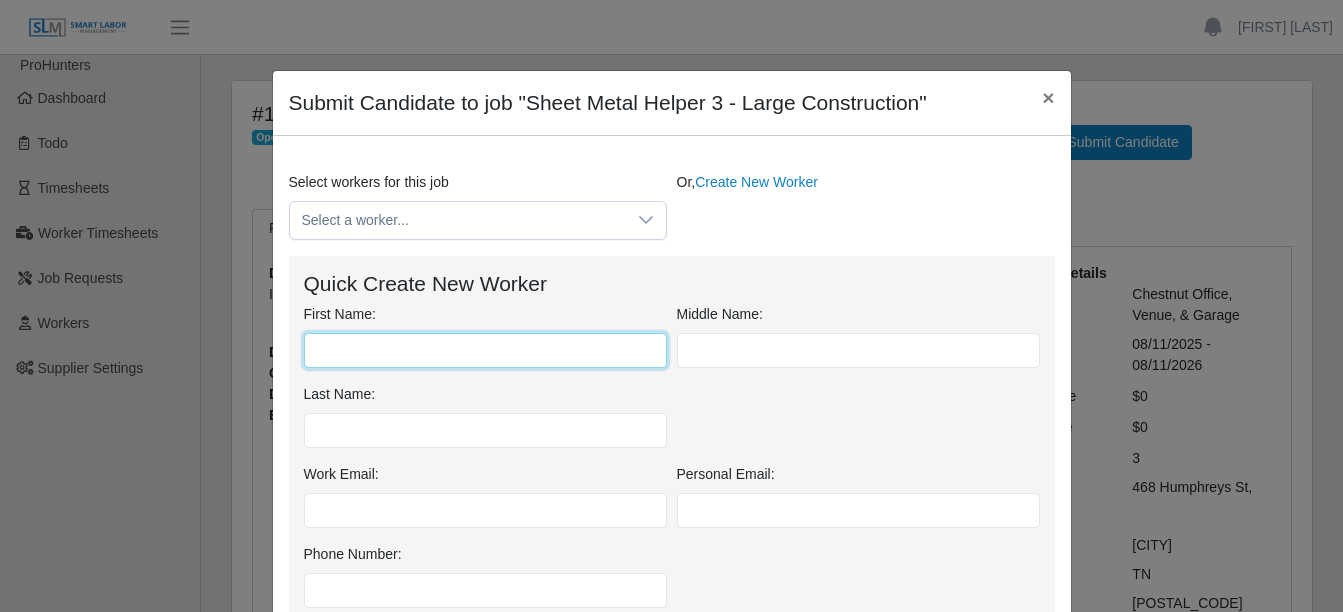 click on "First Name:" at bounding box center (485, 350) 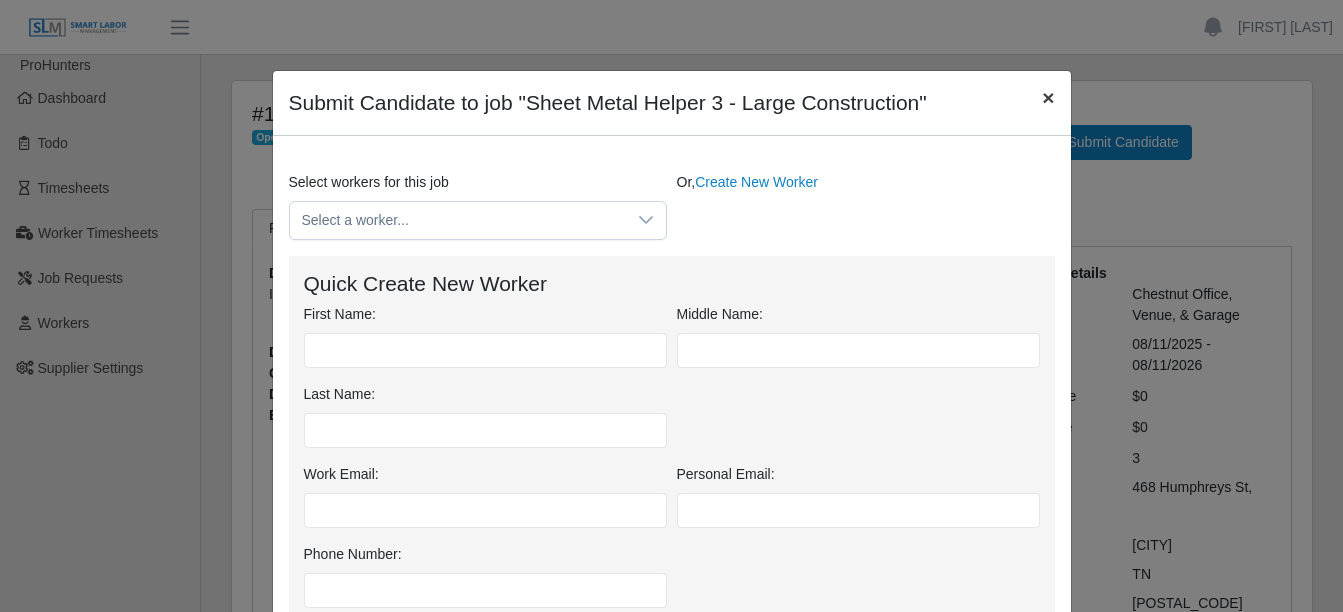 click on "×" at bounding box center (1048, 97) 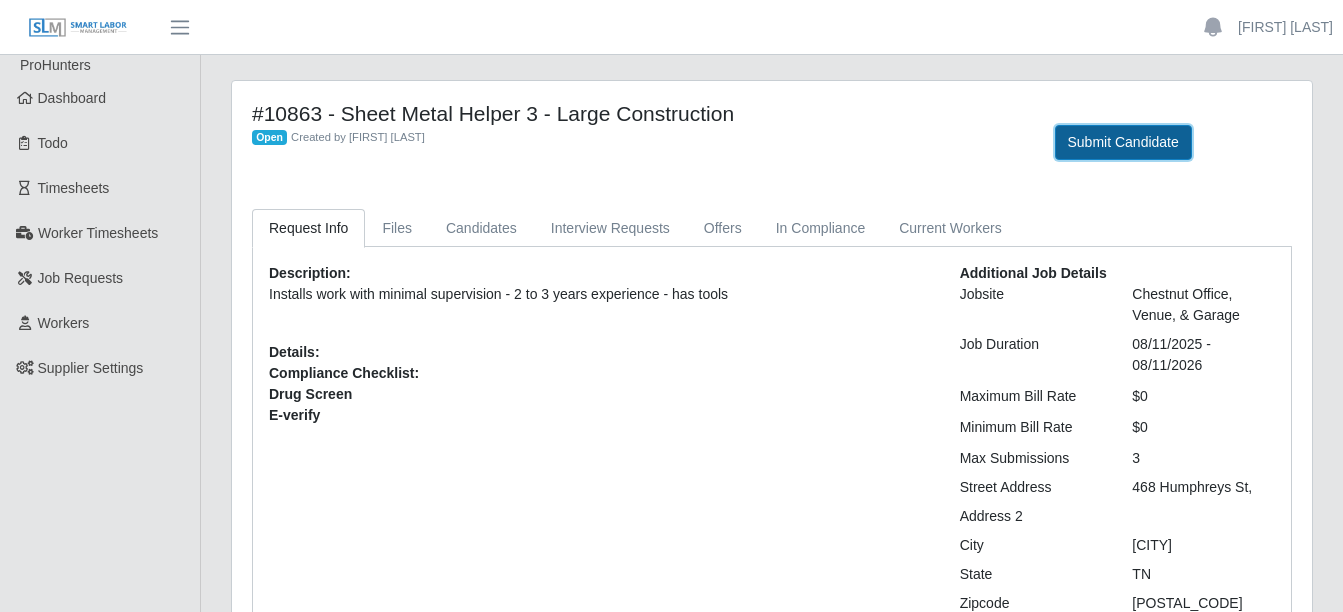 click on "Submit Candidate" at bounding box center [1123, 142] 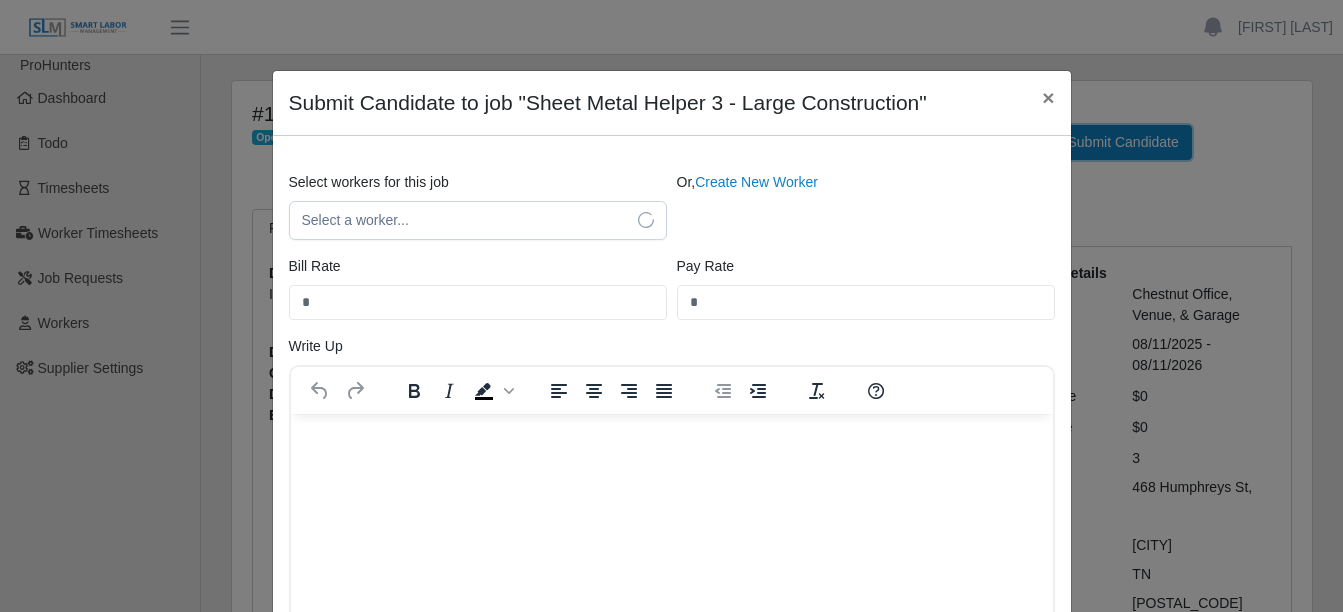 scroll, scrollTop: 0, scrollLeft: 0, axis: both 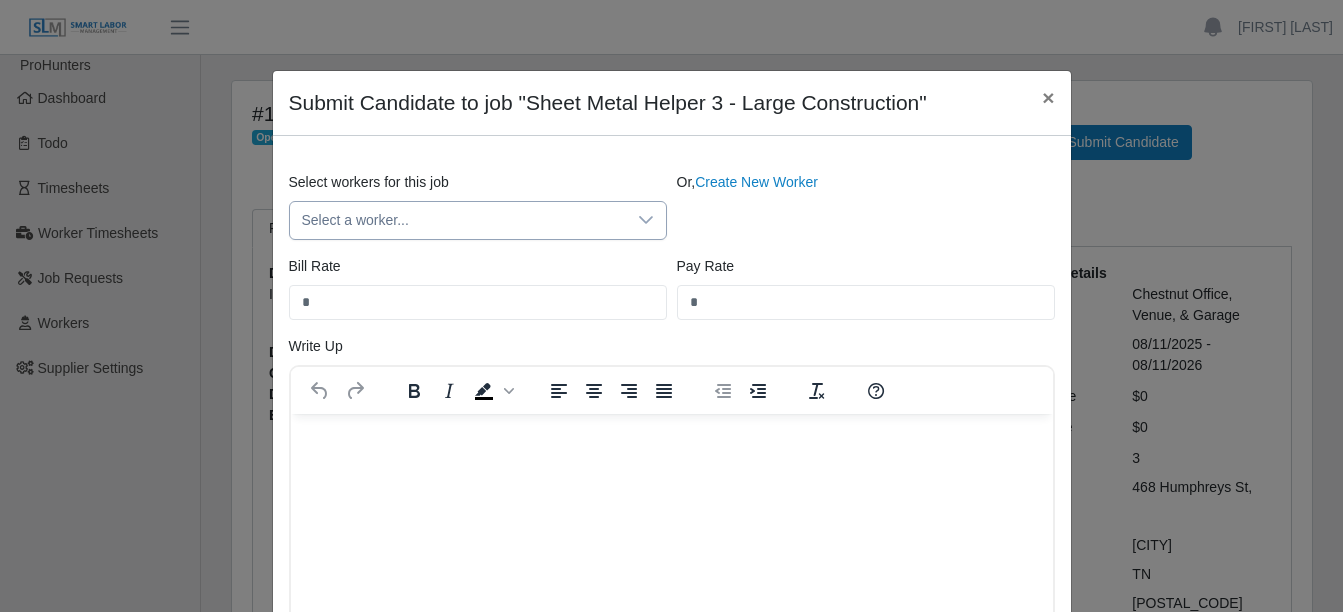 click 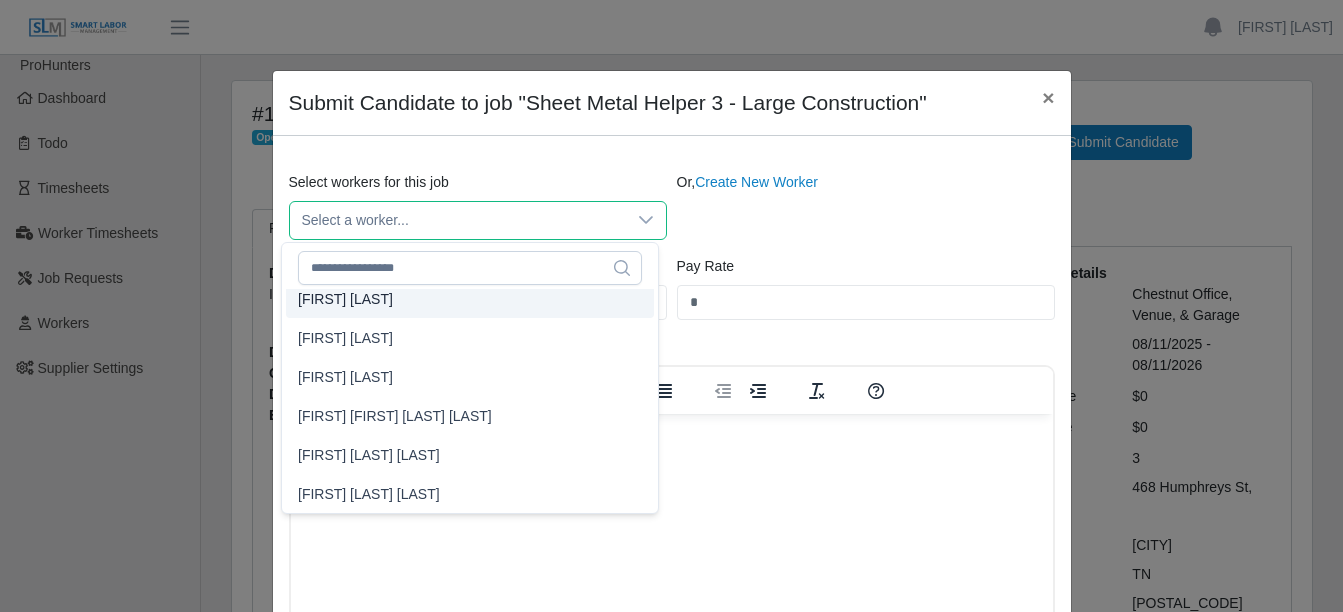 scroll, scrollTop: 11119, scrollLeft: 0, axis: vertical 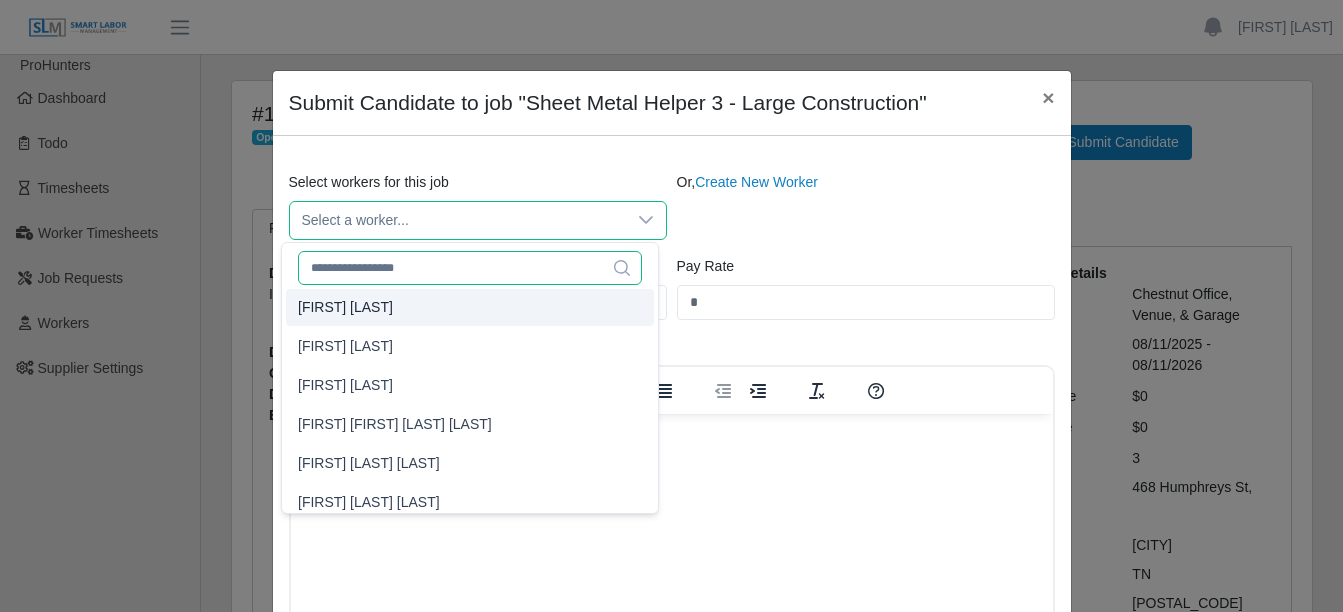 click 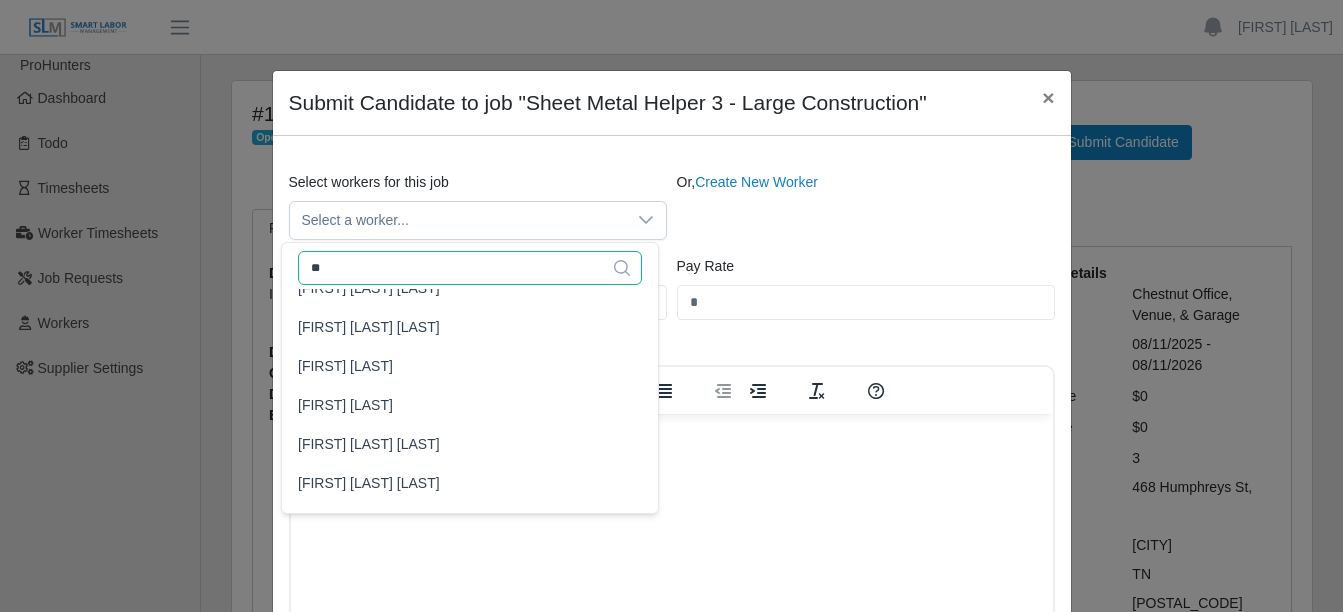 scroll, scrollTop: 2653, scrollLeft: 0, axis: vertical 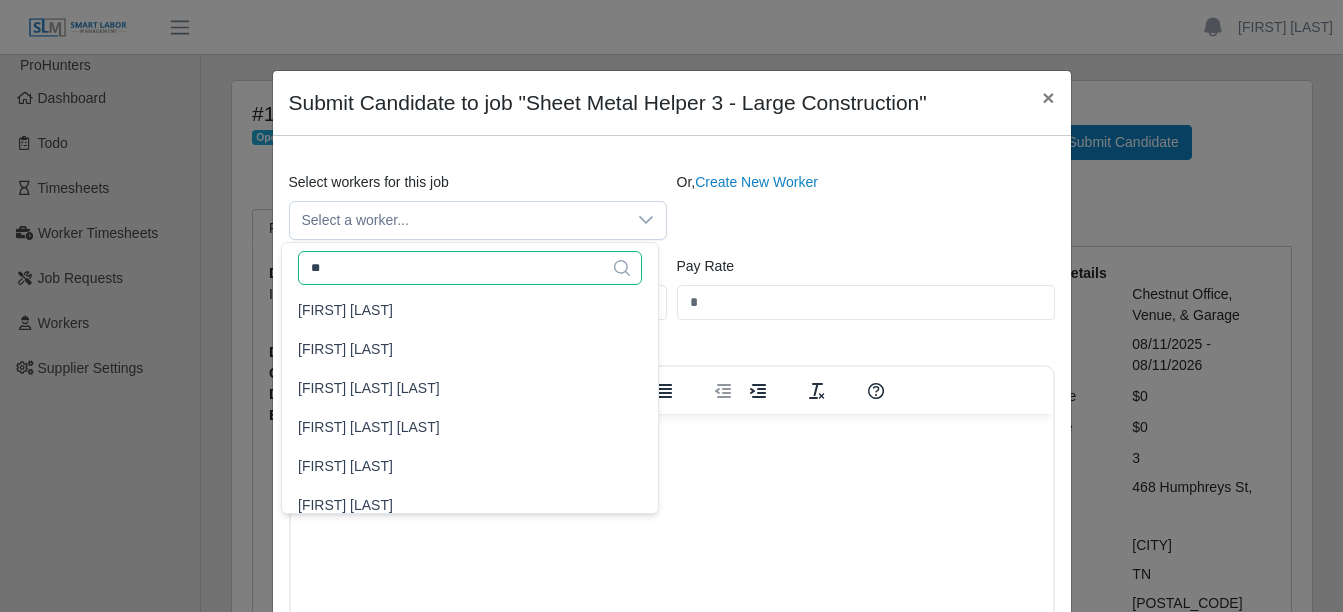 type on "*" 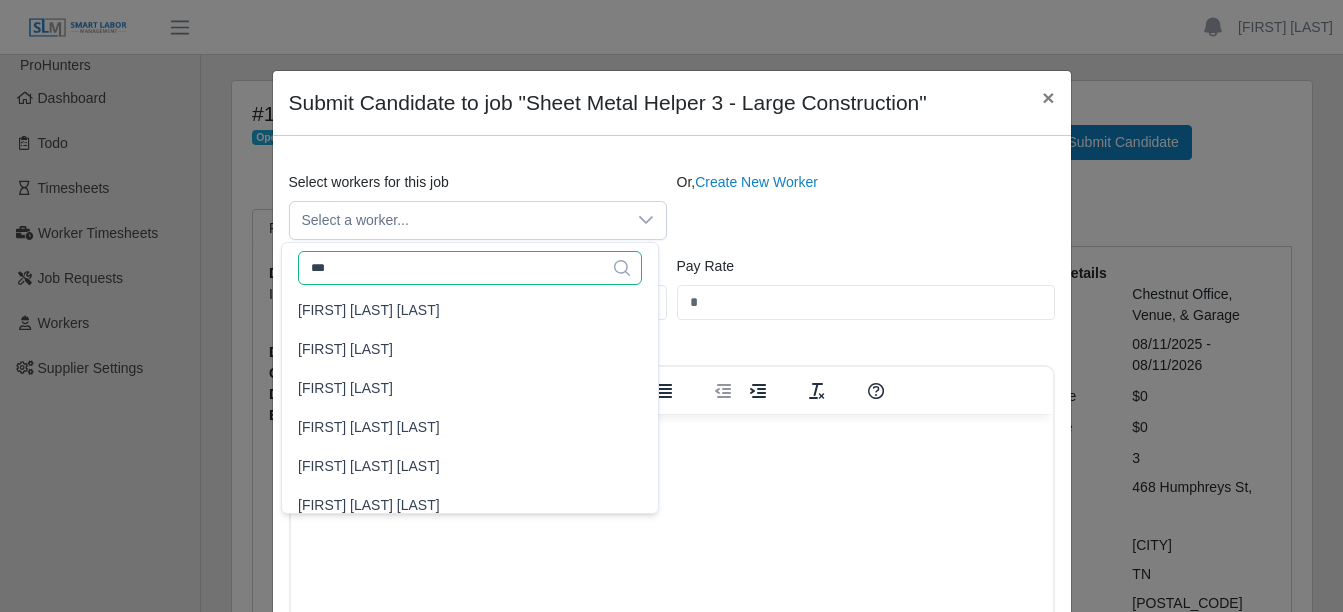 scroll, scrollTop: 289, scrollLeft: 0, axis: vertical 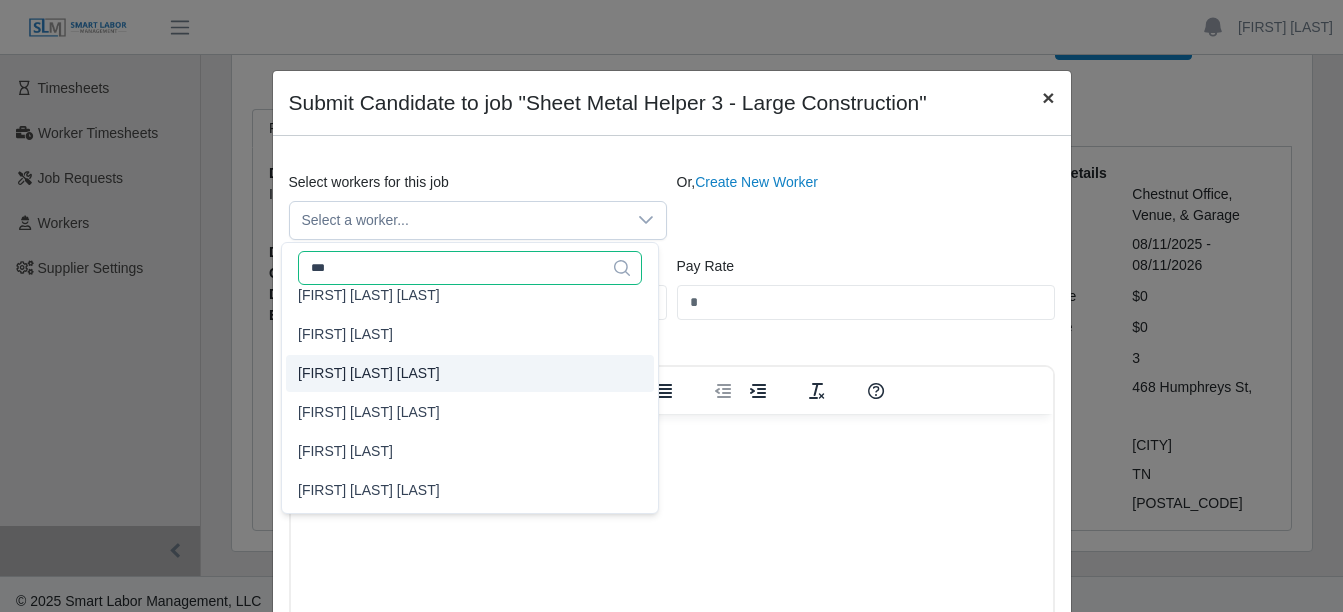 type on "***" 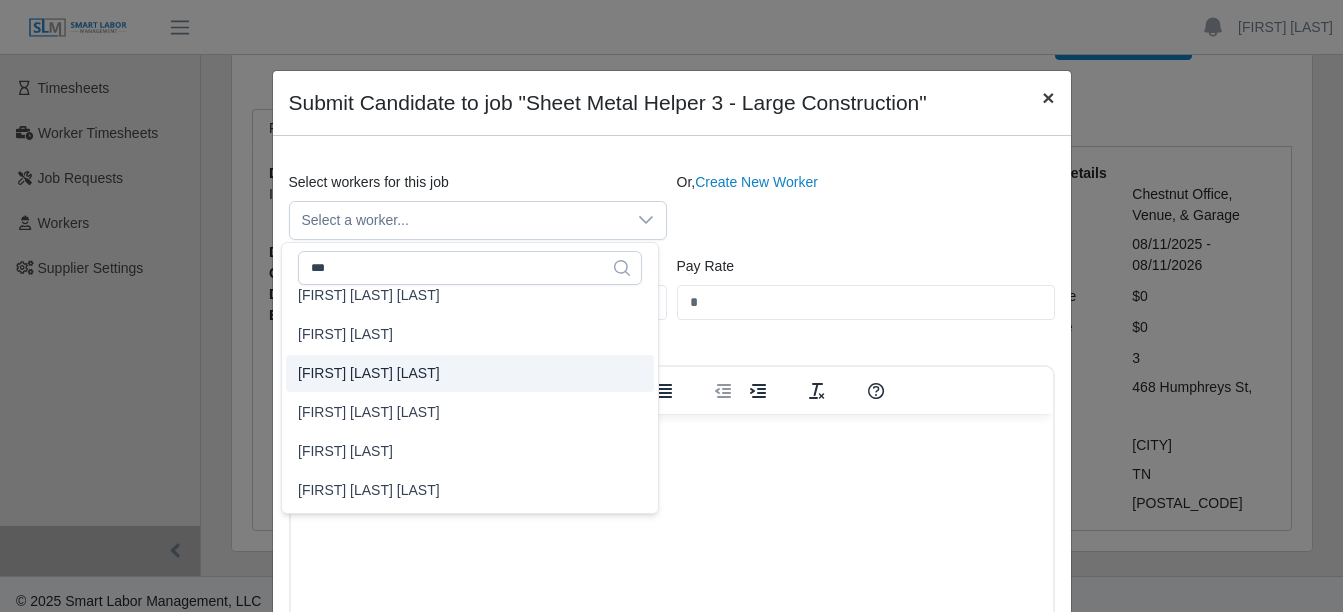 click on "×" at bounding box center [1048, 97] 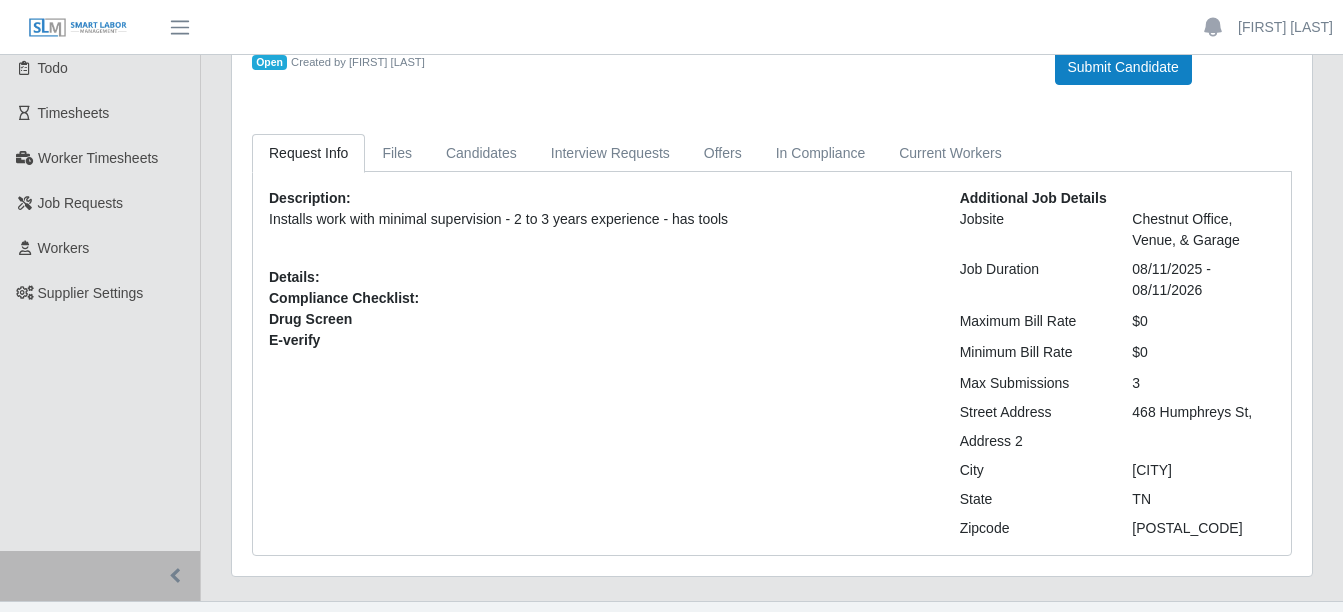 scroll, scrollTop: 0, scrollLeft: 0, axis: both 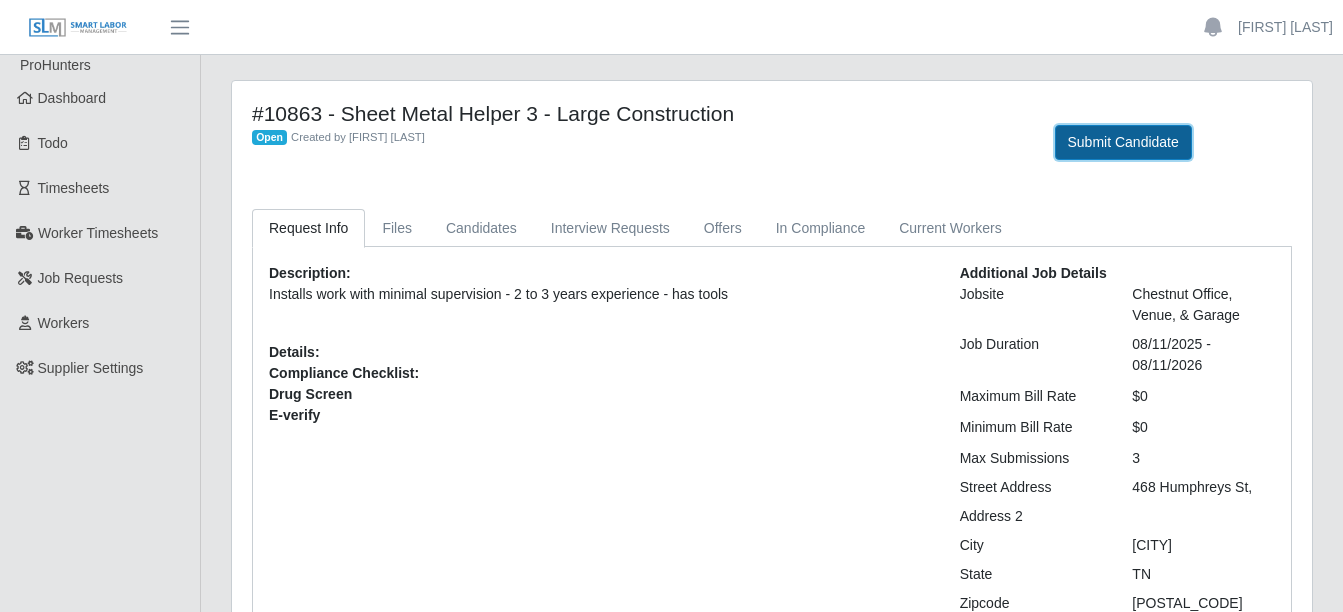 click on "Submit Candidate" at bounding box center [1123, 142] 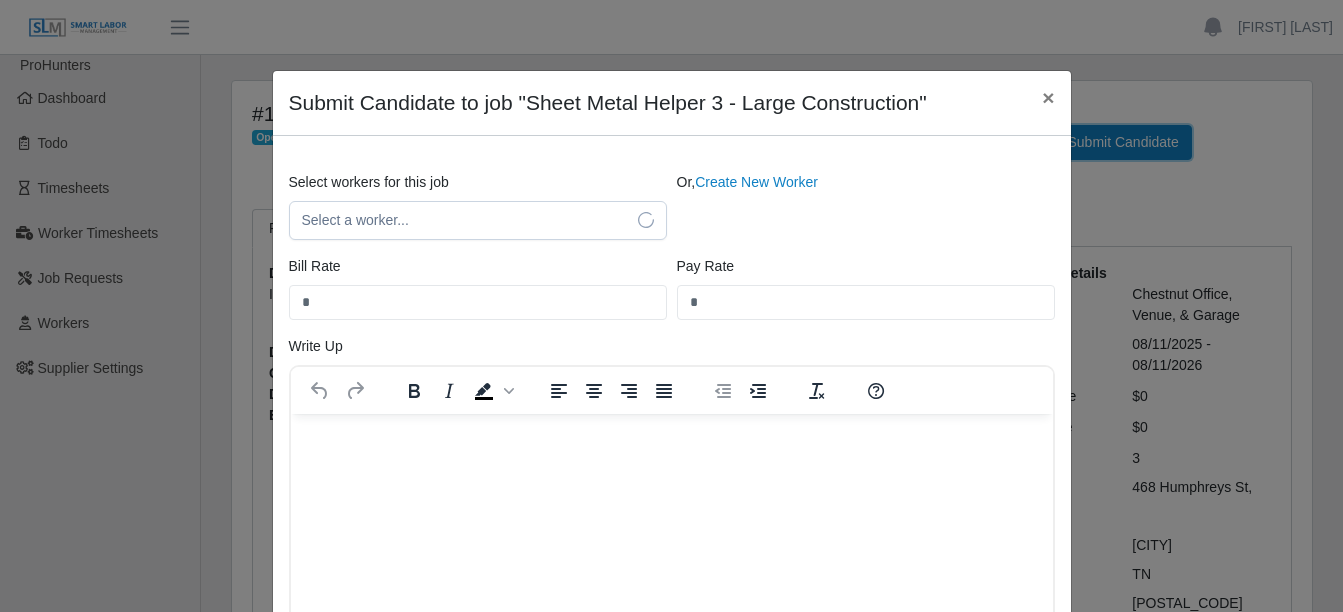 scroll, scrollTop: 0, scrollLeft: 0, axis: both 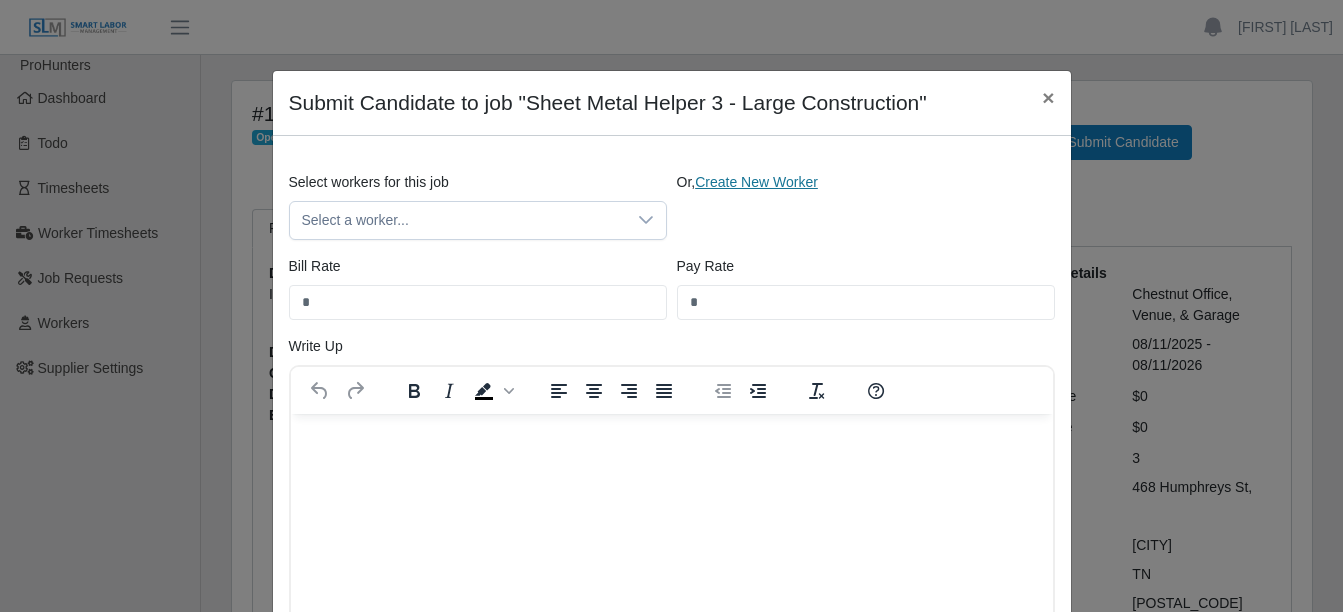 click on "Create New Worker" at bounding box center [756, 182] 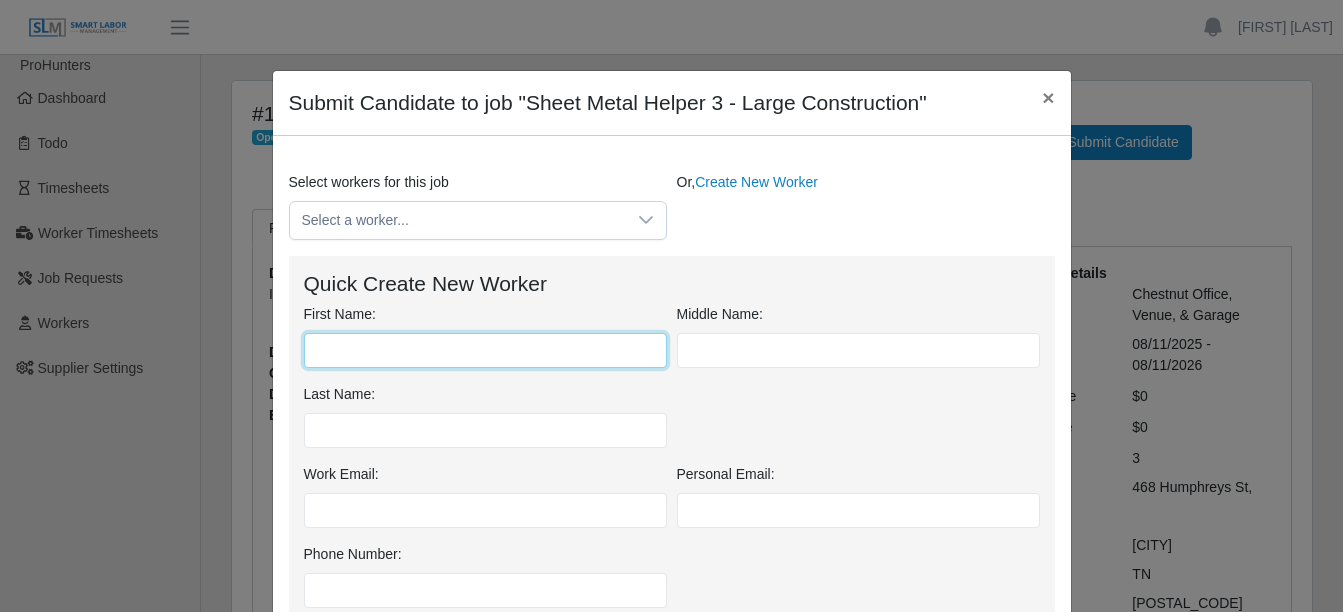 click on "First Name:" at bounding box center (485, 350) 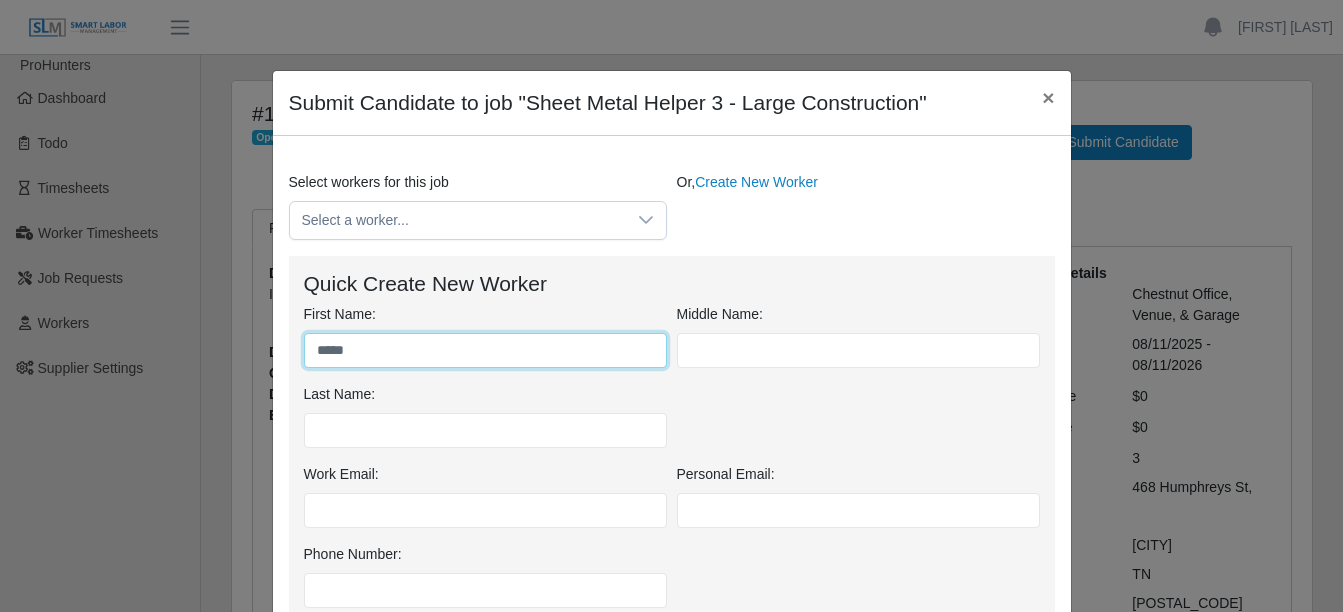type on "*****" 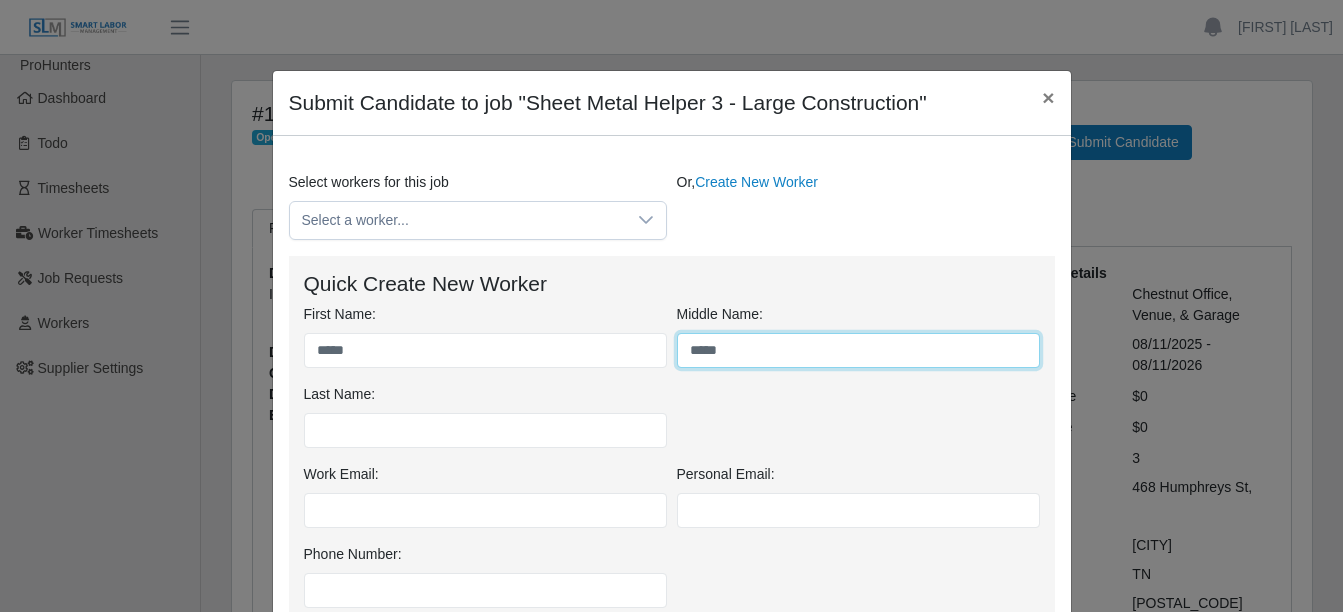 type on "*****" 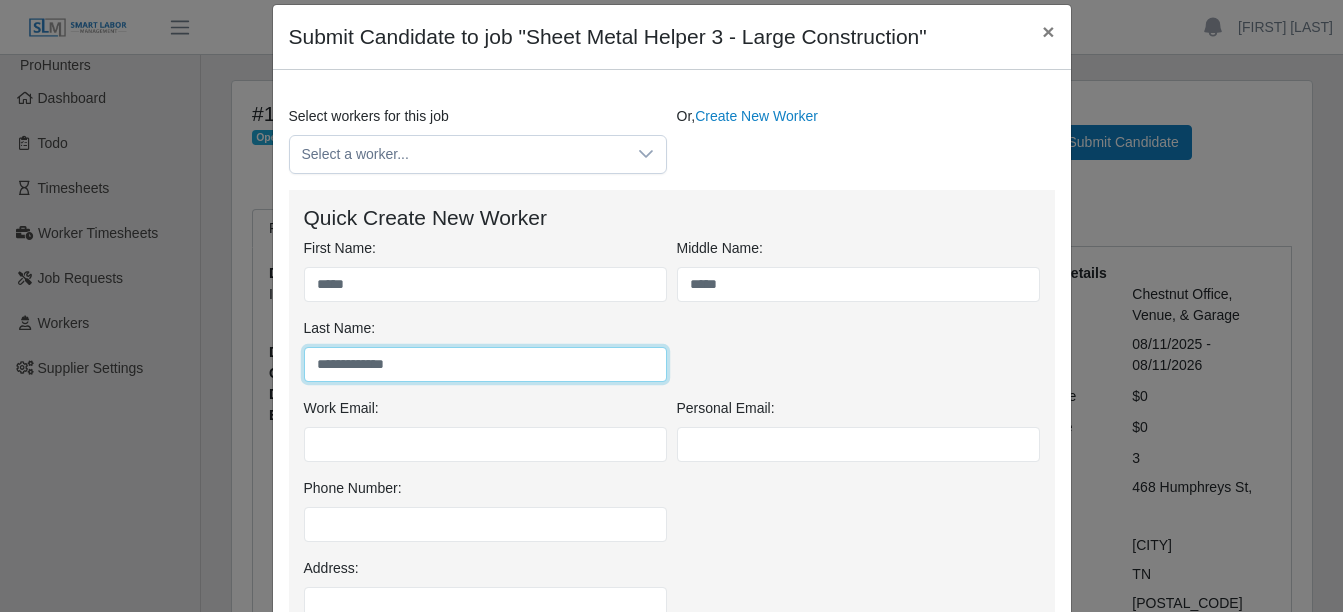 scroll, scrollTop: 100, scrollLeft: 0, axis: vertical 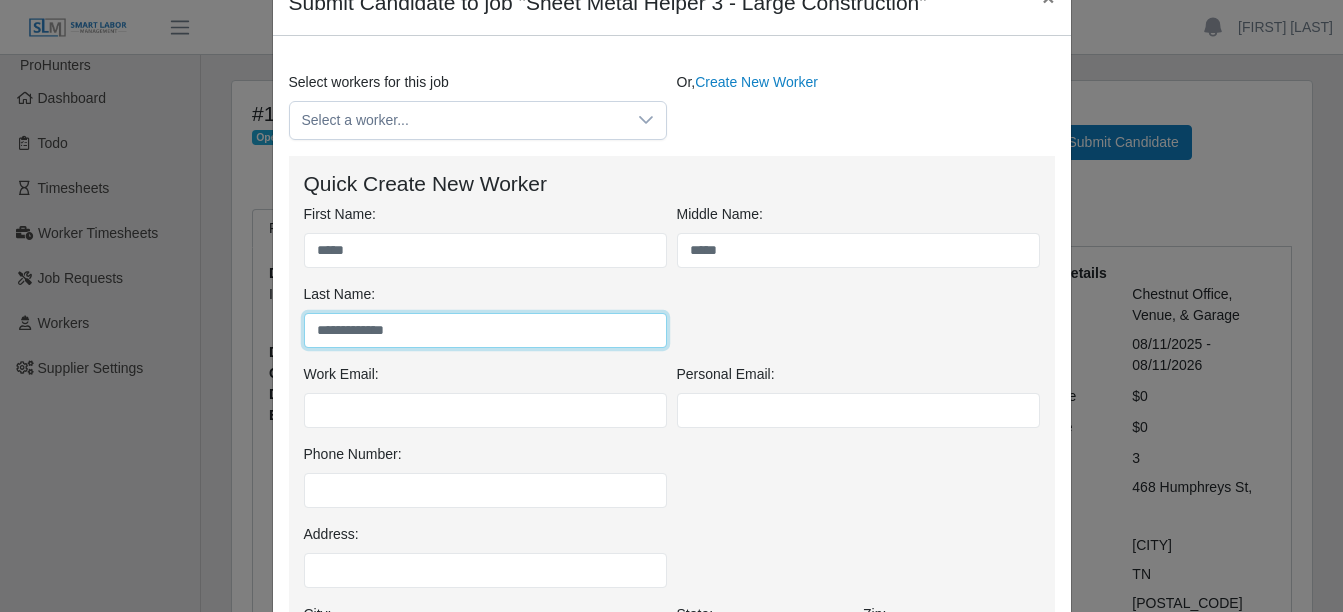 type on "**********" 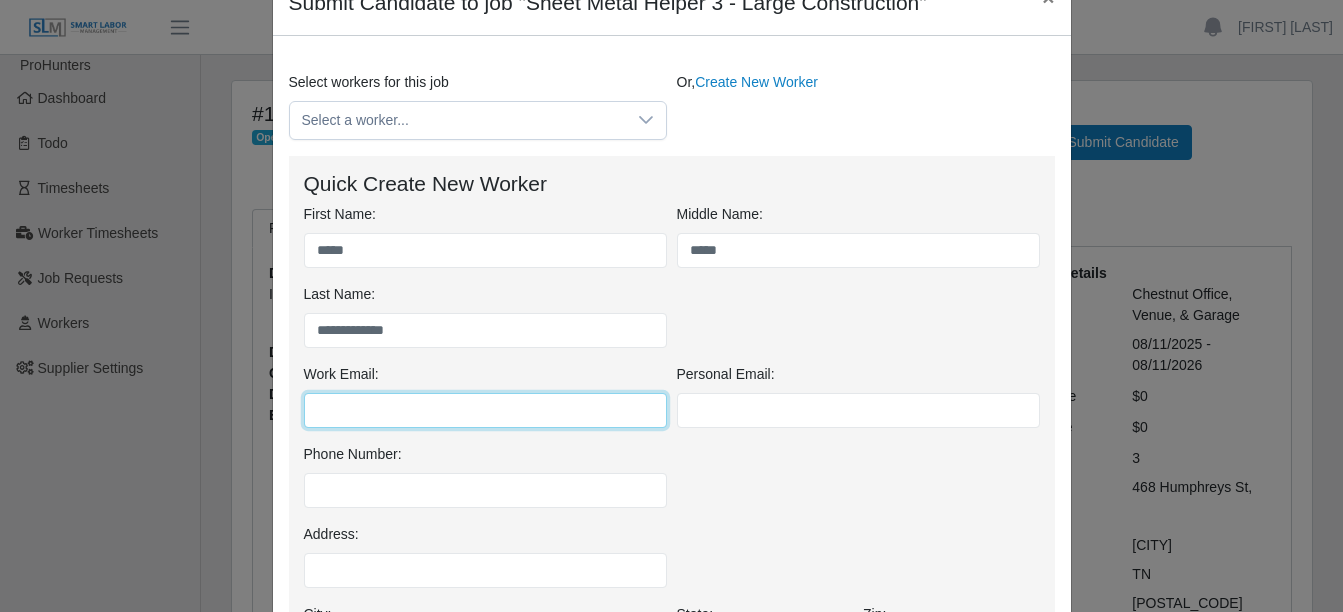 click on "Work Email:" at bounding box center [485, 410] 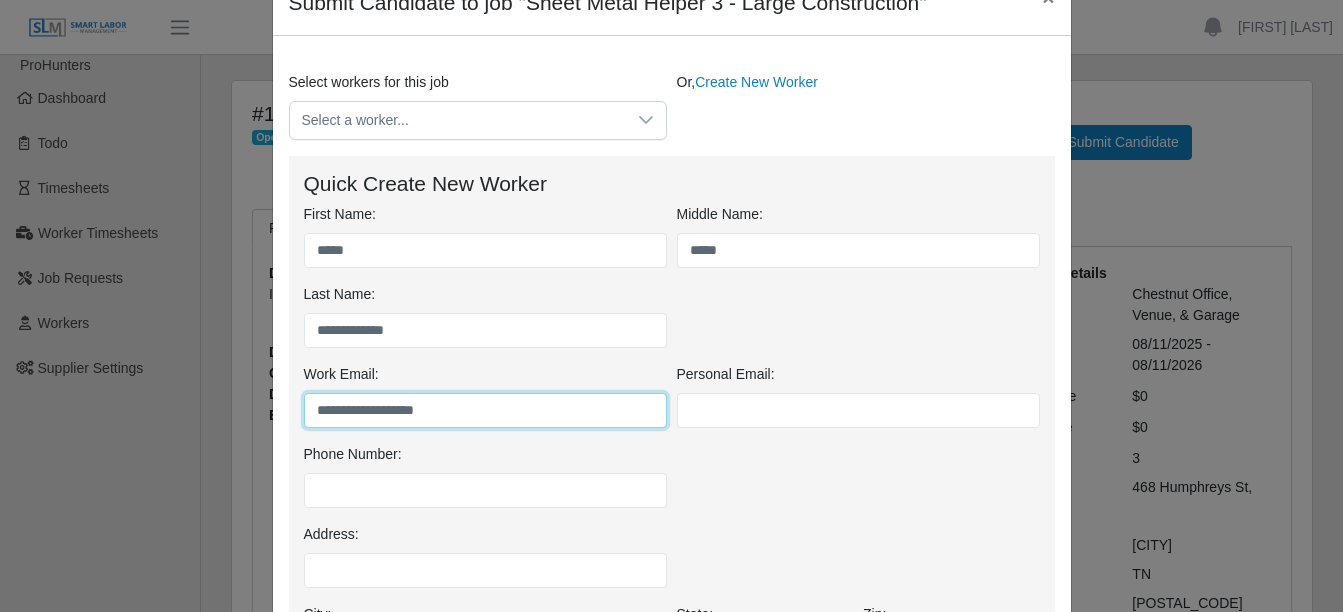 type on "**********" 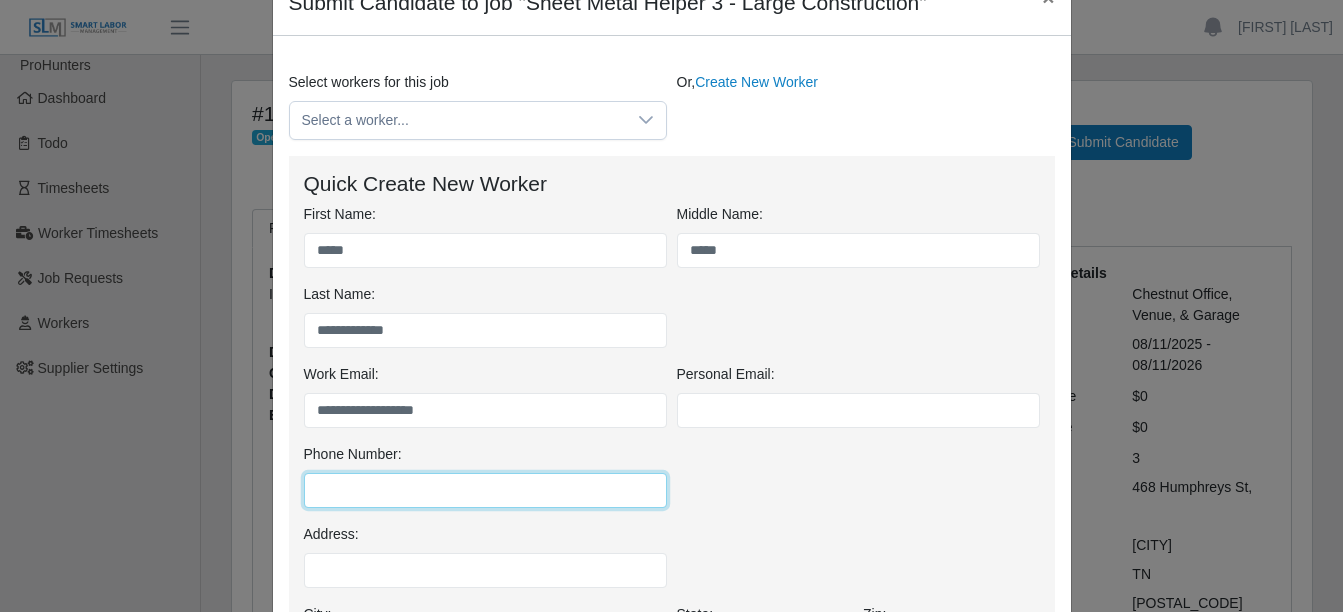 click on "Phone Number:" at bounding box center [485, 490] 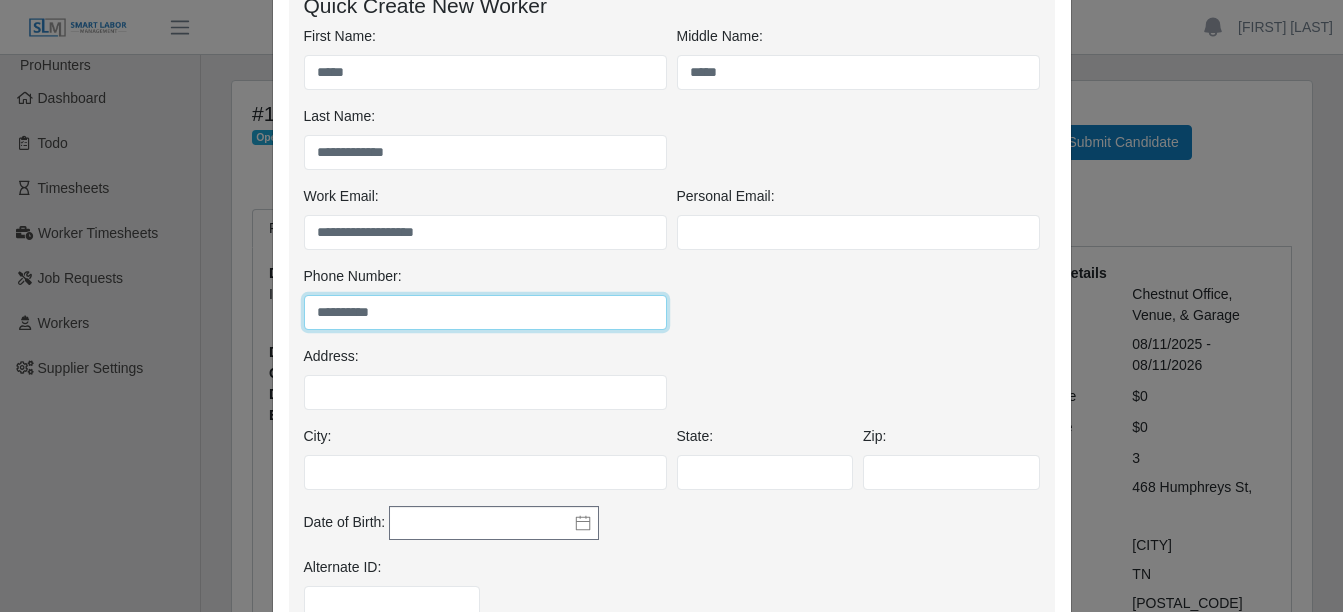 scroll, scrollTop: 500, scrollLeft: 0, axis: vertical 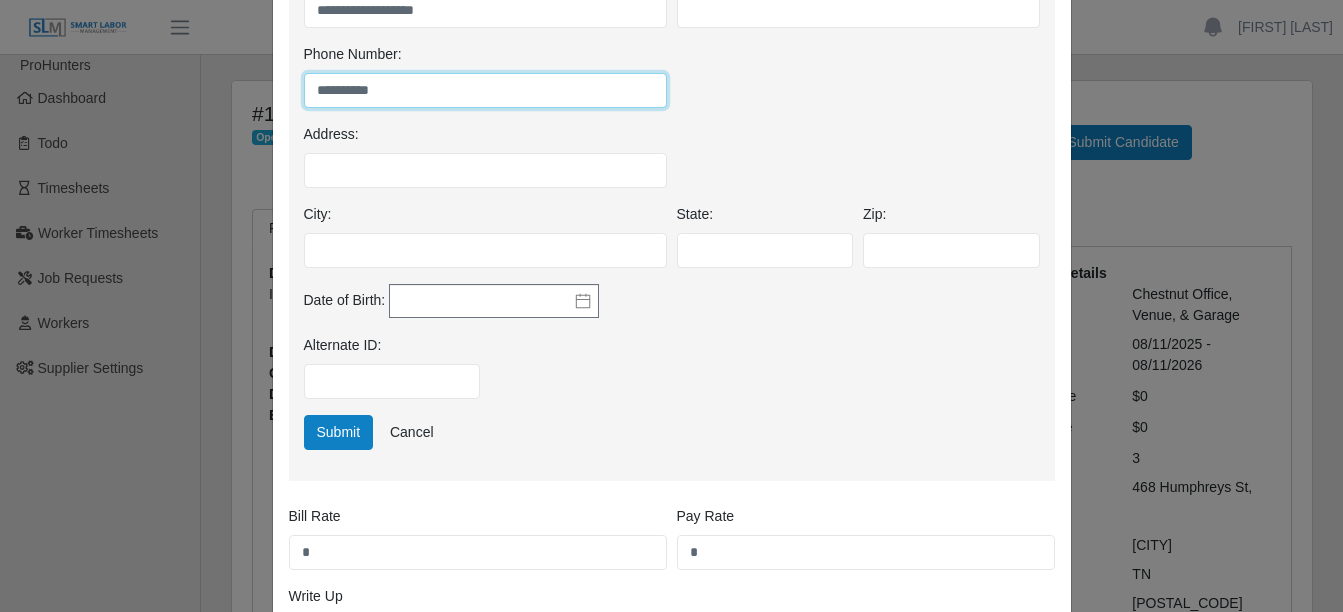 type on "**********" 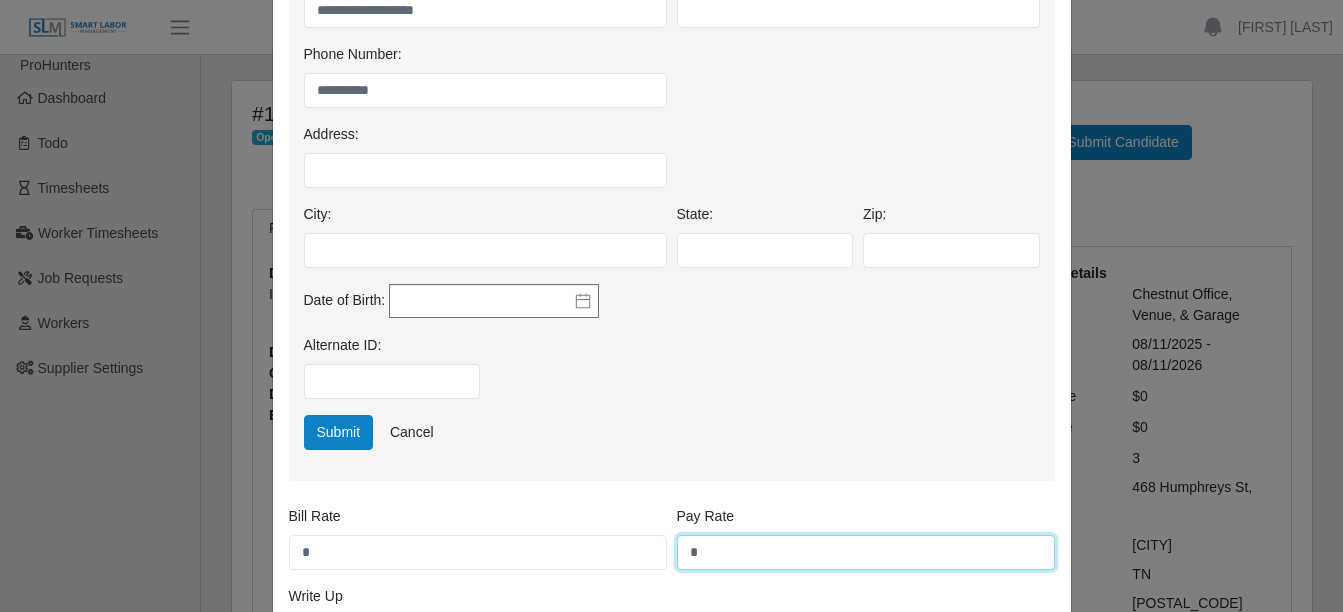 click on "*" at bounding box center [866, 552] 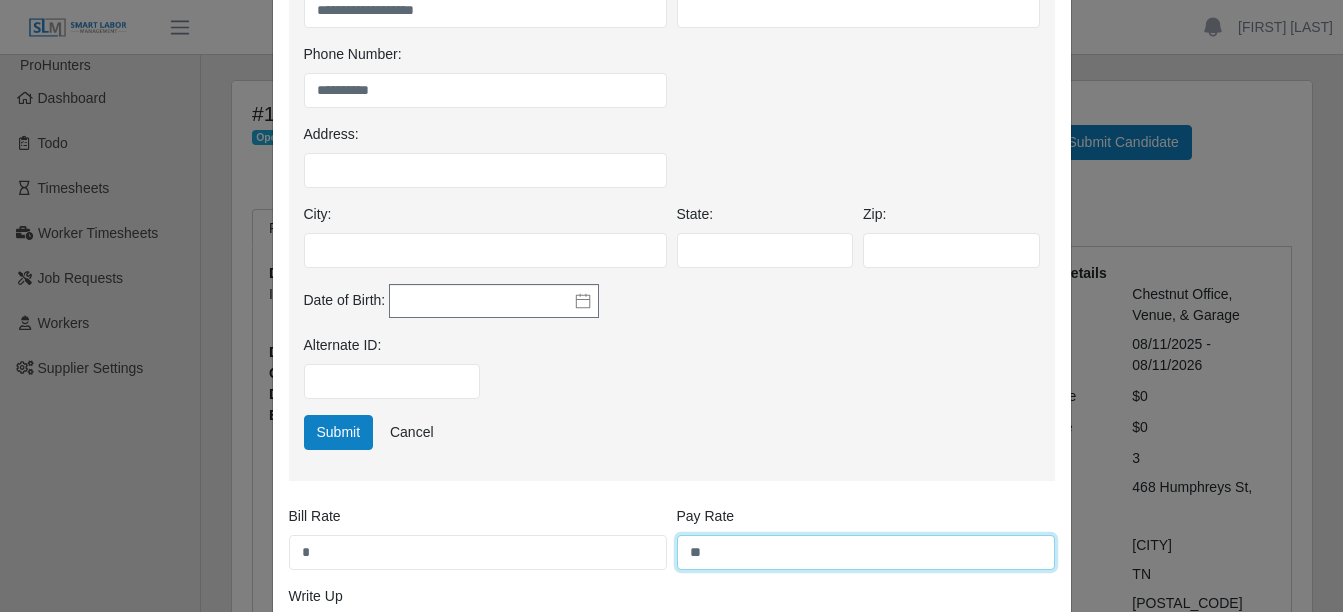 type on "**" 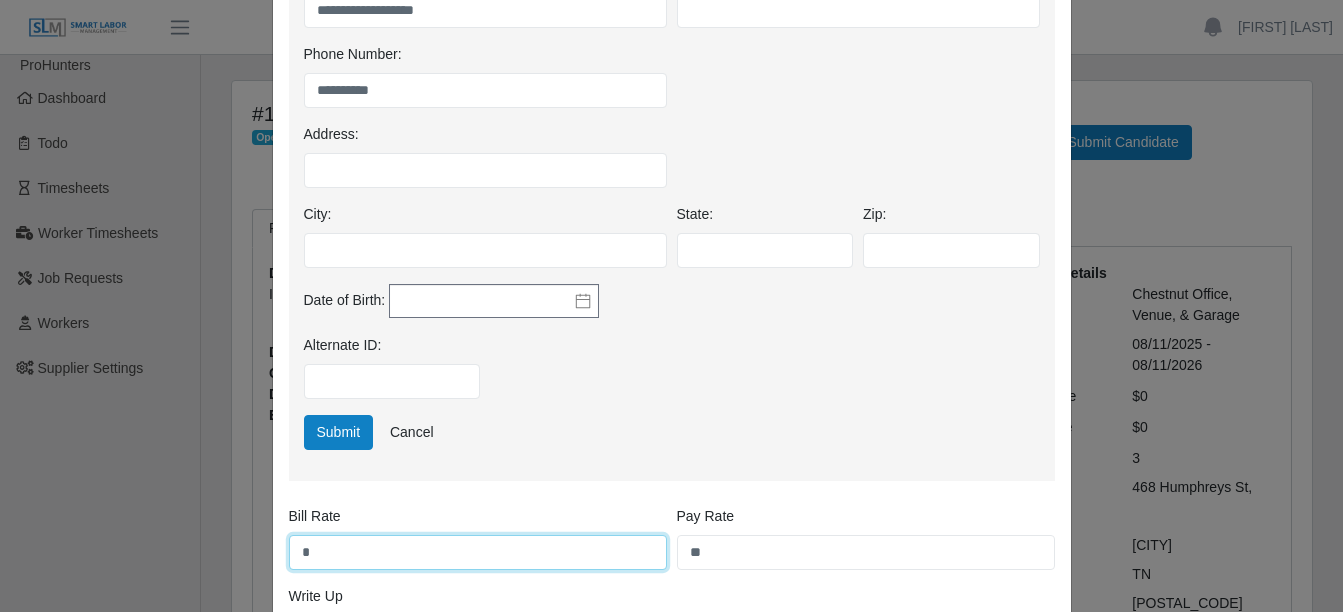 click on "*" at bounding box center (478, 552) 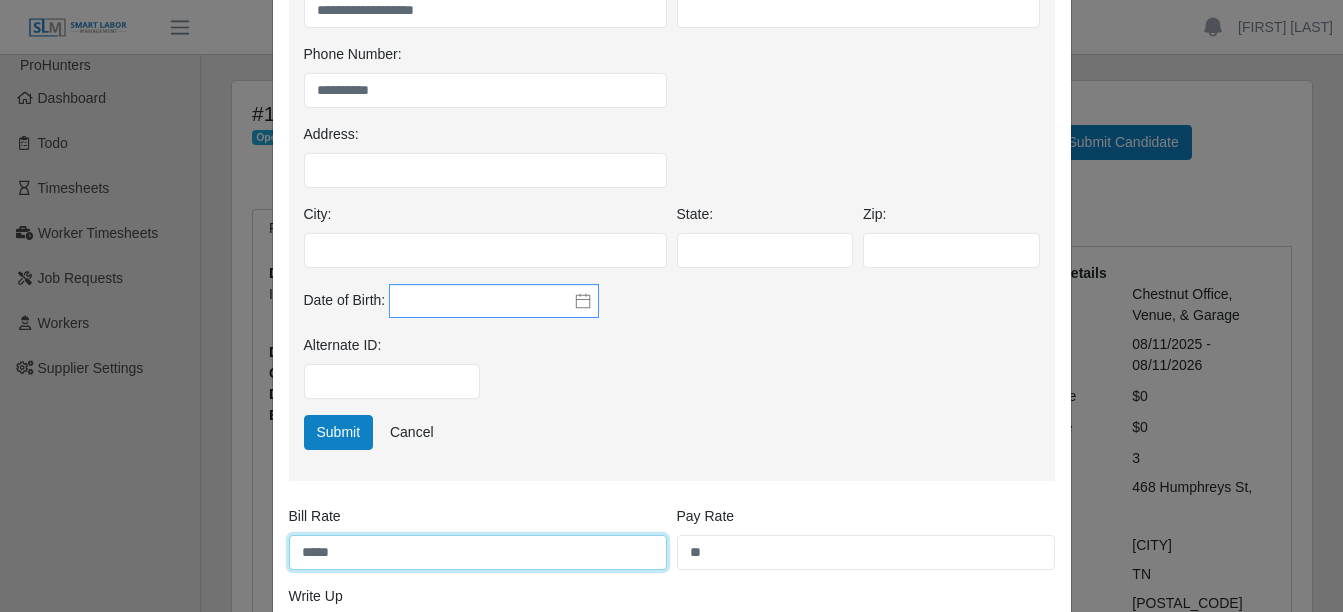 type on "*****" 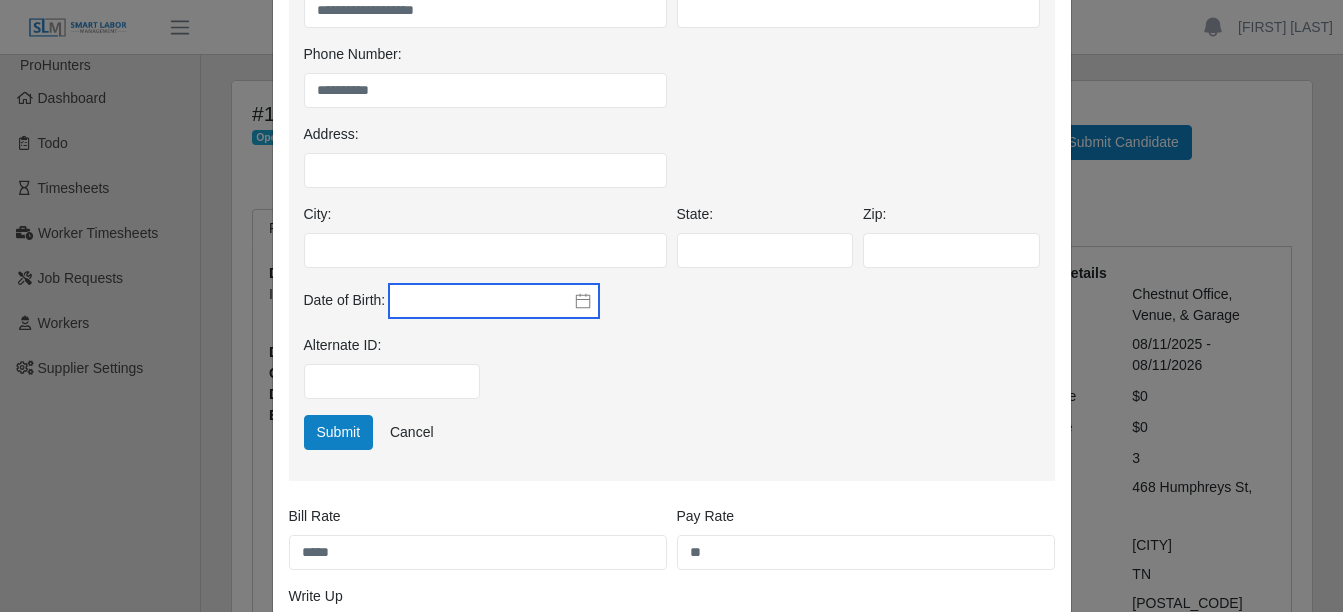 click at bounding box center (494, 301) 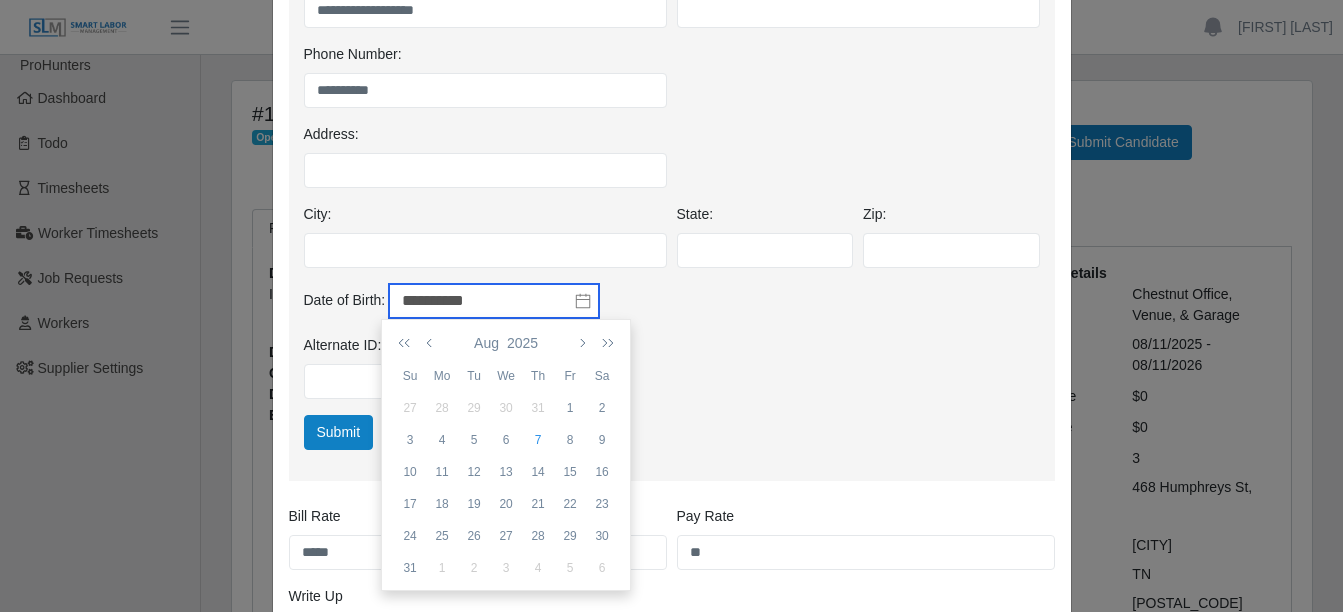 type on "**********" 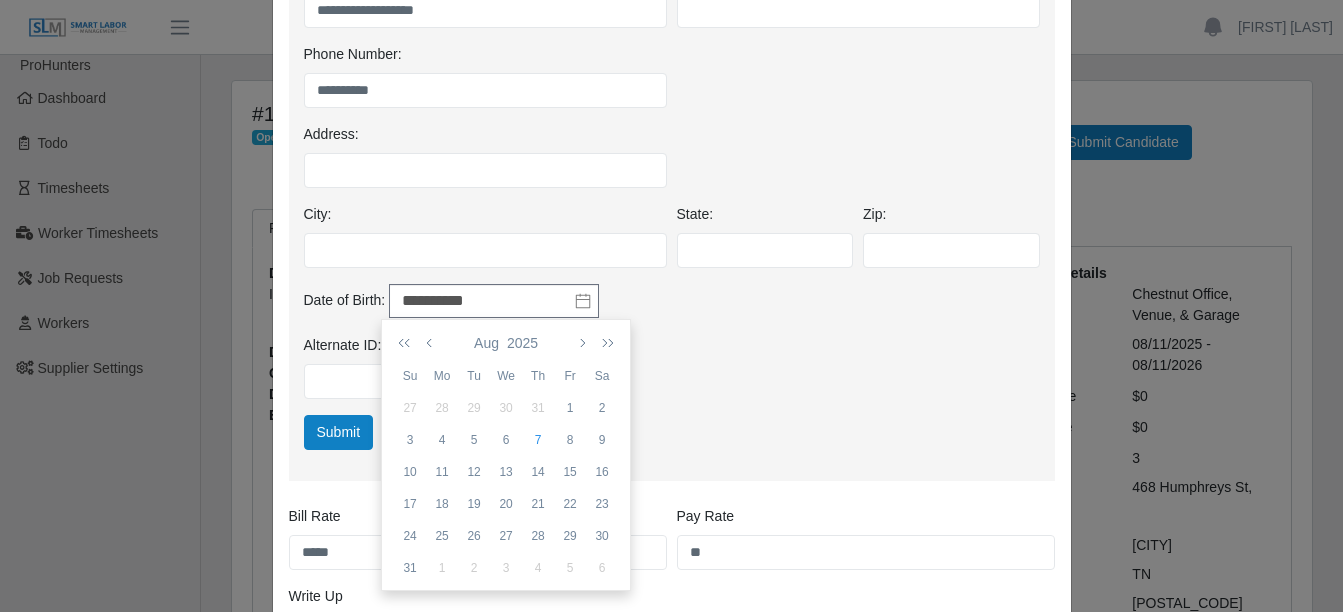 click on "Alternate ID:" at bounding box center (672, 375) 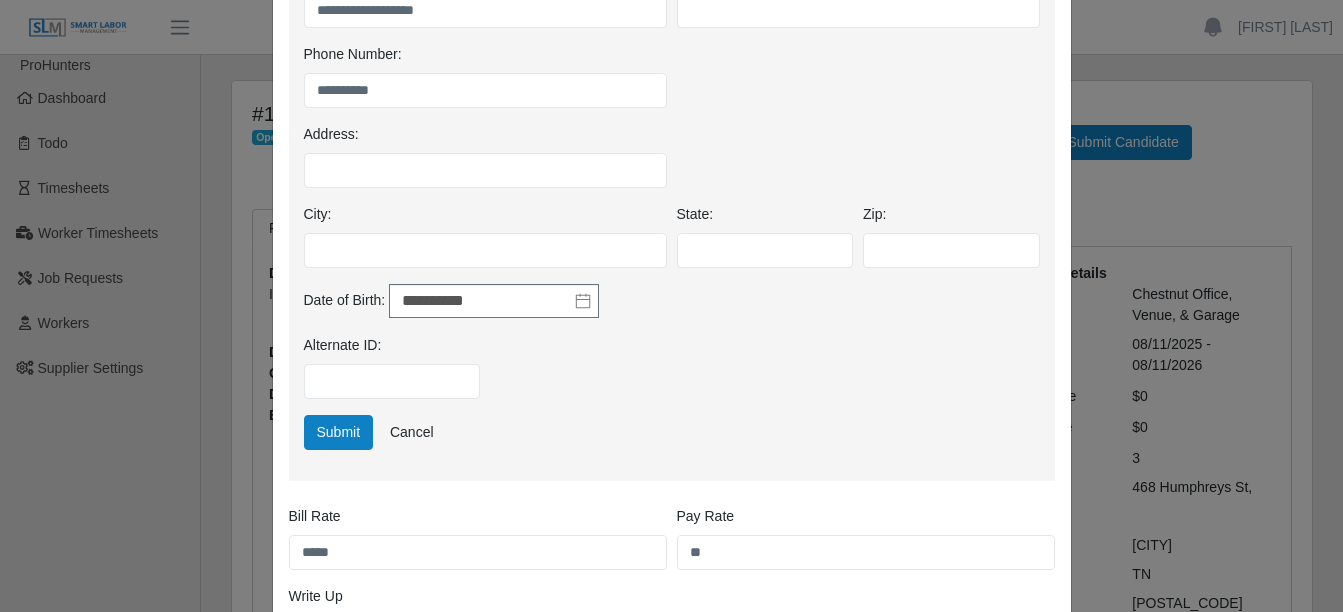 click on "City:      State:      Zip:" at bounding box center [672, 244] 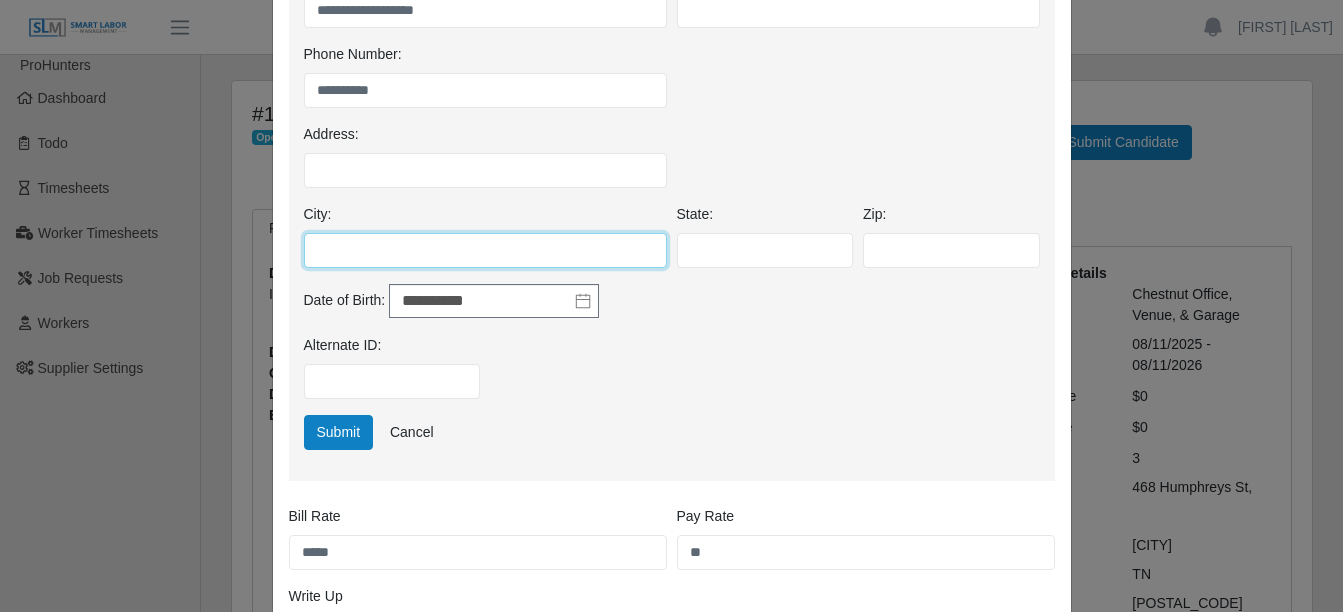 click on "City:" at bounding box center [485, 250] 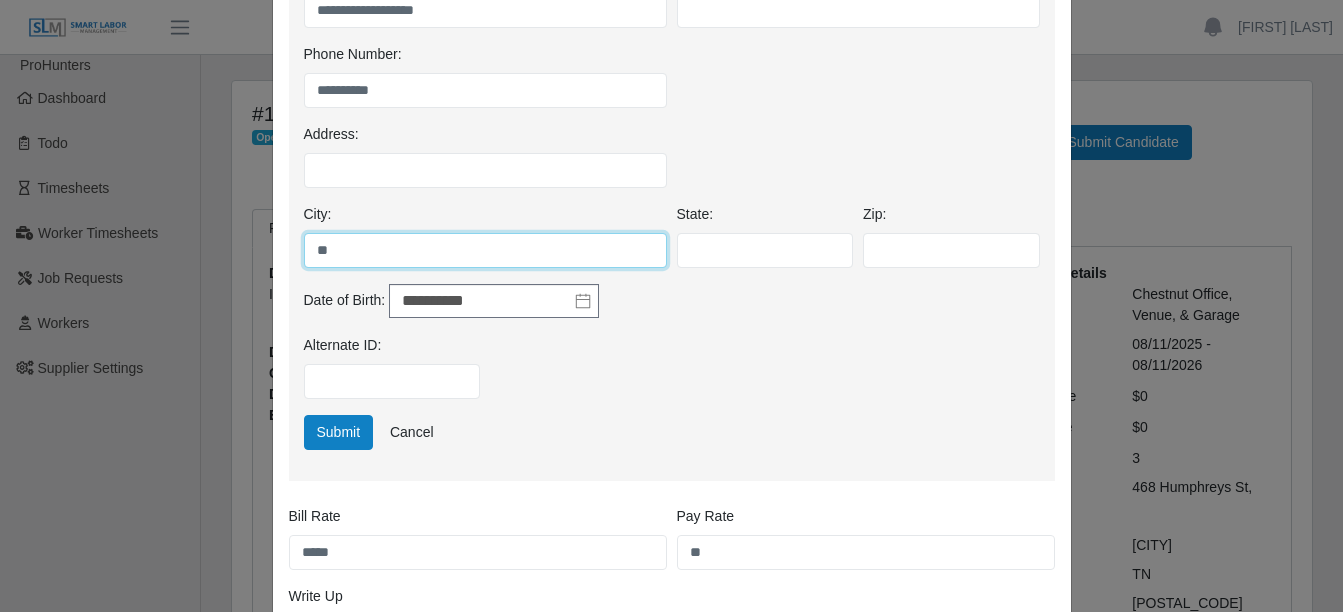 type on "*" 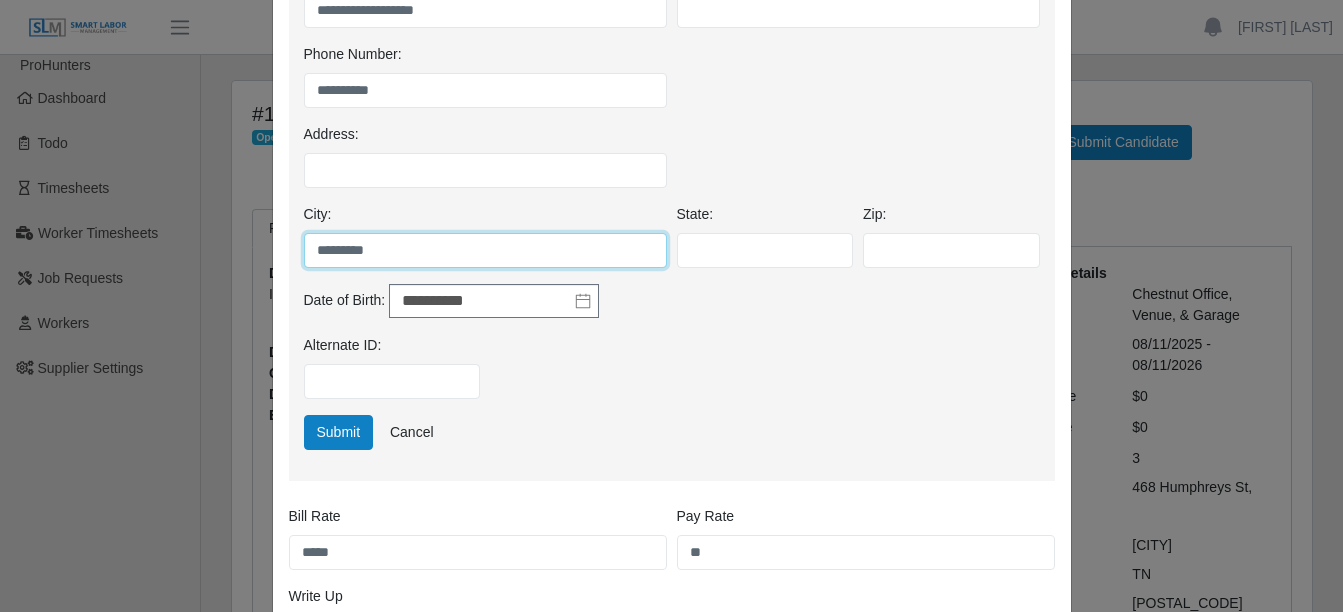 type on "*********" 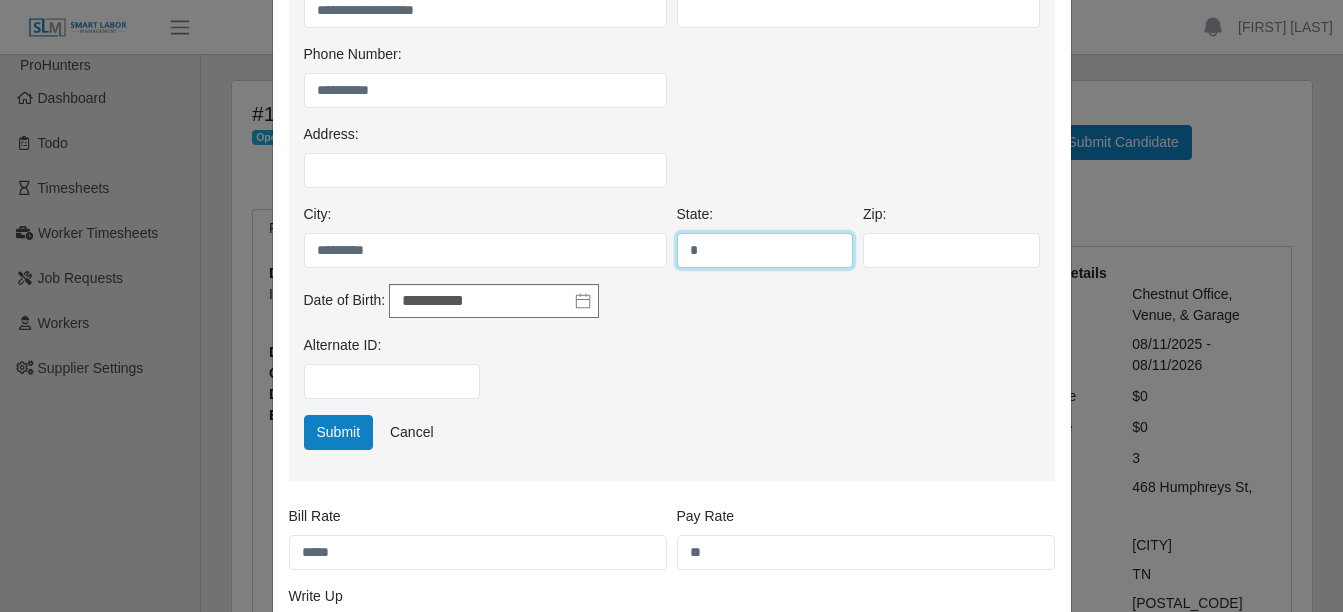 type on "*" 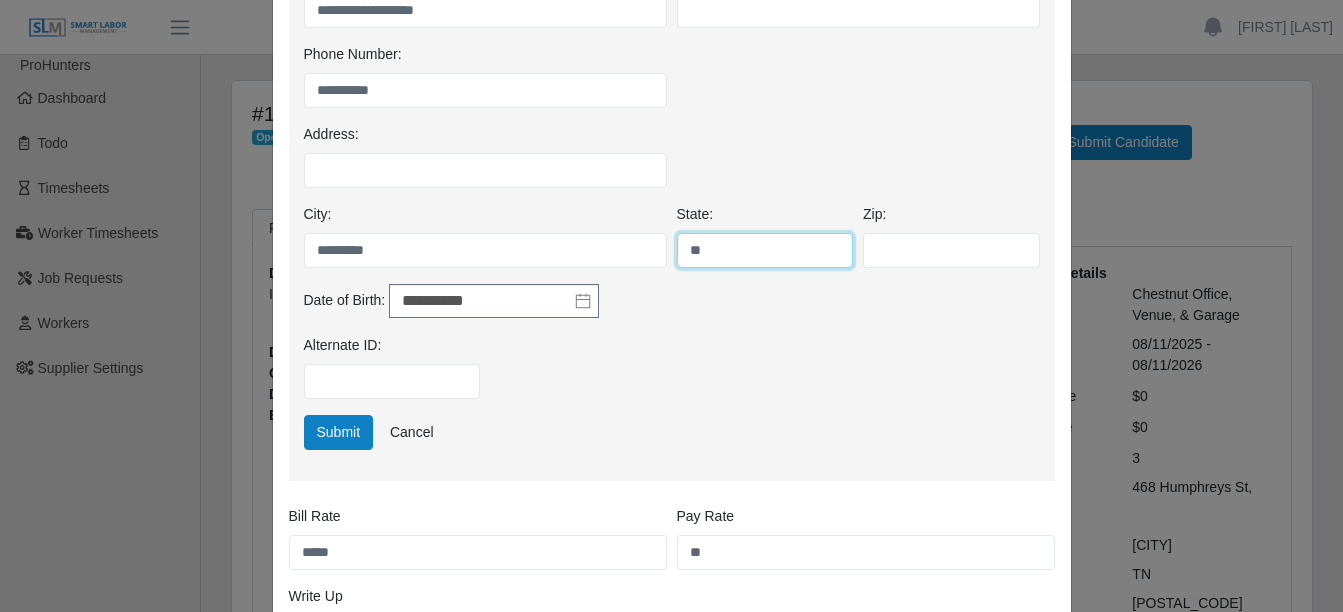 type on "**" 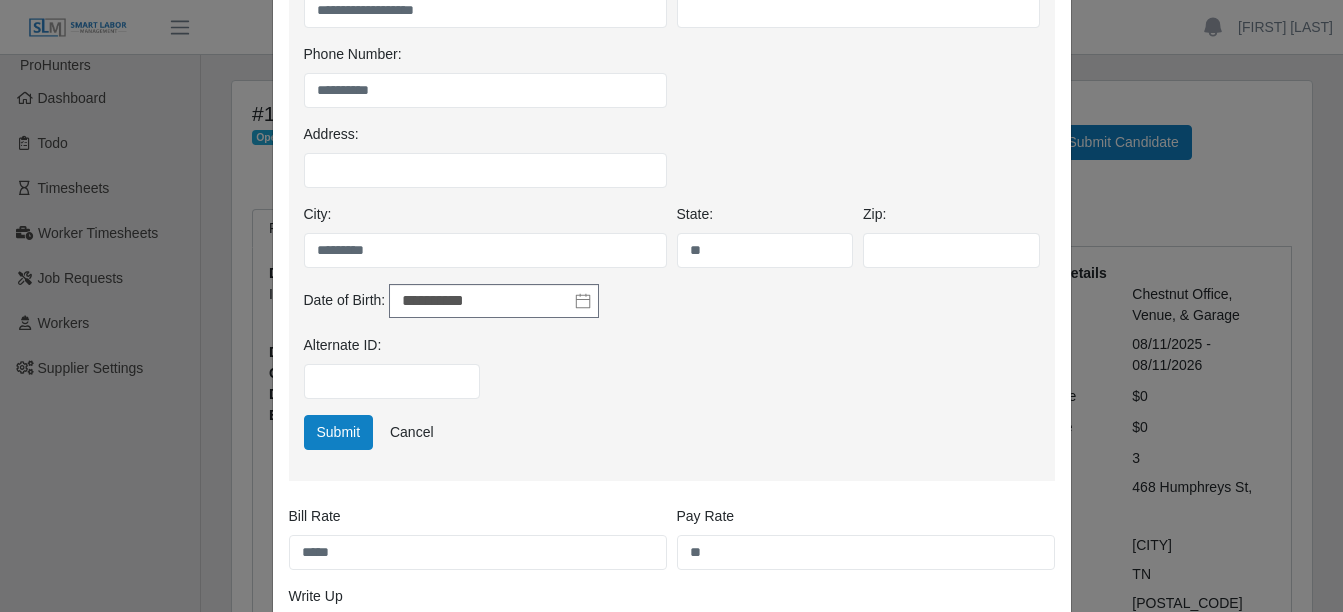 click on "Alternate ID:" at bounding box center [672, 375] 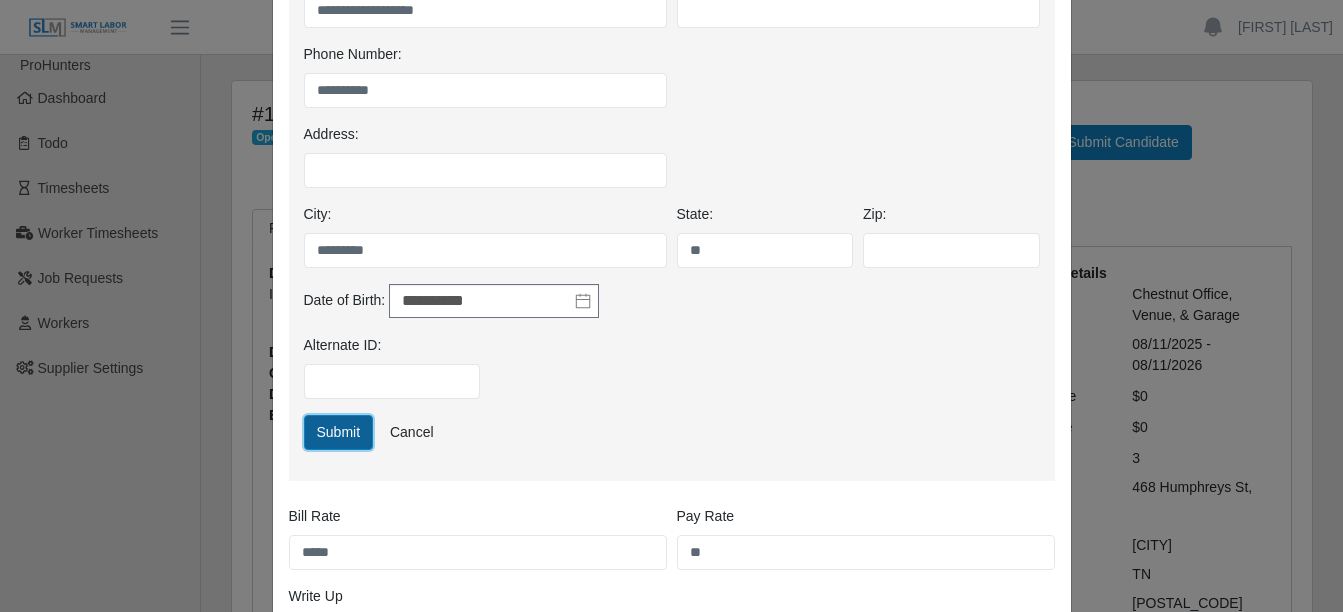 click on "Submit" at bounding box center [339, 432] 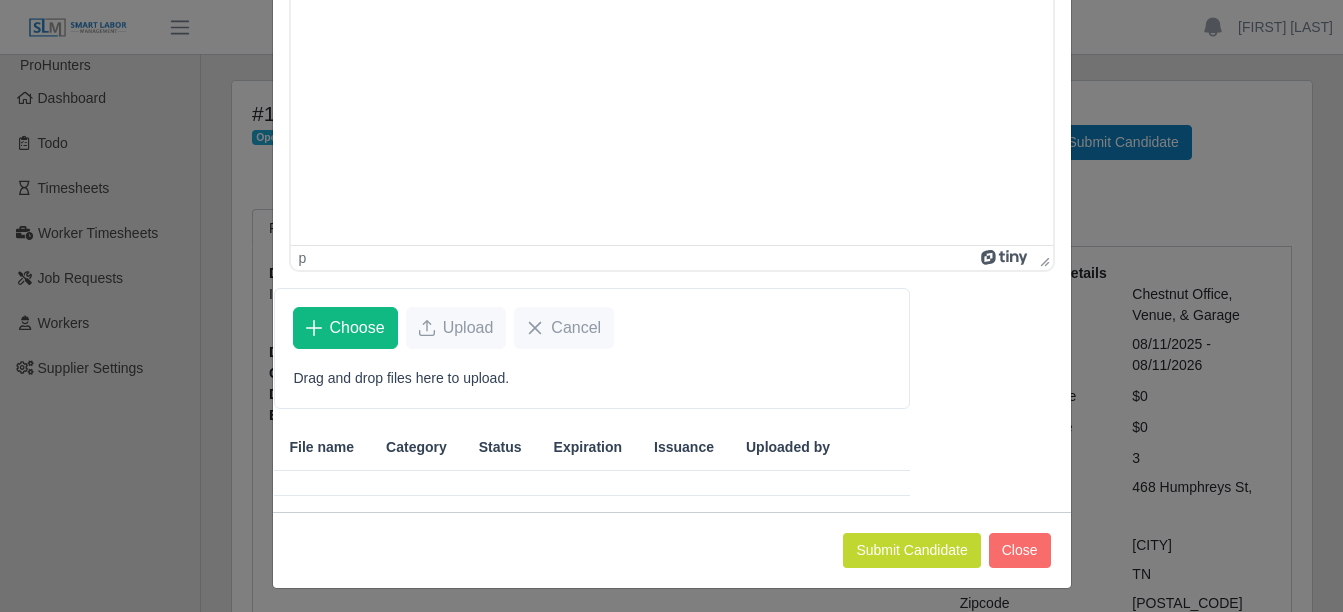scroll, scrollTop: 448, scrollLeft: 0, axis: vertical 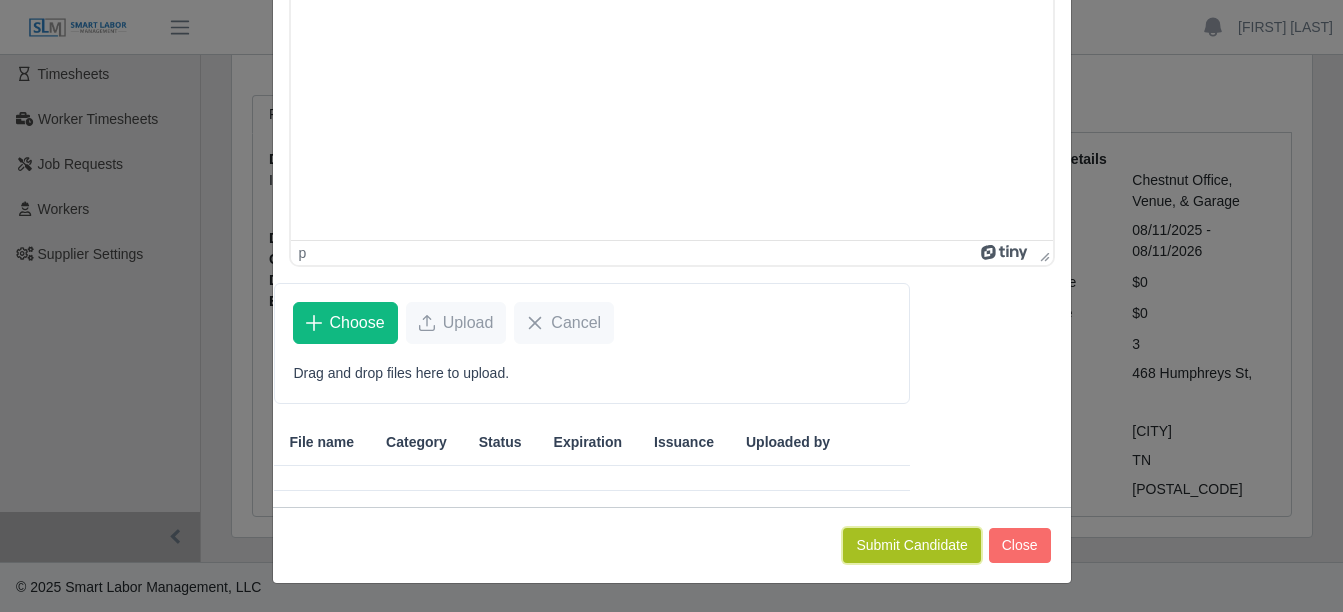 click on "Submit Candidate" 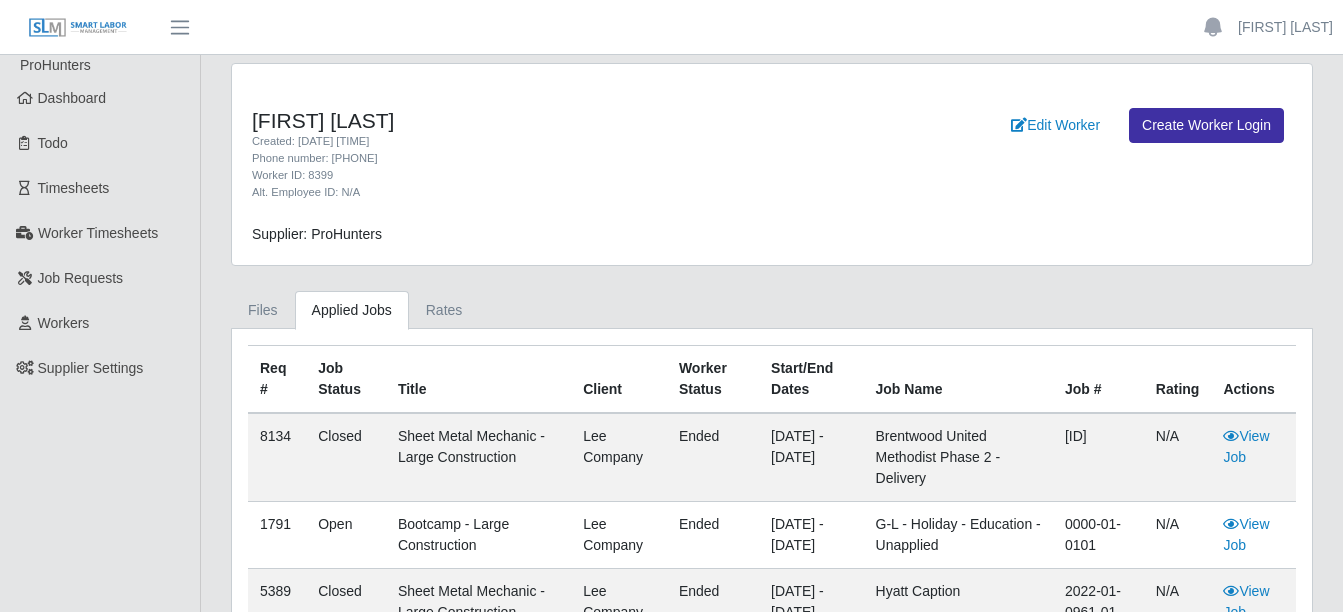 scroll, scrollTop: 106, scrollLeft: 0, axis: vertical 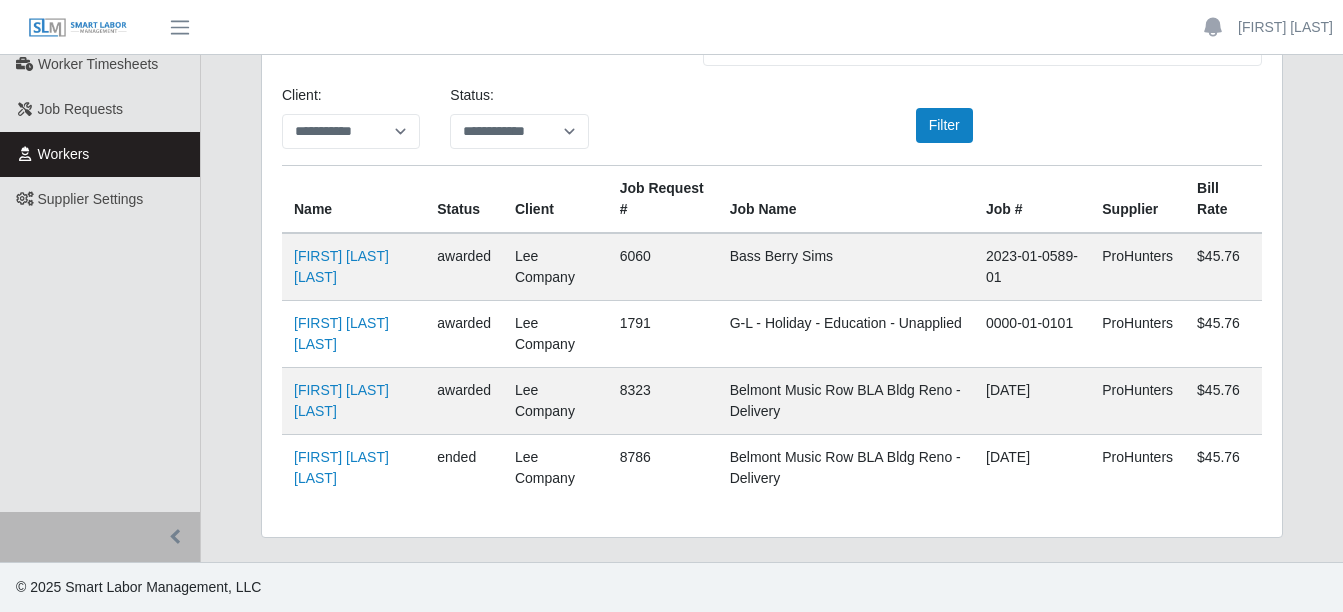 click on "Workers" at bounding box center [64, 154] 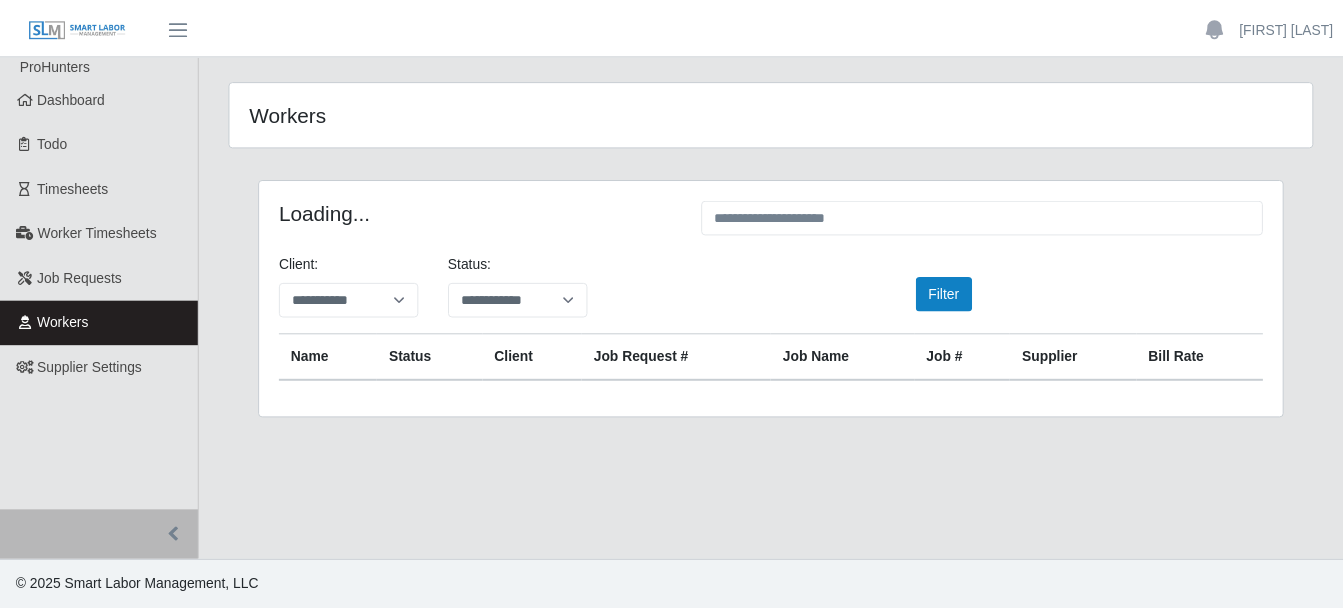scroll, scrollTop: 0, scrollLeft: 0, axis: both 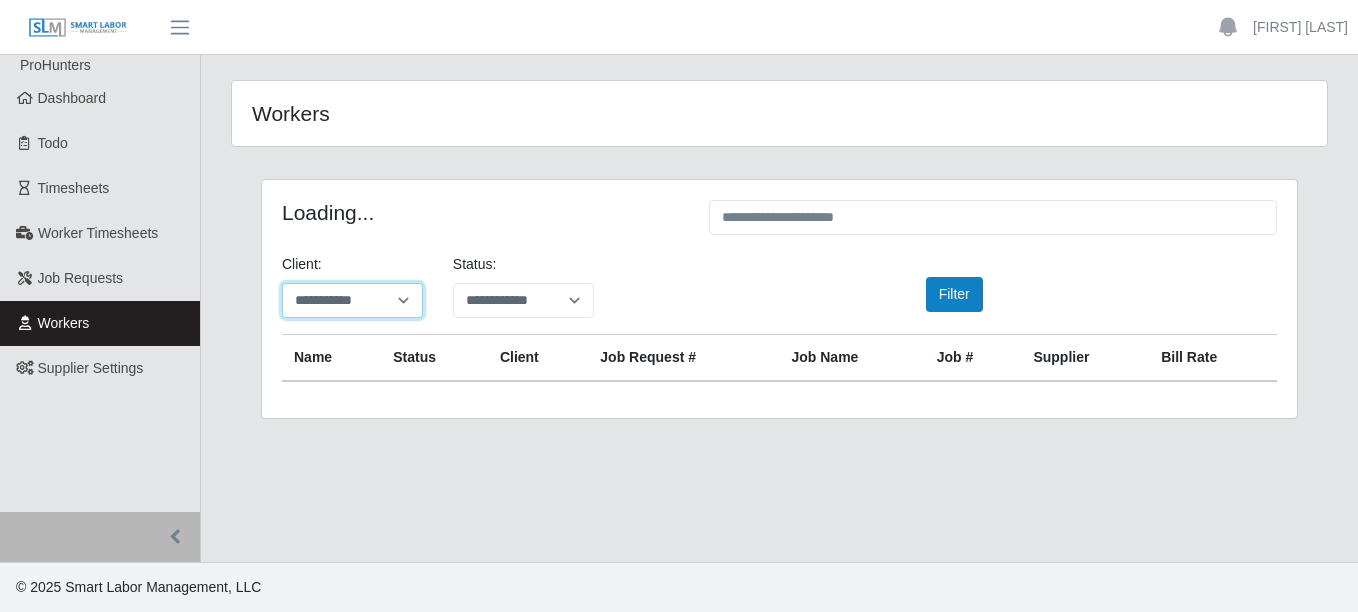 click on "**********" at bounding box center (352, 300) 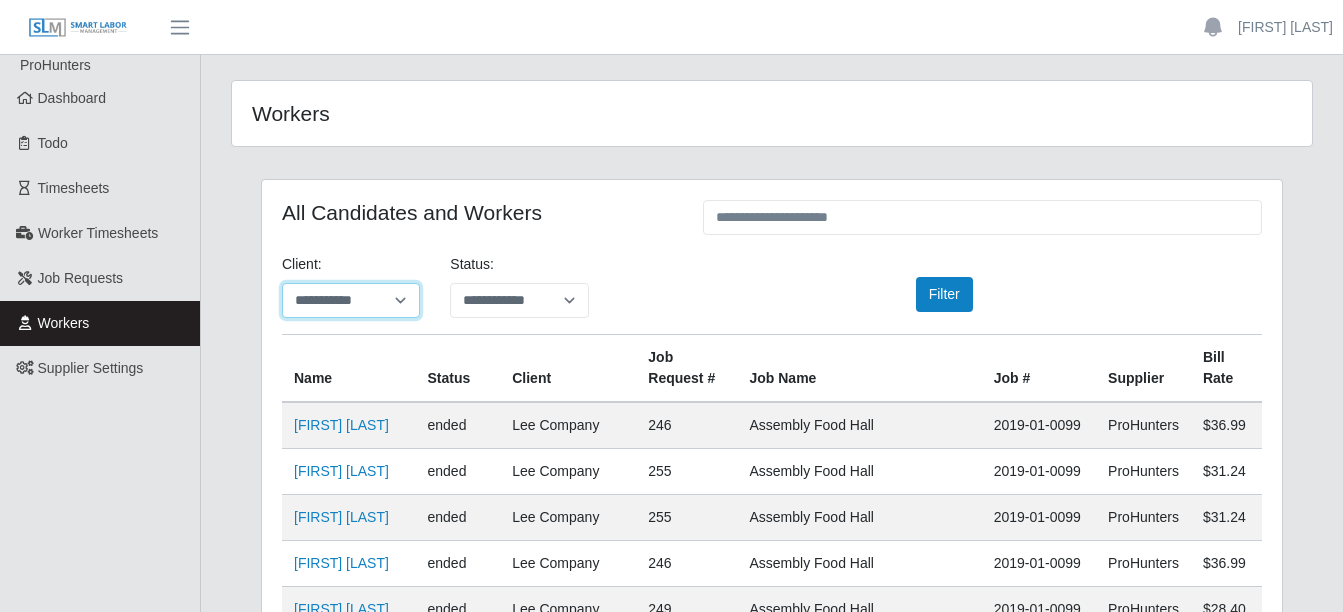 click on "**********" at bounding box center [351, 300] 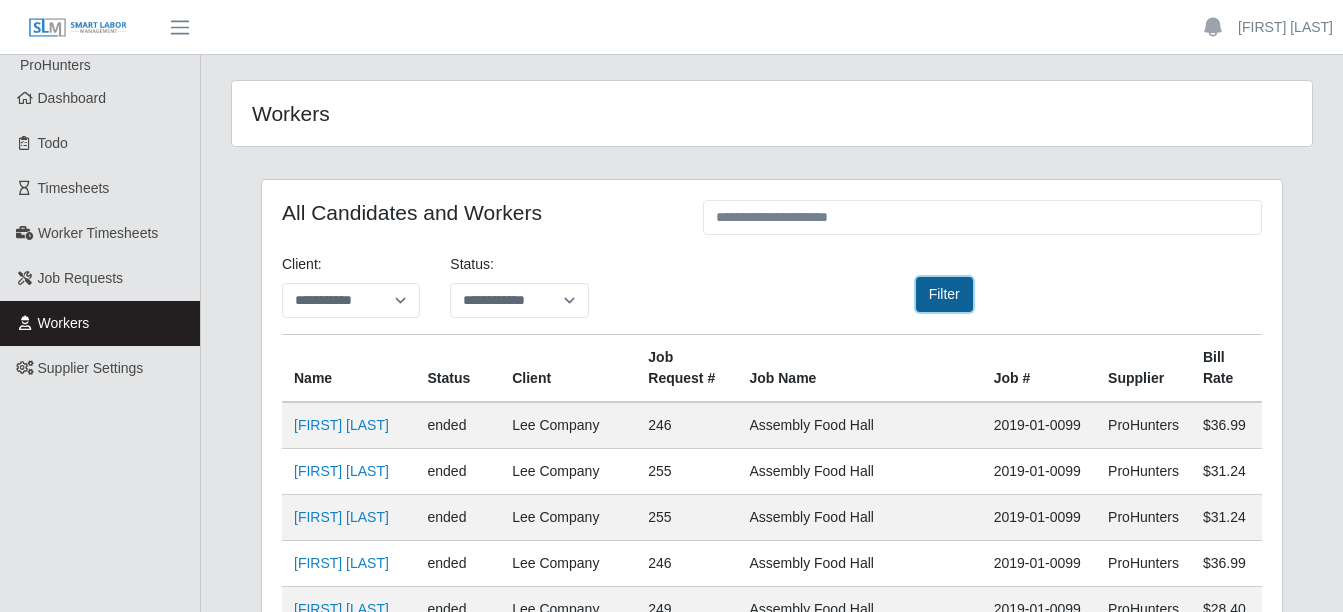 click on "Filter" at bounding box center [944, 294] 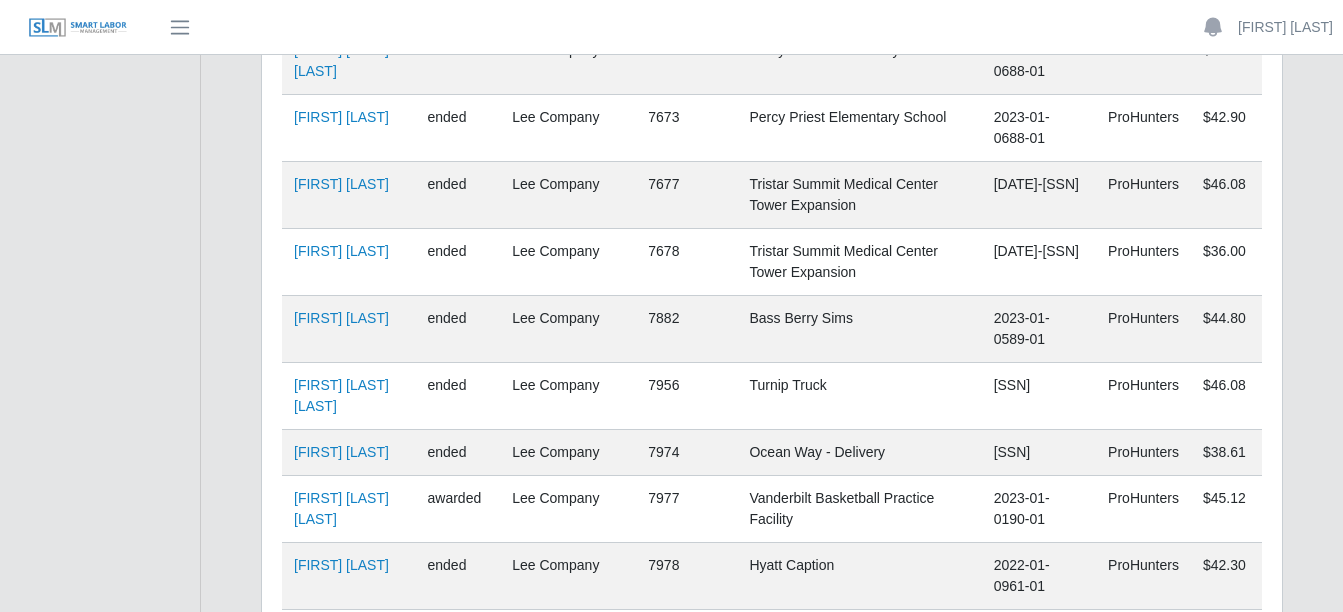 scroll, scrollTop: 129052, scrollLeft: 0, axis: vertical 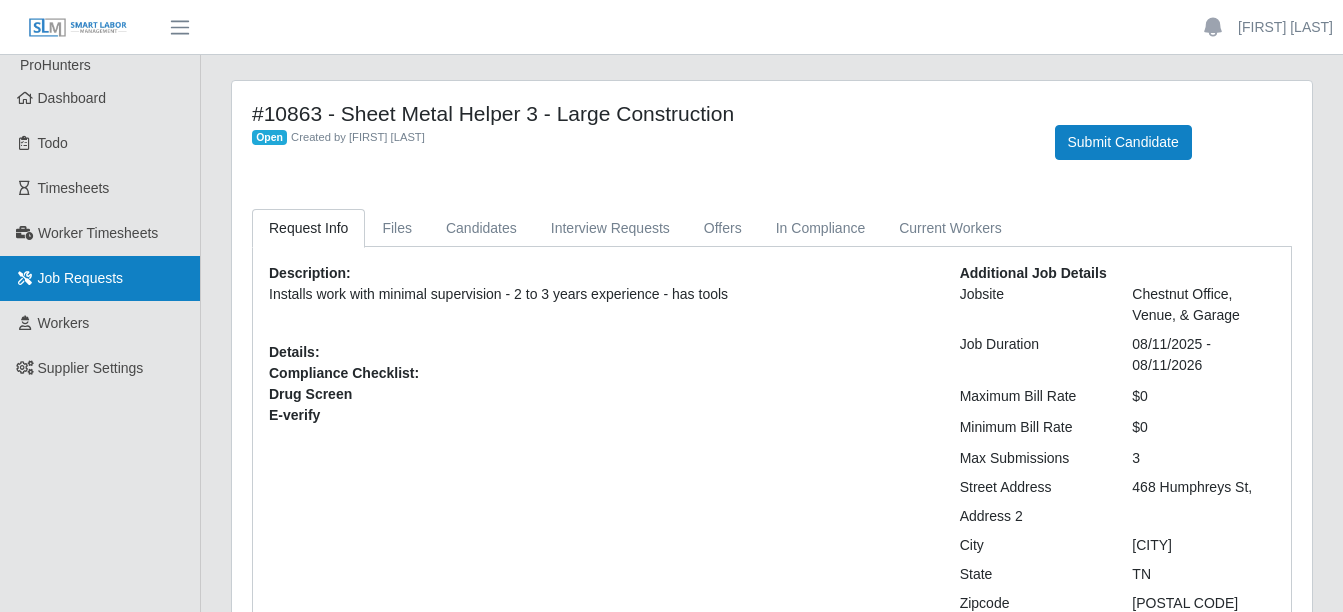click on "Job Requests" at bounding box center (81, 278) 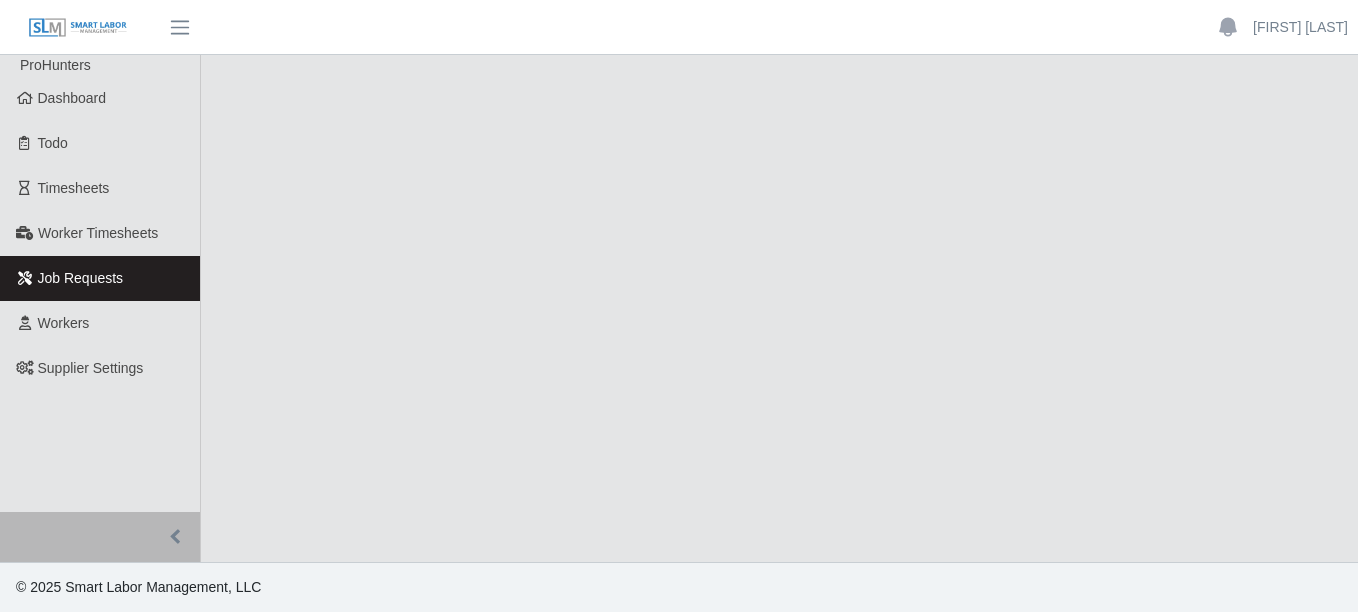 scroll, scrollTop: 0, scrollLeft: 0, axis: both 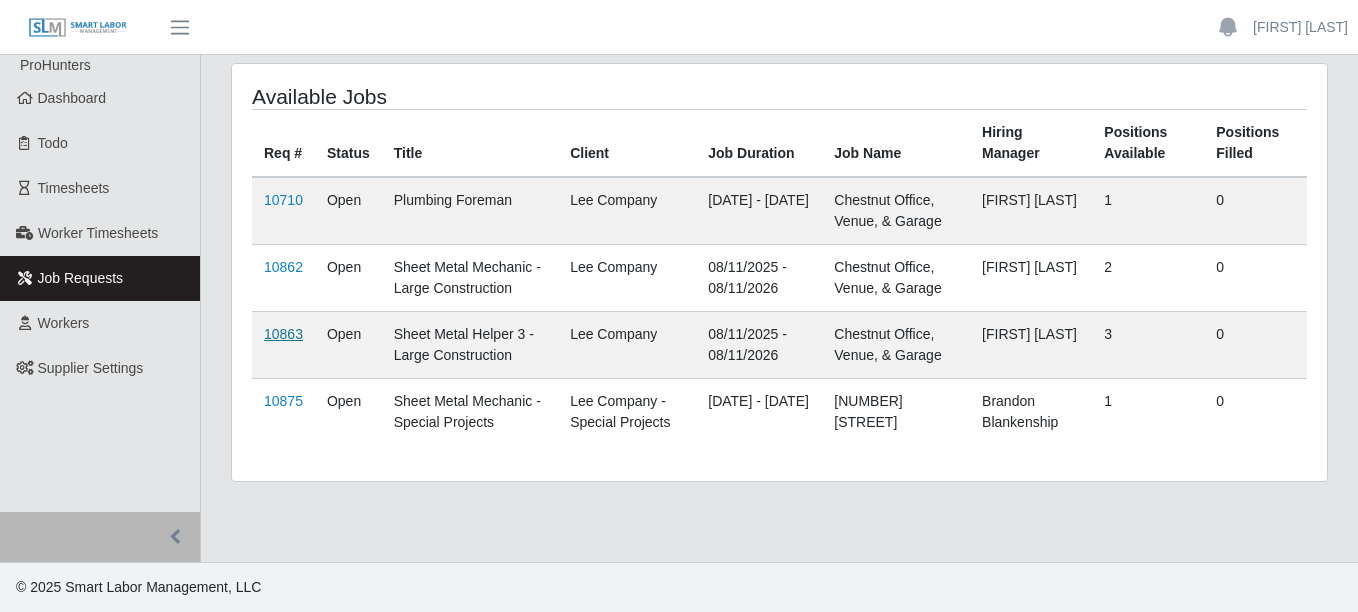 click on "10863" at bounding box center (283, 334) 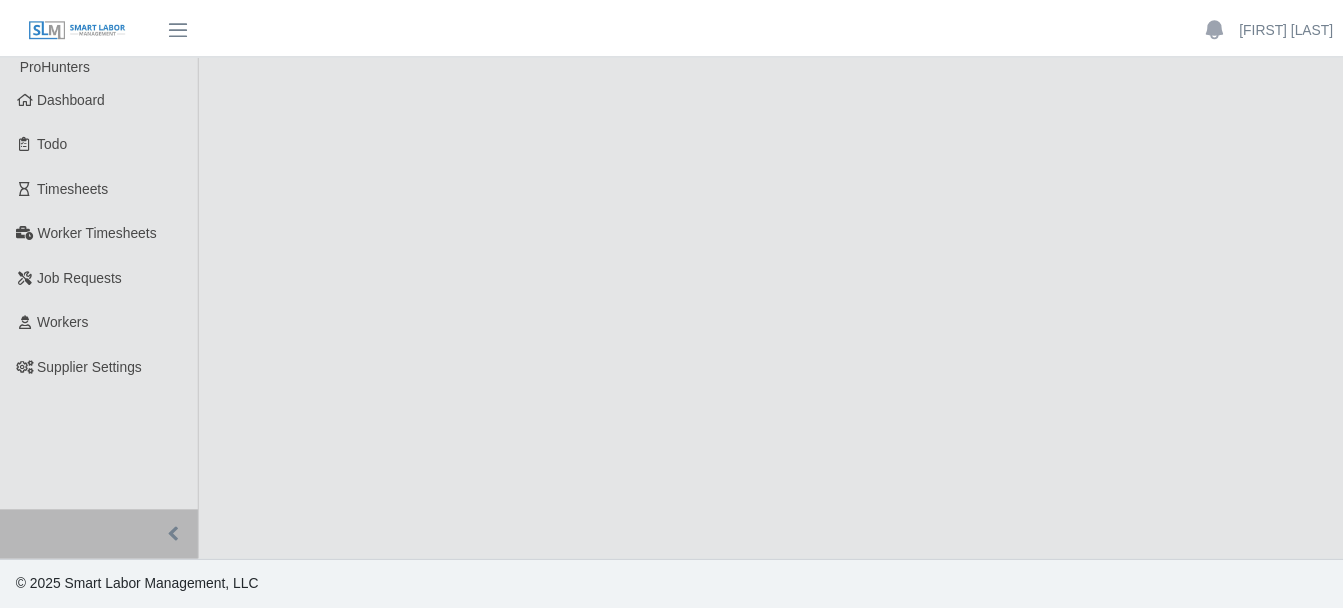 scroll, scrollTop: 0, scrollLeft: 0, axis: both 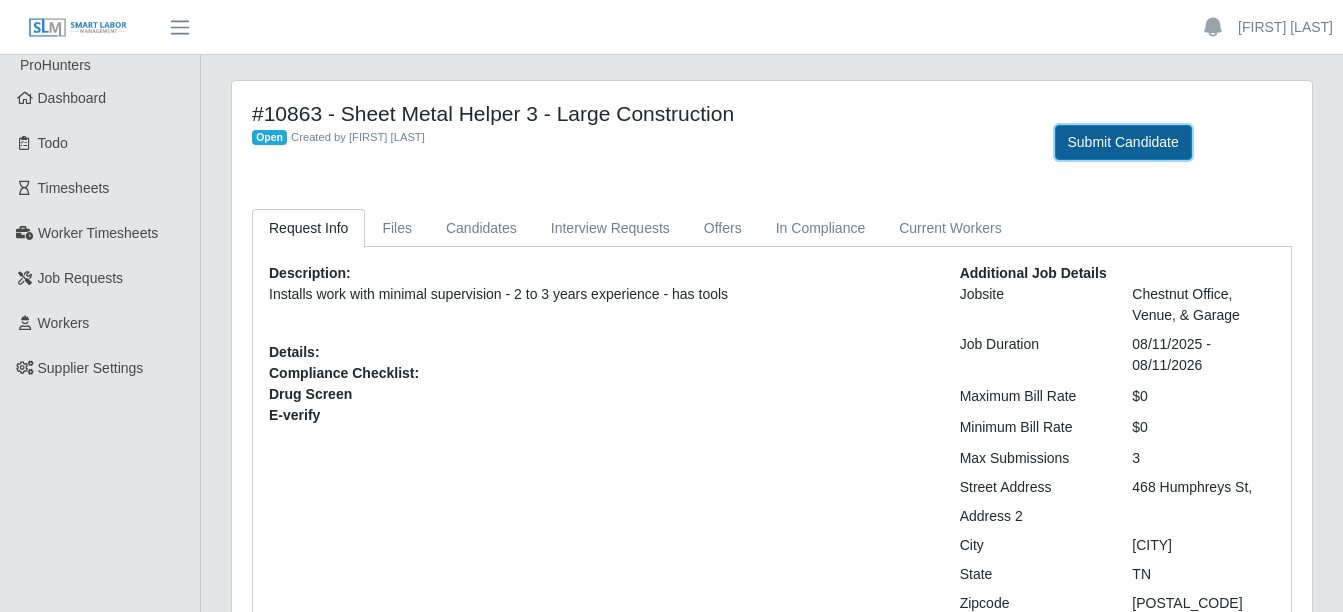 click on "Submit Candidate" at bounding box center (1123, 142) 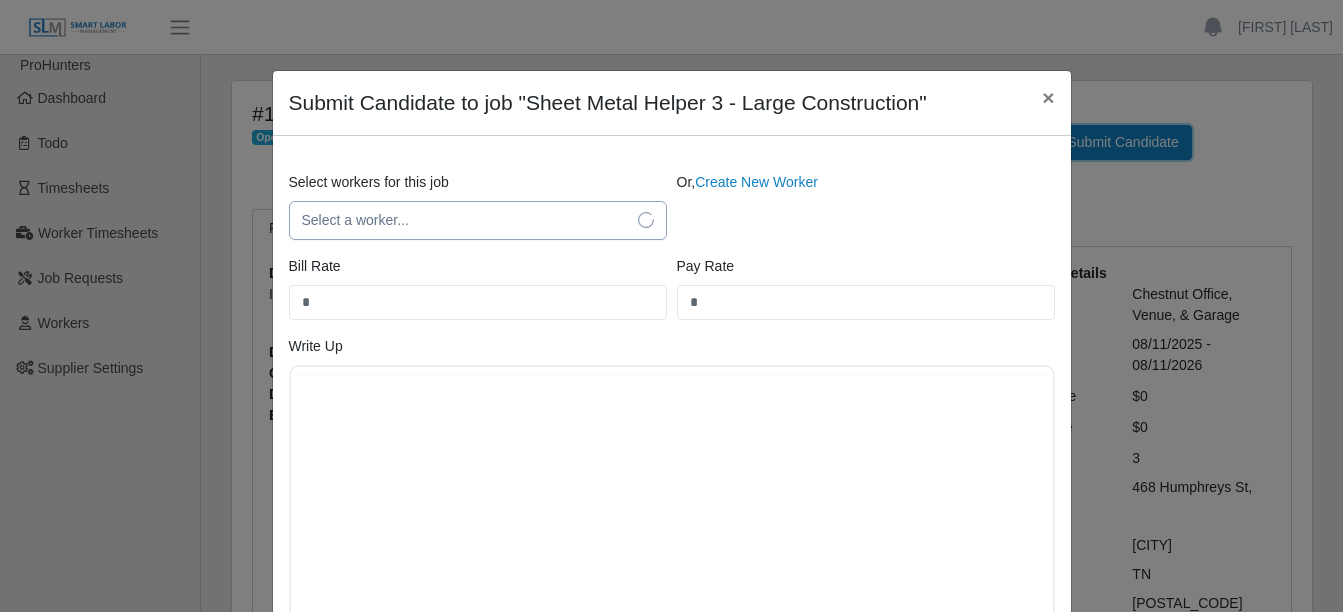 scroll, scrollTop: 0, scrollLeft: 0, axis: both 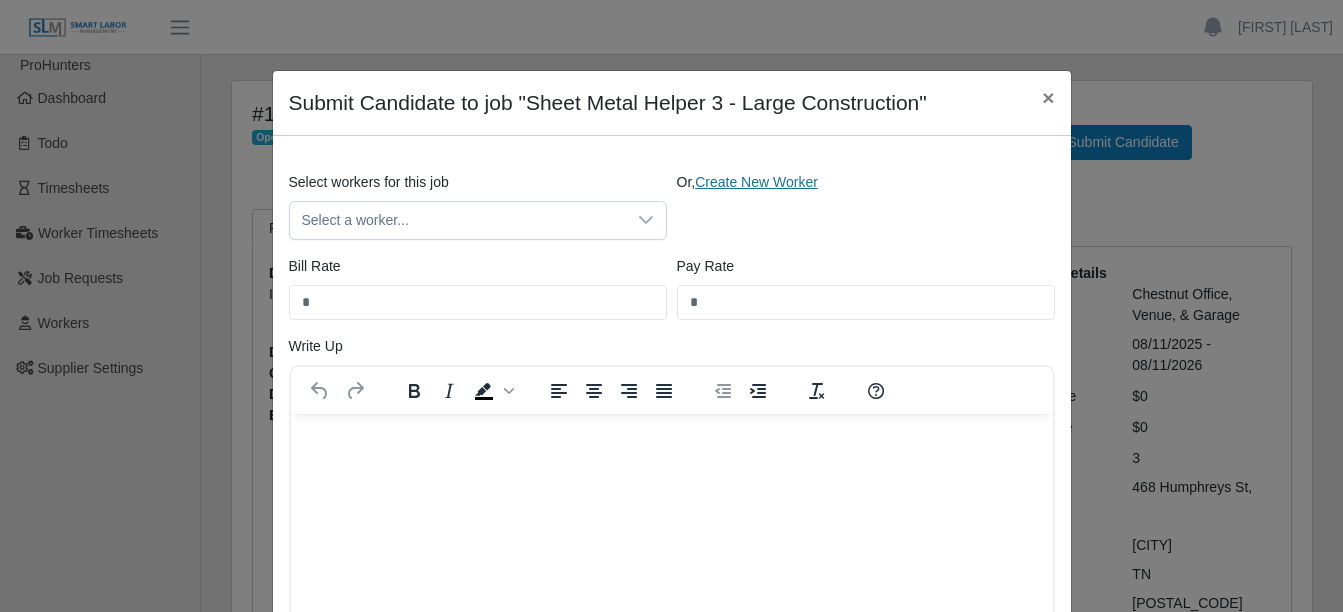 click on "Create New Worker" at bounding box center (756, 182) 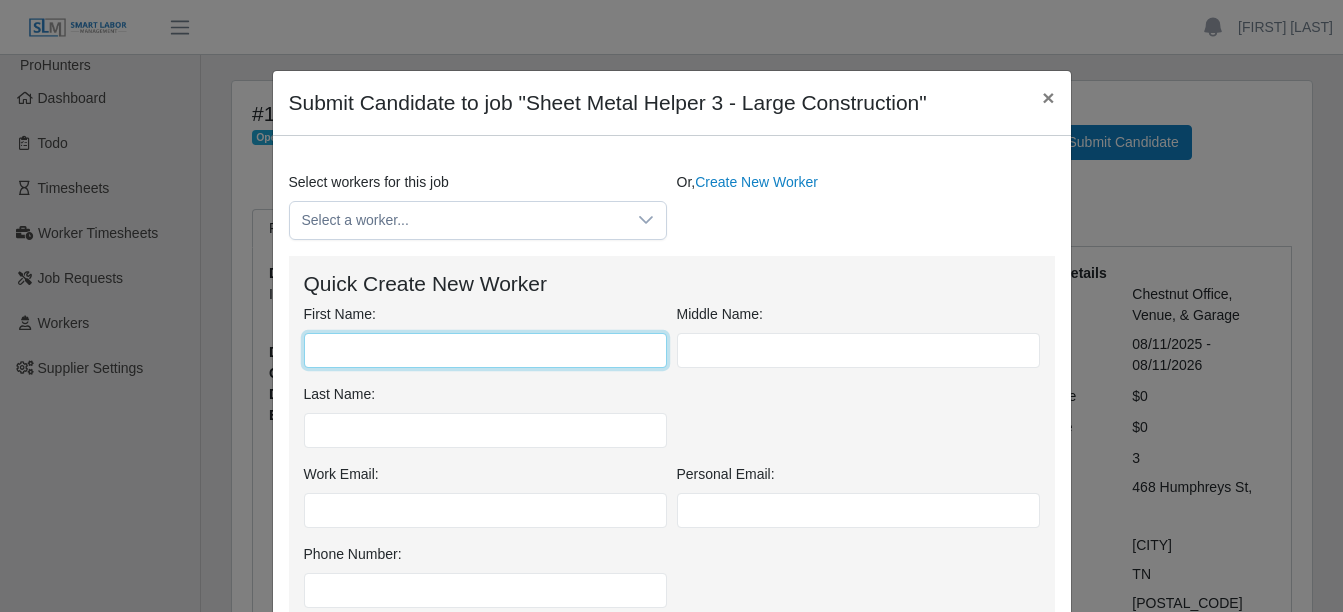 click on "First Name:" at bounding box center (485, 350) 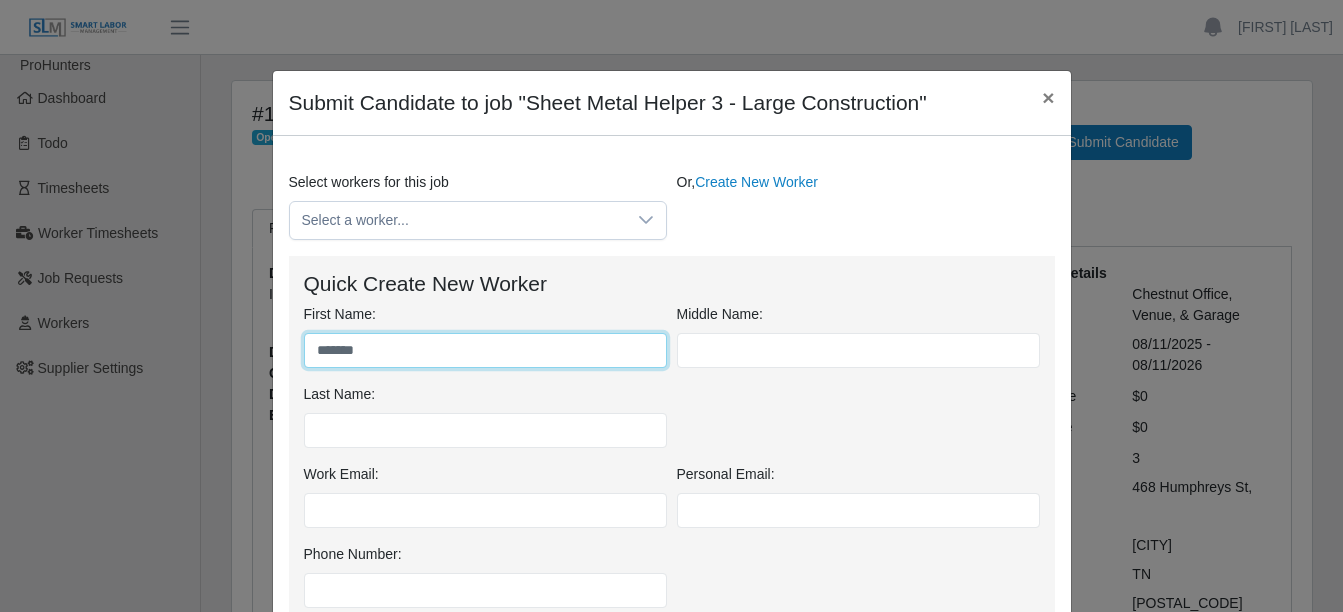 type on "*******" 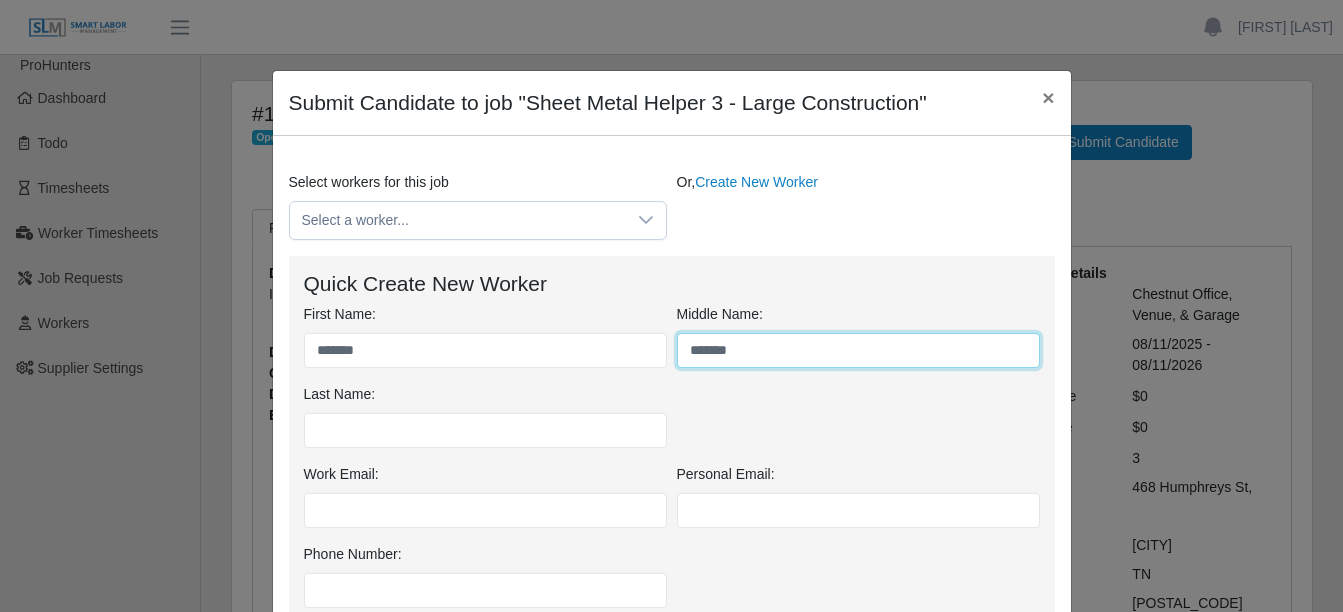 type on "*******" 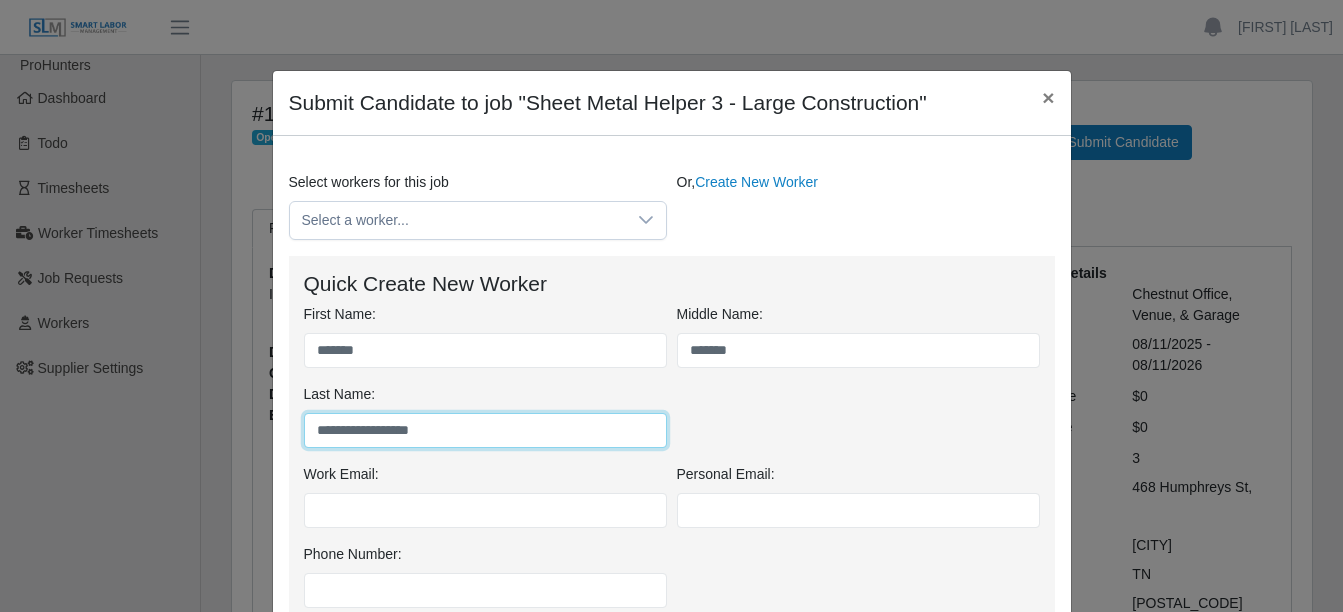 type on "**********" 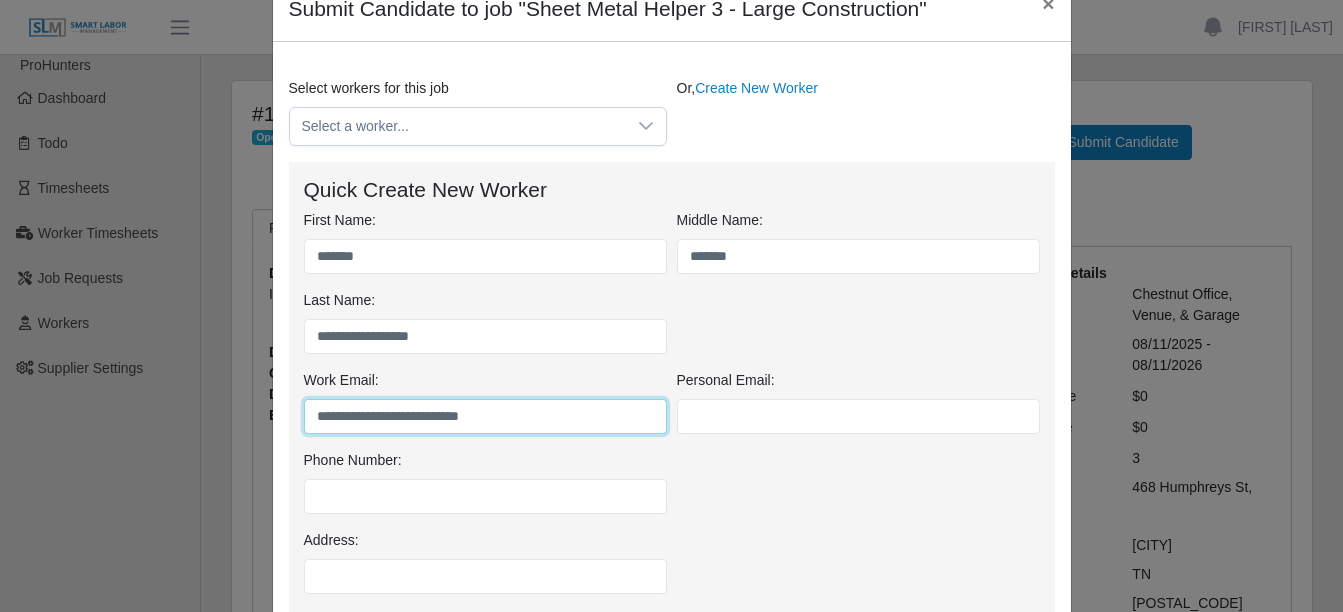 scroll, scrollTop: 200, scrollLeft: 0, axis: vertical 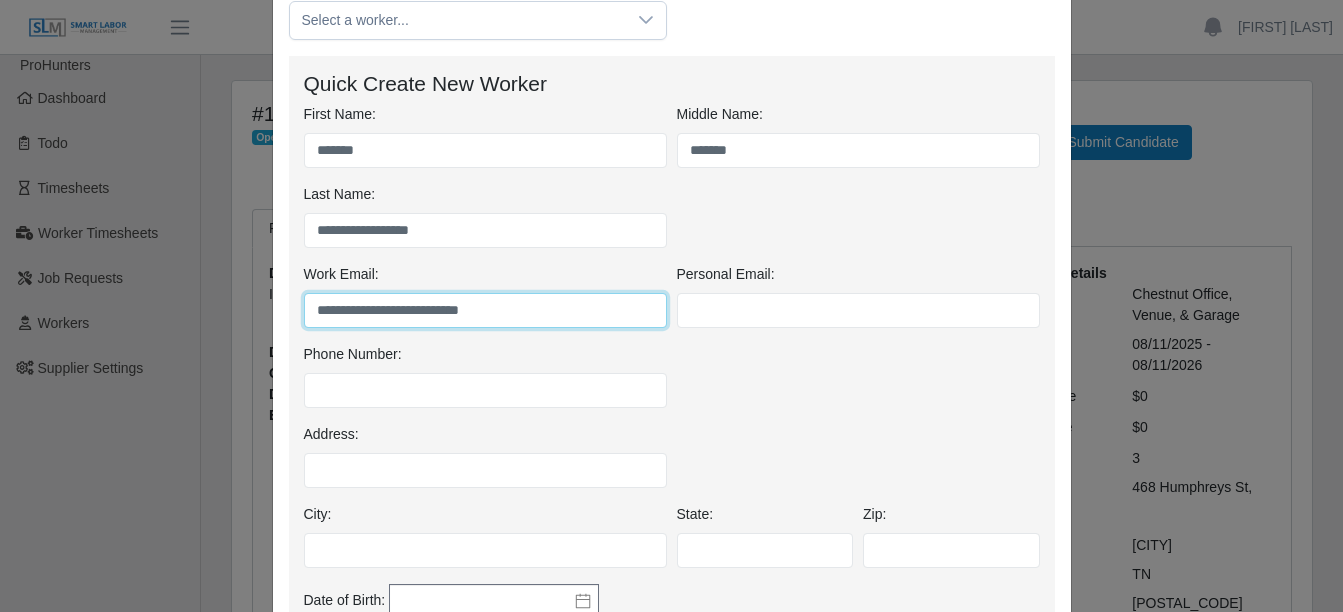 type on "**********" 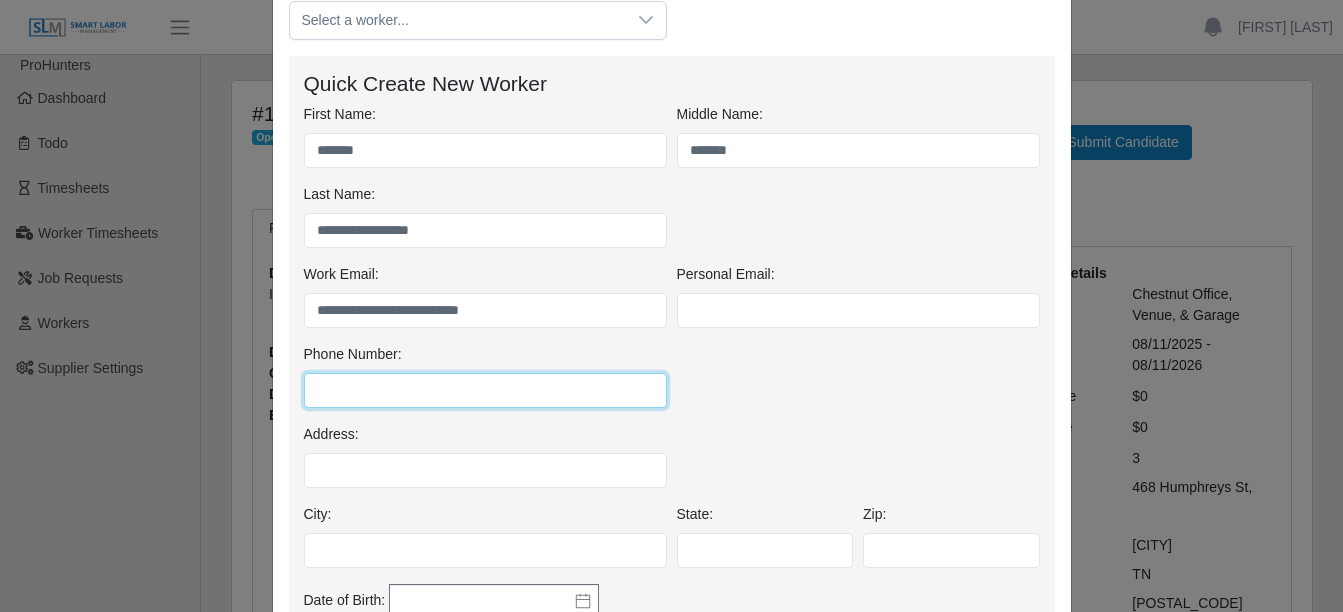 click on "Phone Number:" at bounding box center [485, 390] 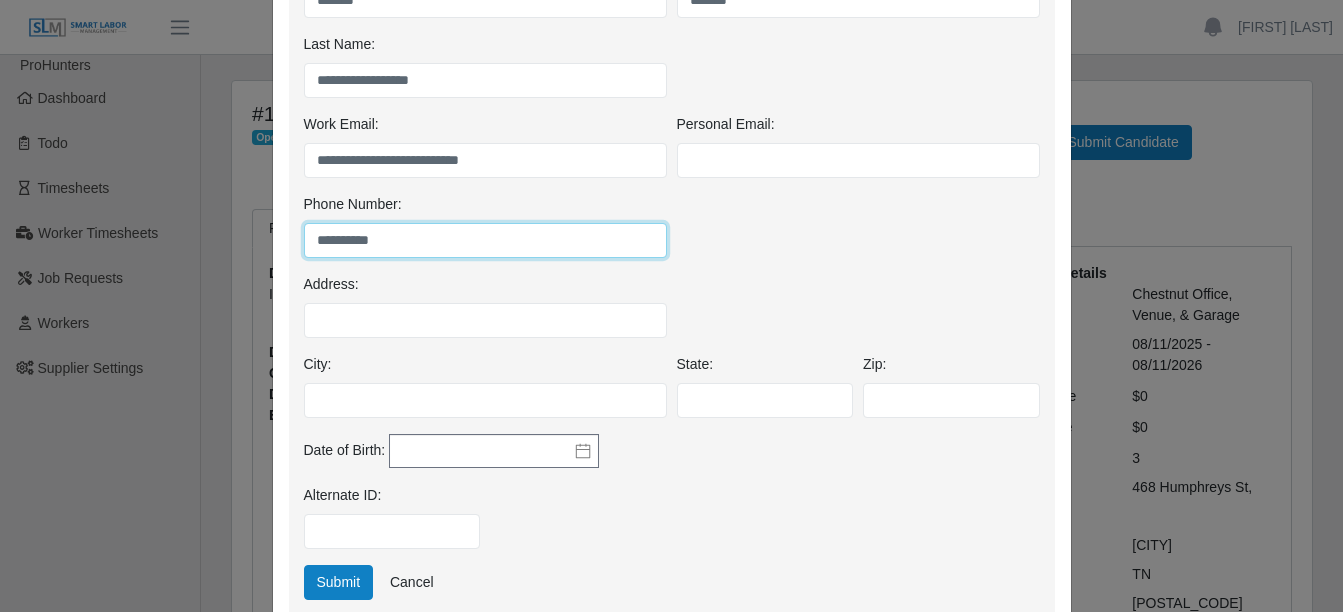 scroll, scrollTop: 500, scrollLeft: 0, axis: vertical 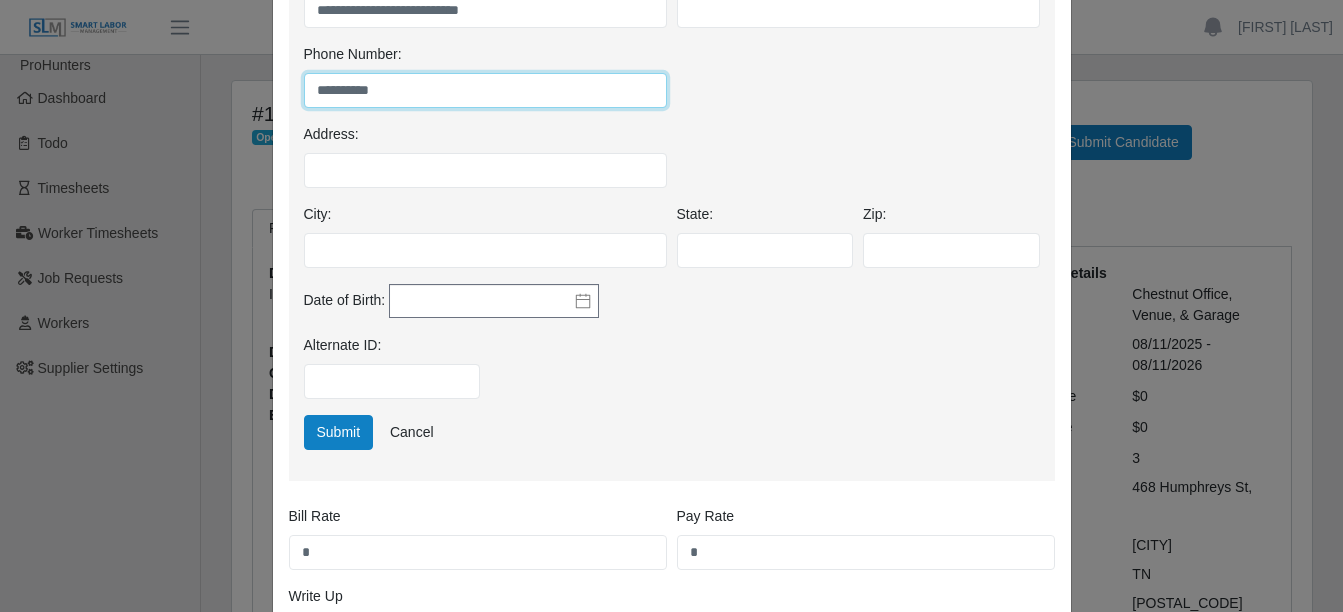 type on "**********" 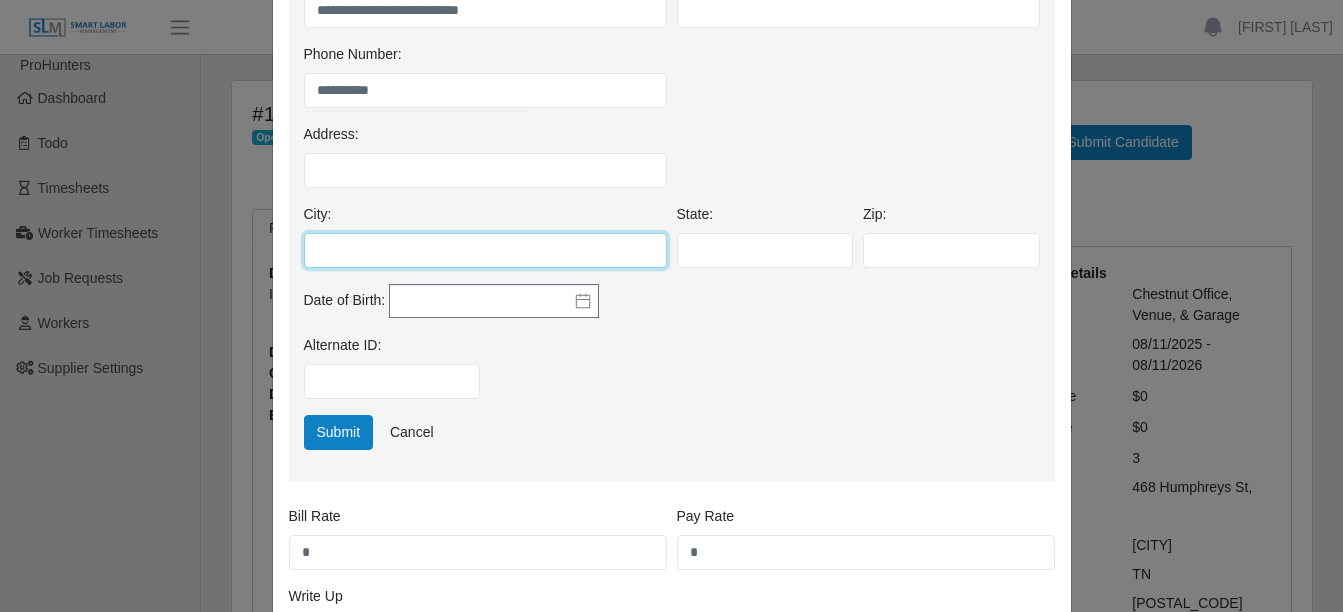 click on "City:" at bounding box center (485, 250) 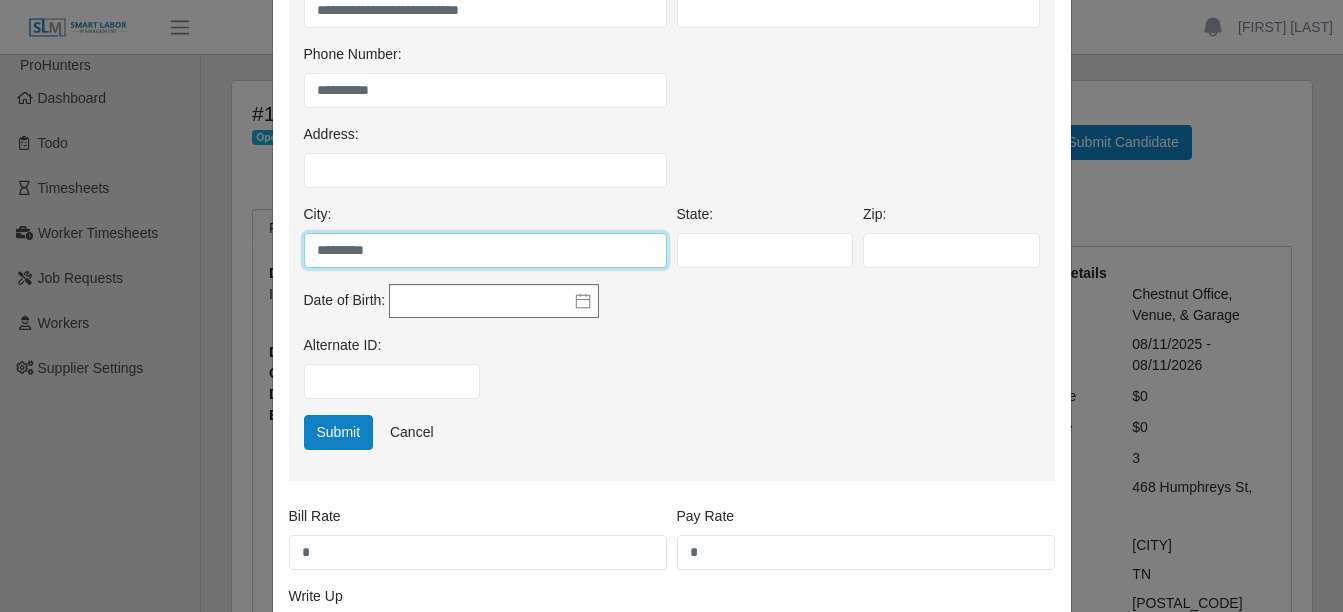 type on "*********" 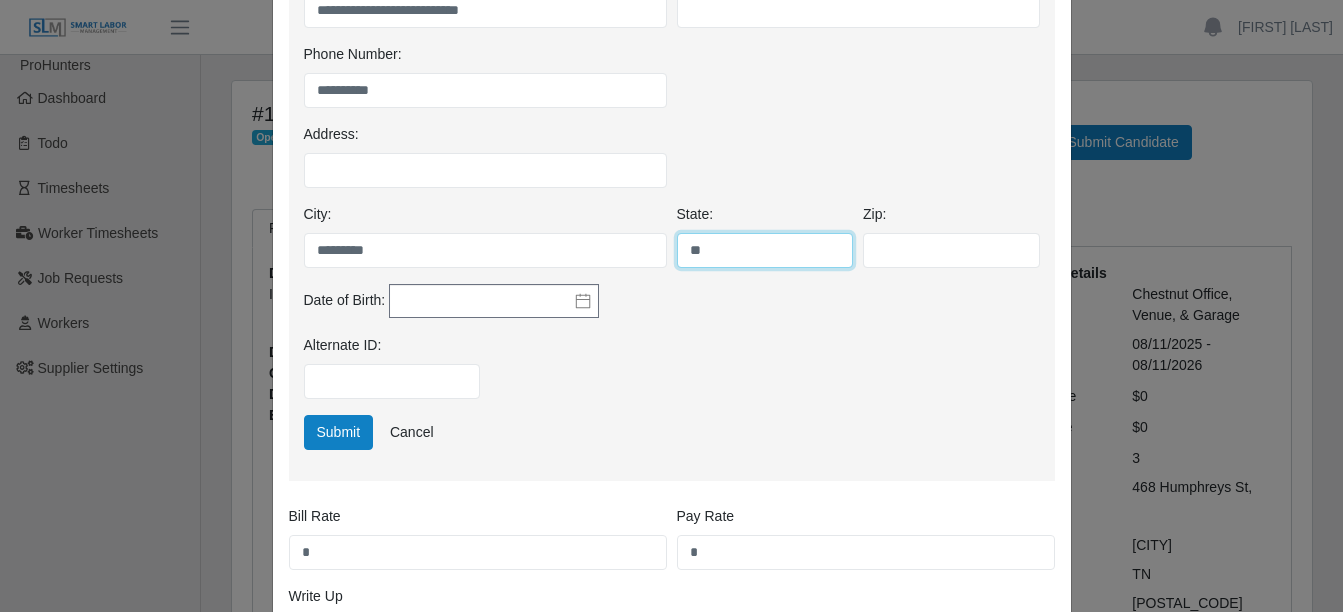 type on "**" 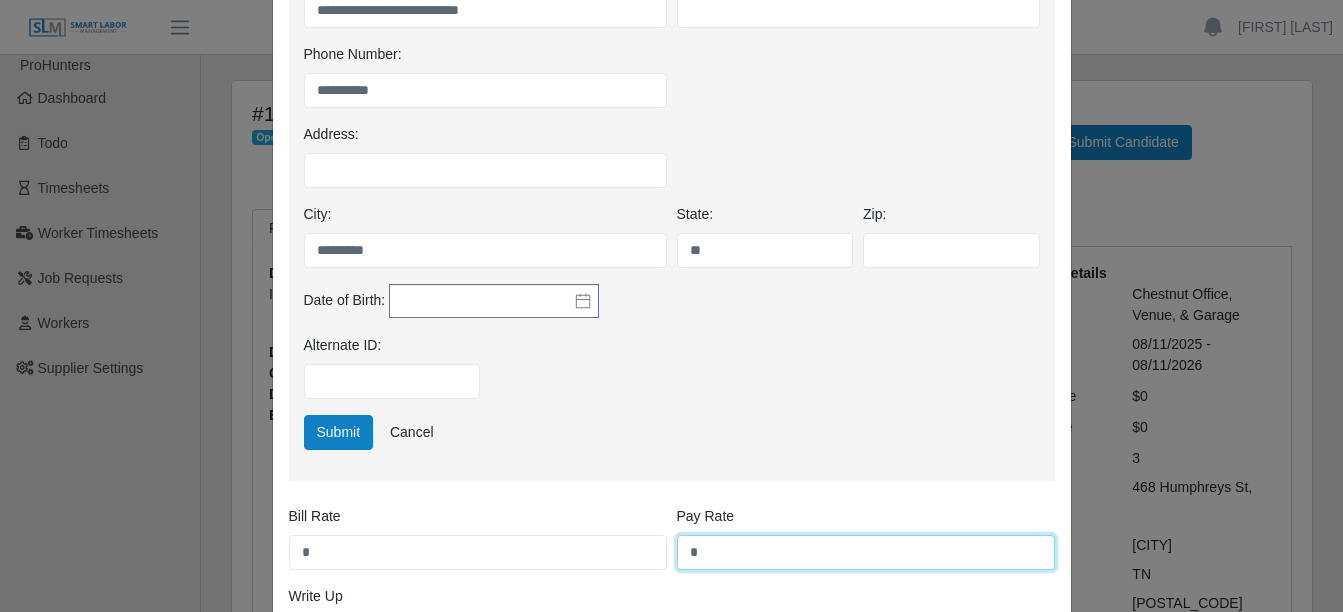 click on "*" at bounding box center [866, 552] 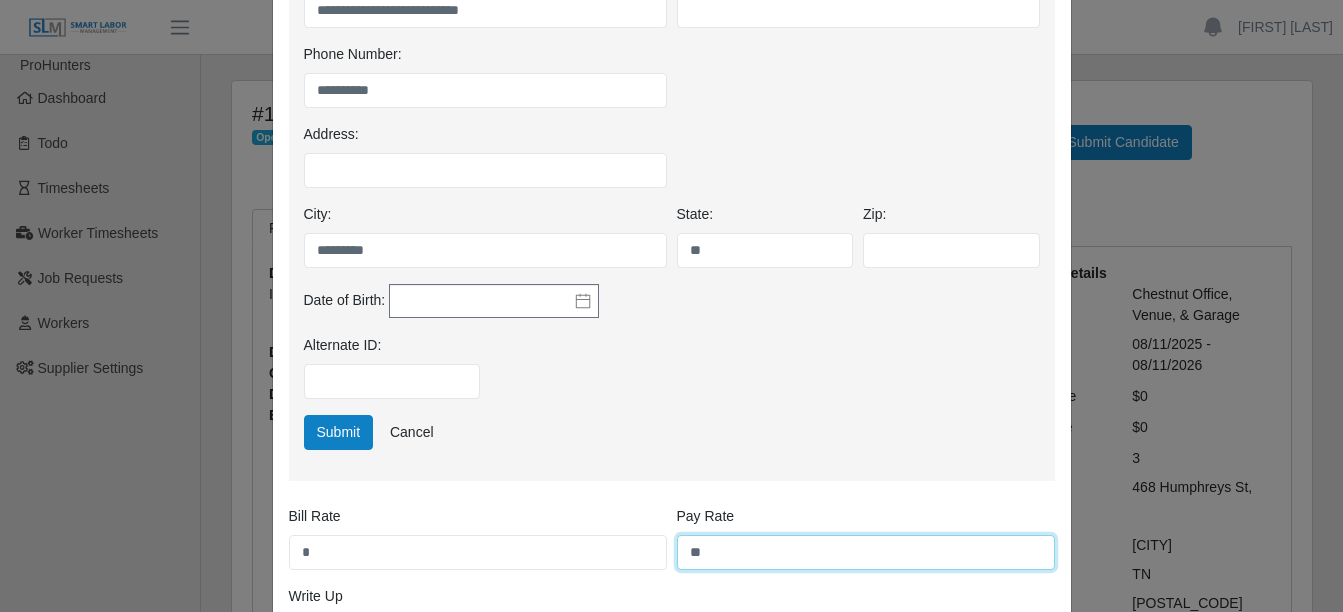 type on "**" 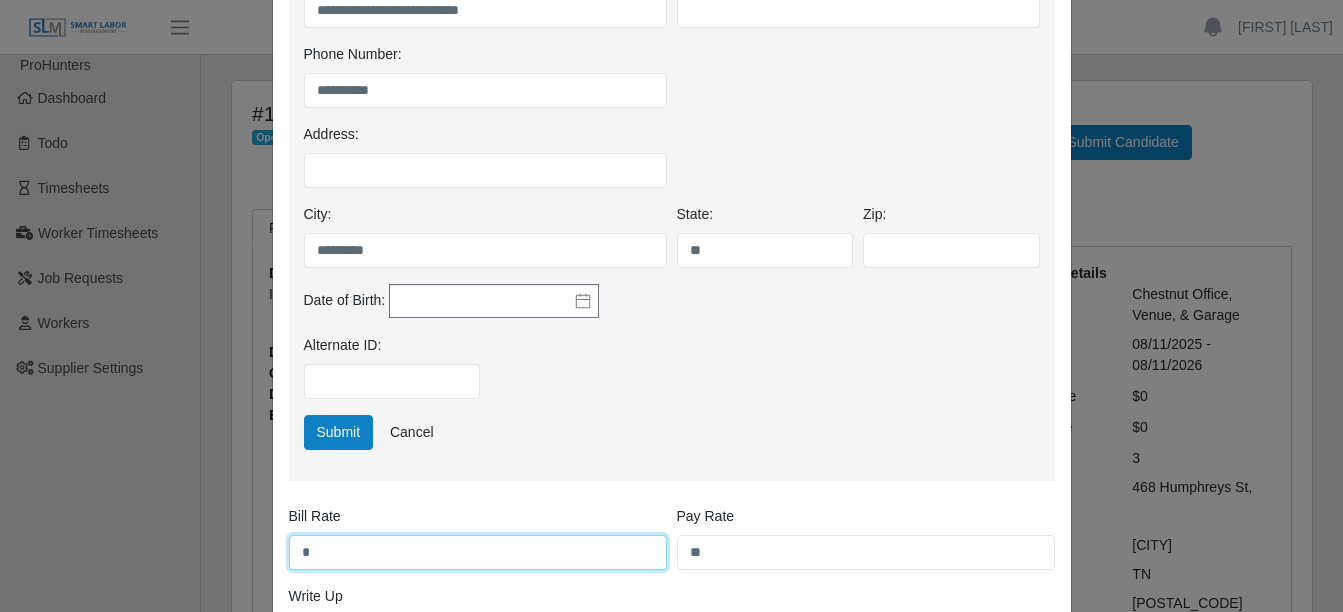click on "*" at bounding box center [478, 552] 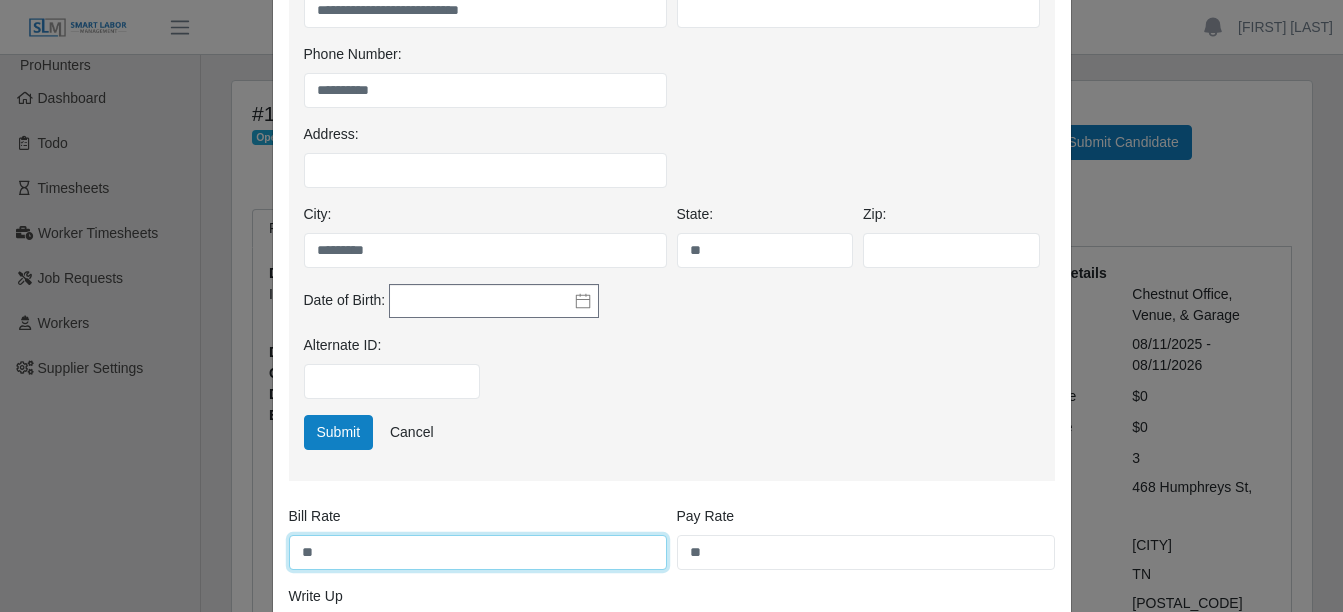 type on "**" 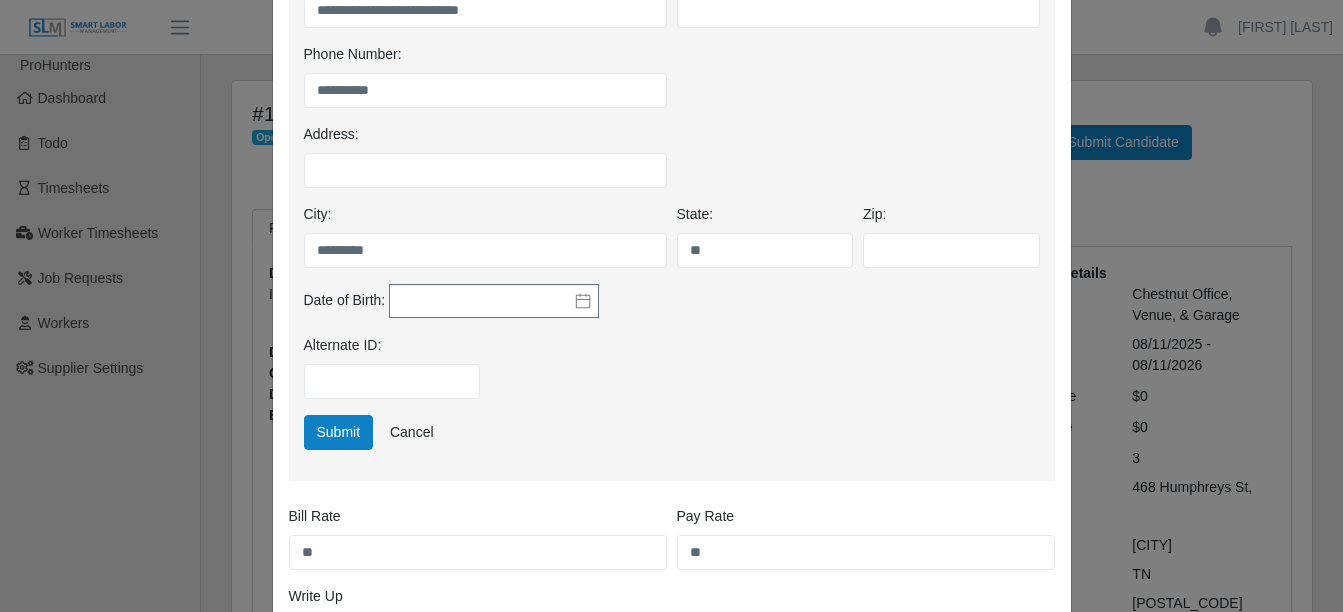 click on "Alternate ID:" at bounding box center (672, 375) 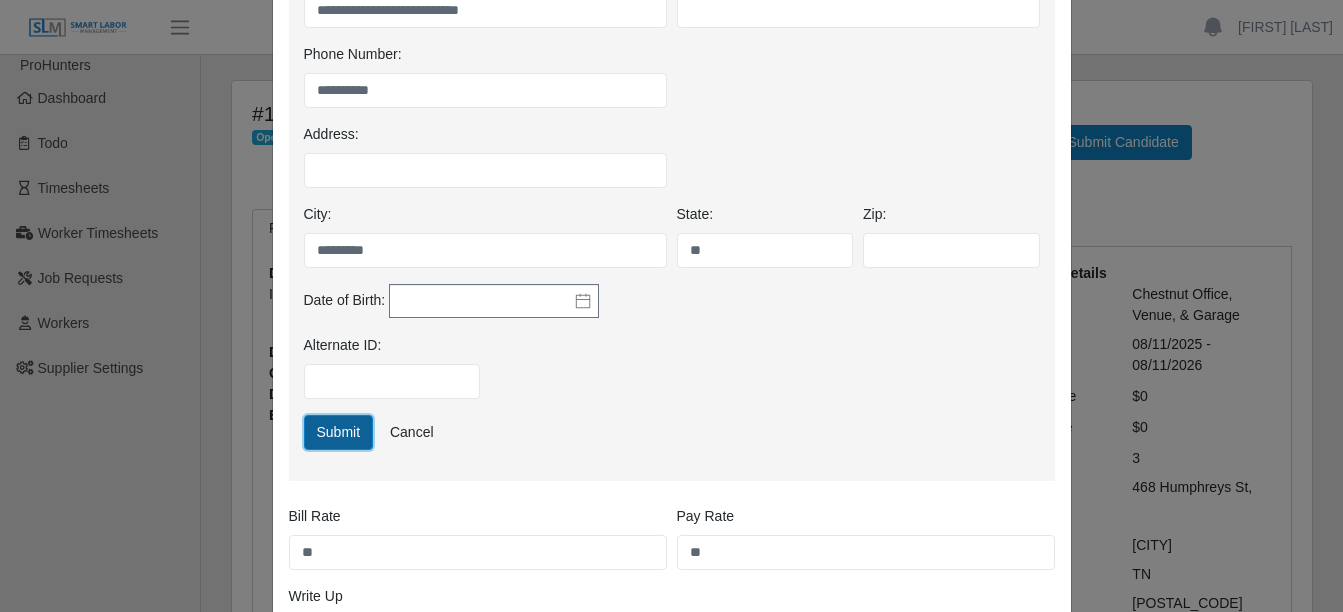 click on "Submit" at bounding box center (339, 432) 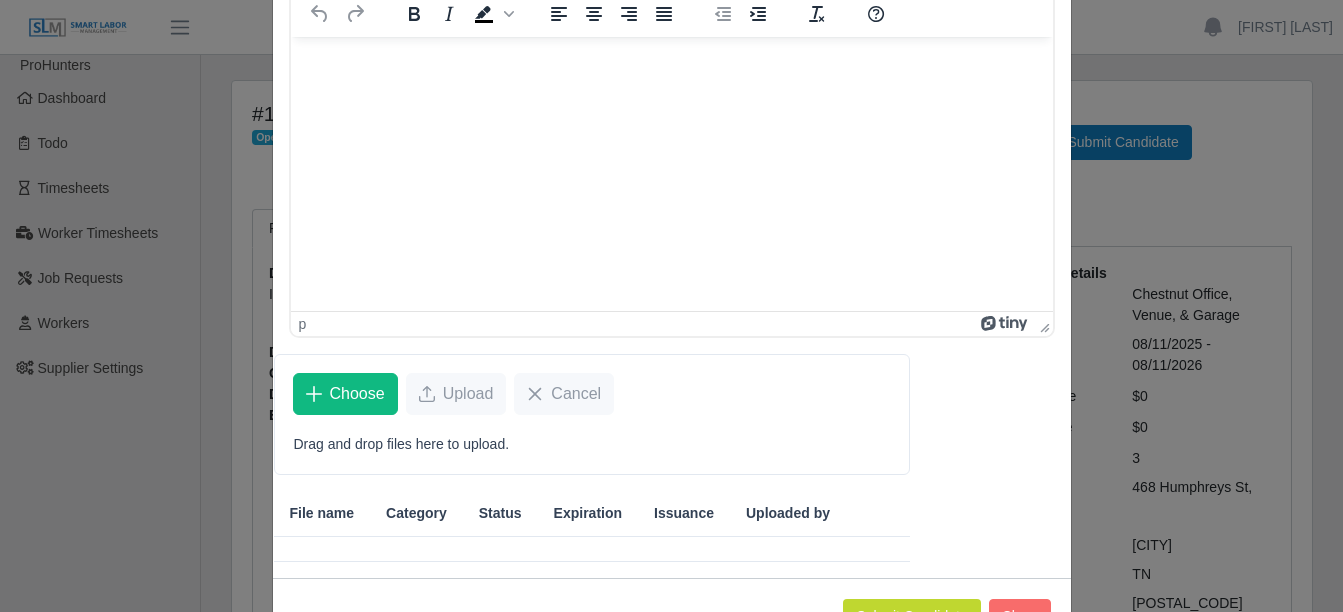 scroll, scrollTop: 448, scrollLeft: 0, axis: vertical 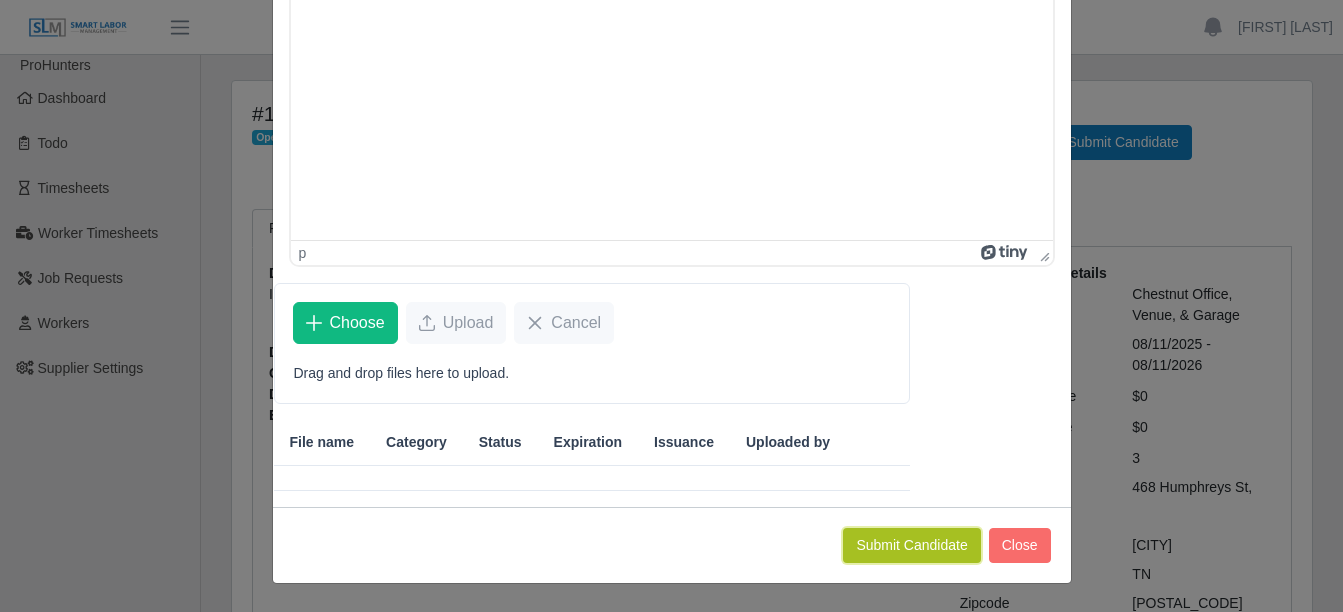 click on "Submit Candidate" 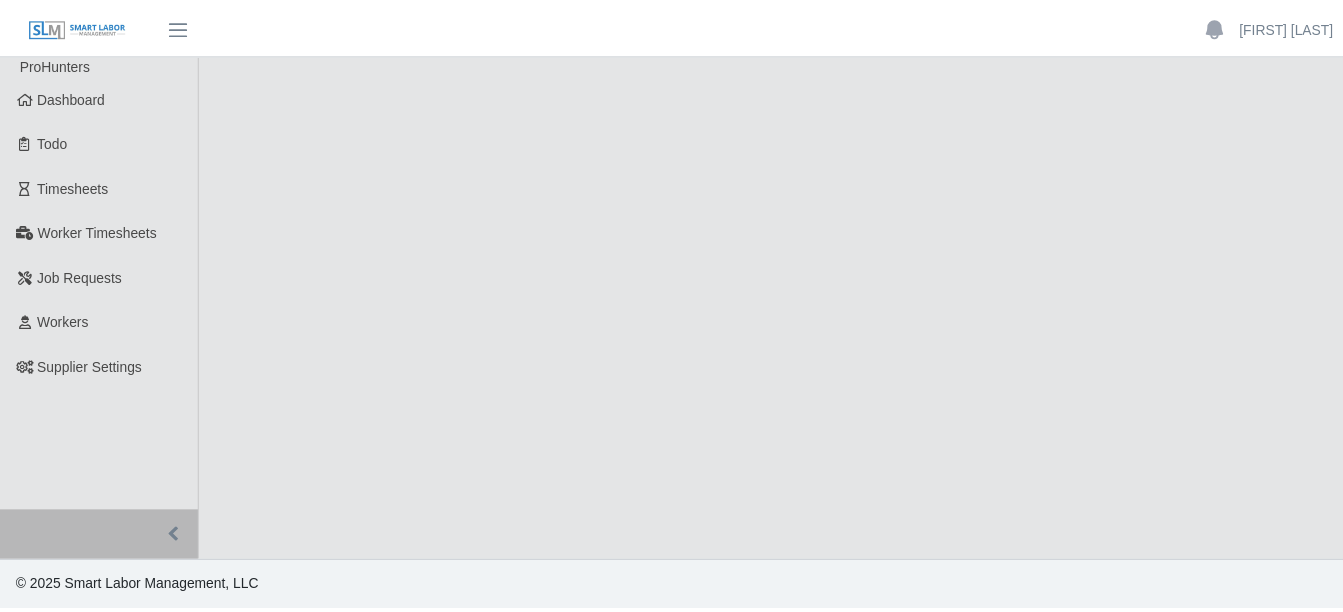 scroll, scrollTop: 0, scrollLeft: 0, axis: both 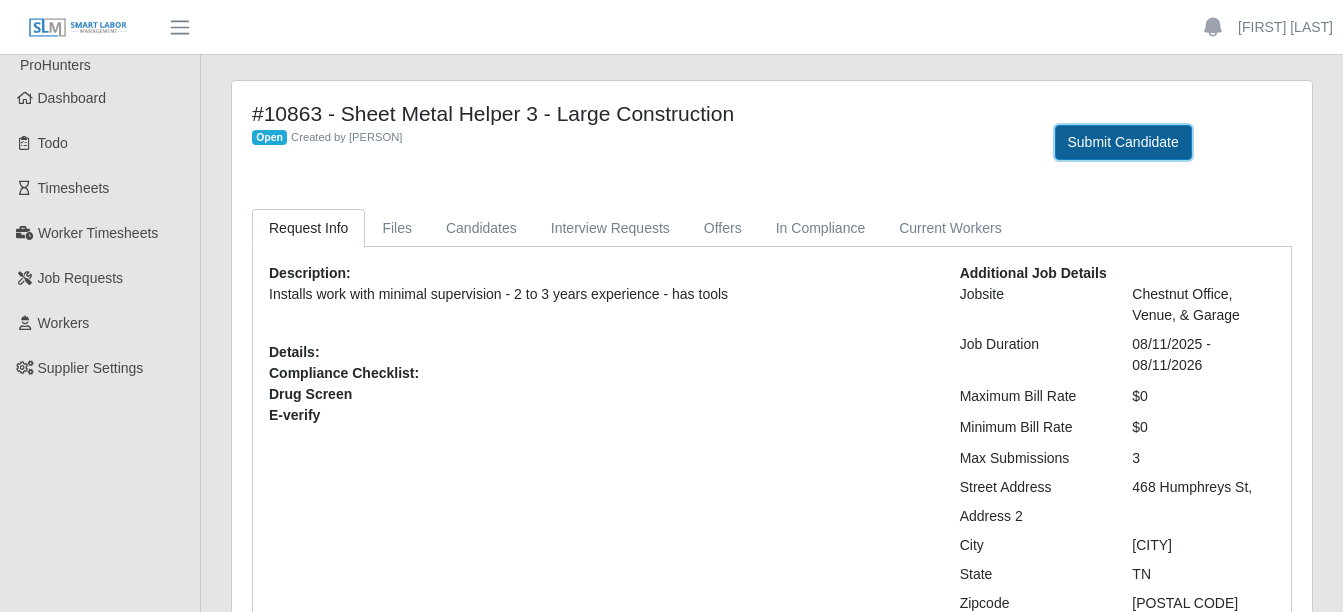 click on "Submit Candidate" at bounding box center (1123, 142) 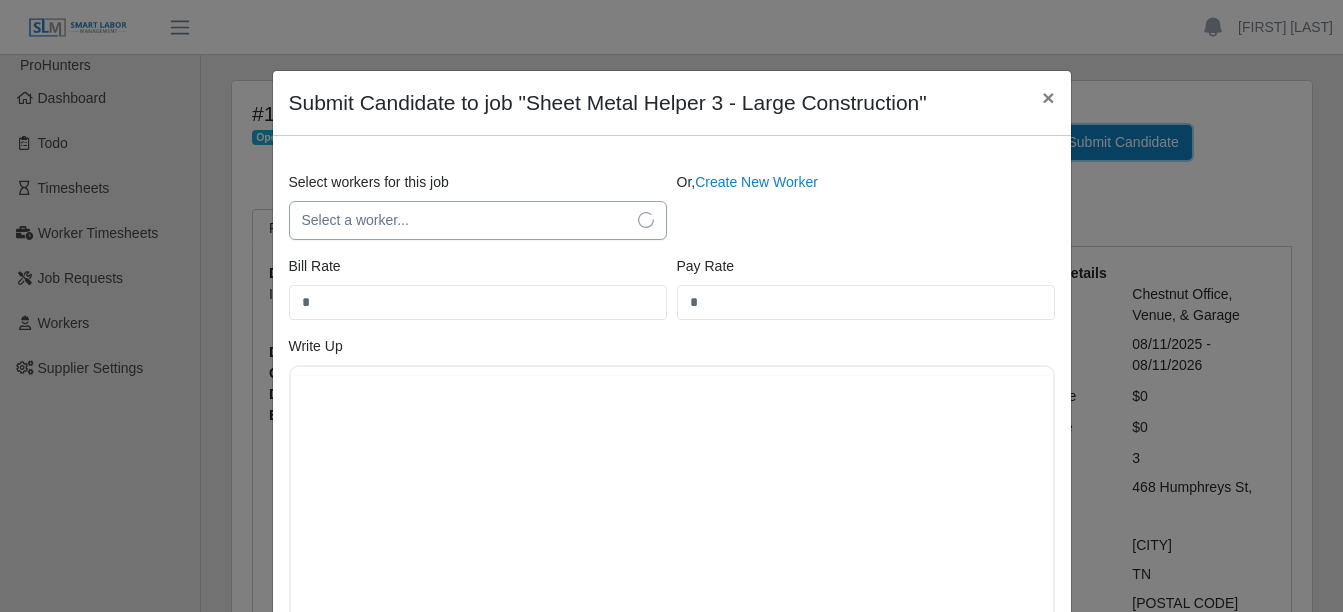 scroll, scrollTop: 0, scrollLeft: 0, axis: both 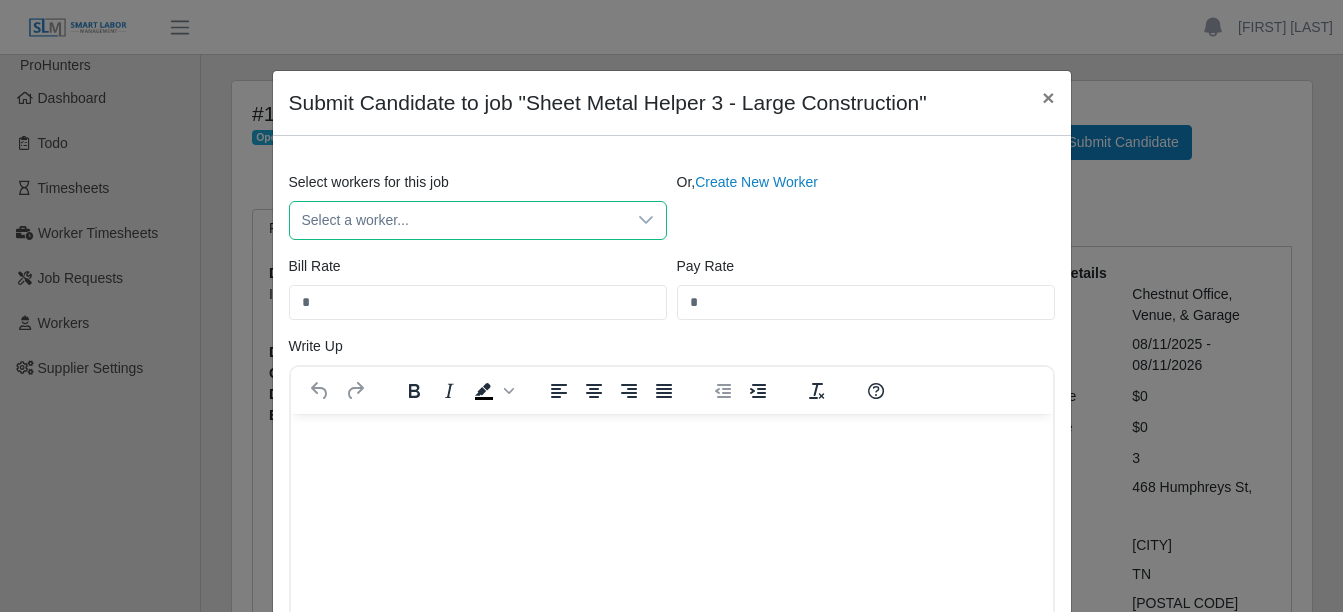 click on "Select a worker..." at bounding box center (458, 220) 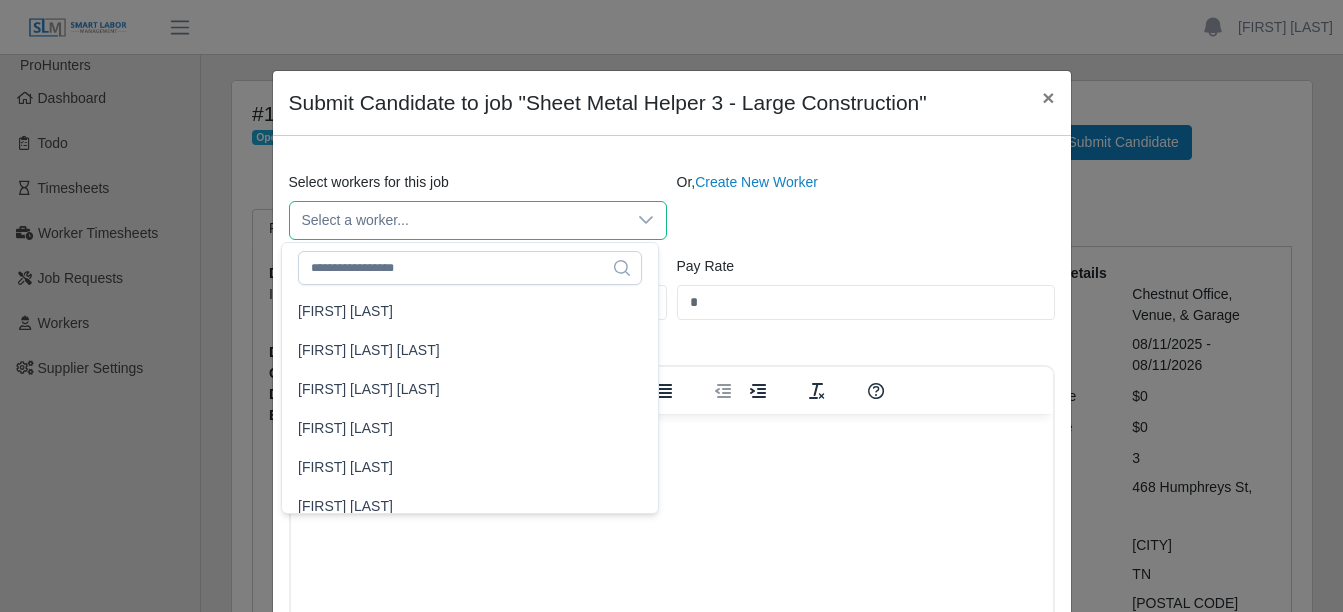 scroll, scrollTop: 22515, scrollLeft: 0, axis: vertical 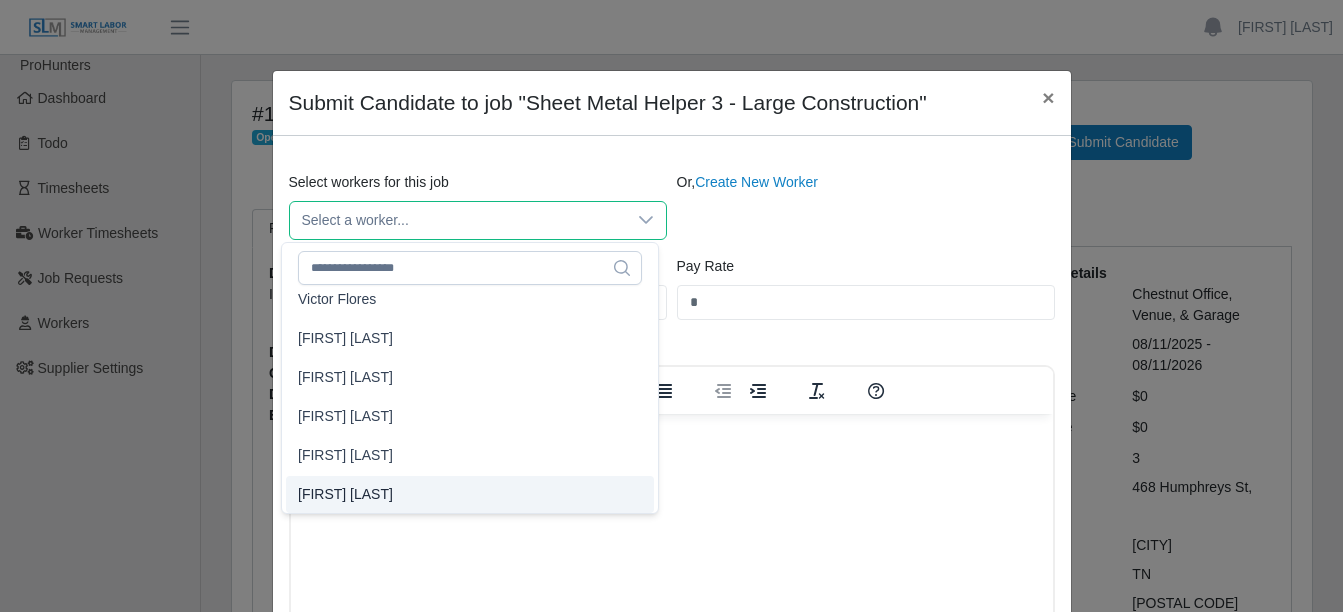 click on "Select a worker..." at bounding box center [458, 220] 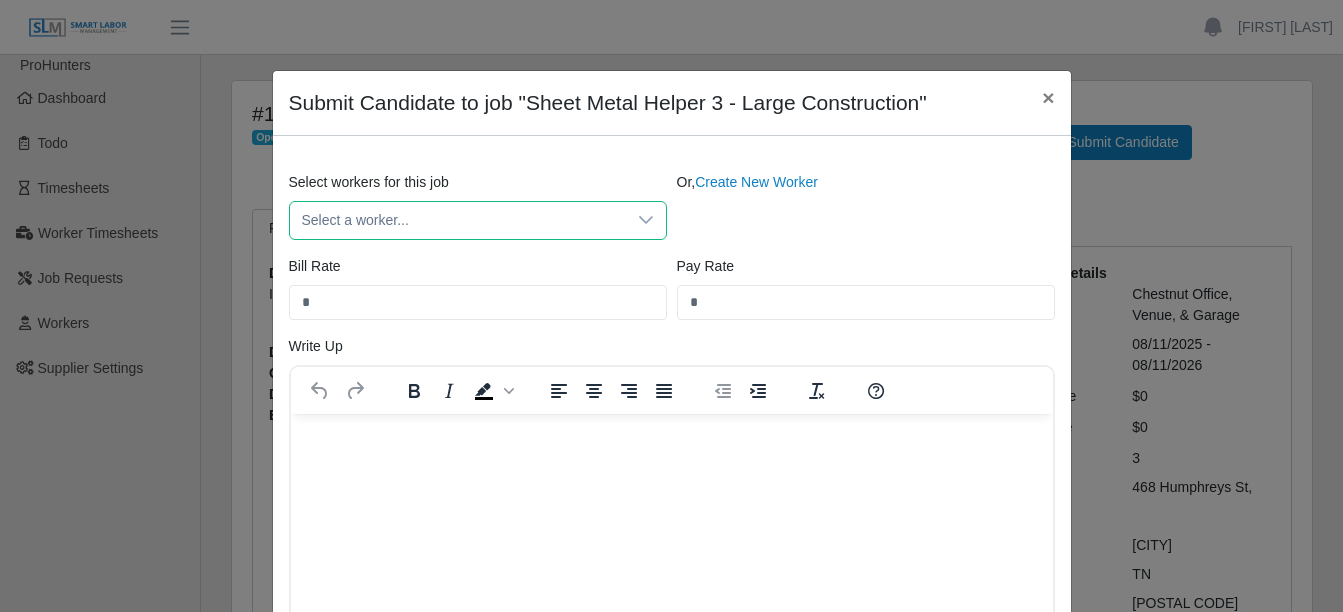 click on "Select a worker..." at bounding box center [478, 220] 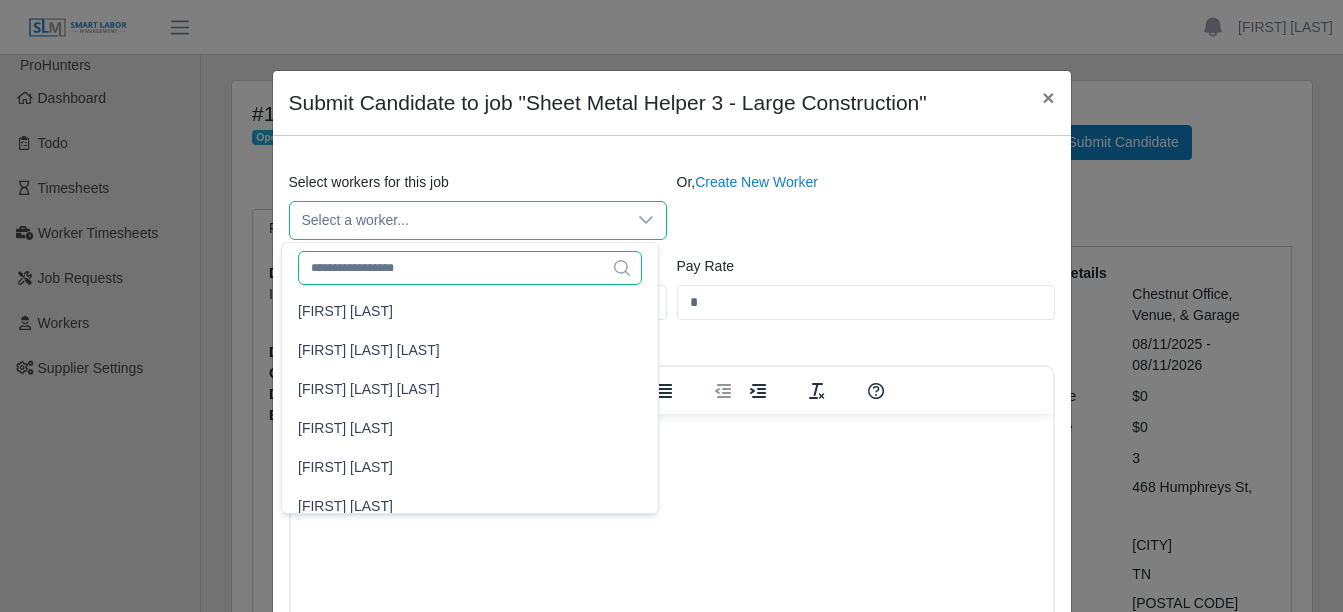 click 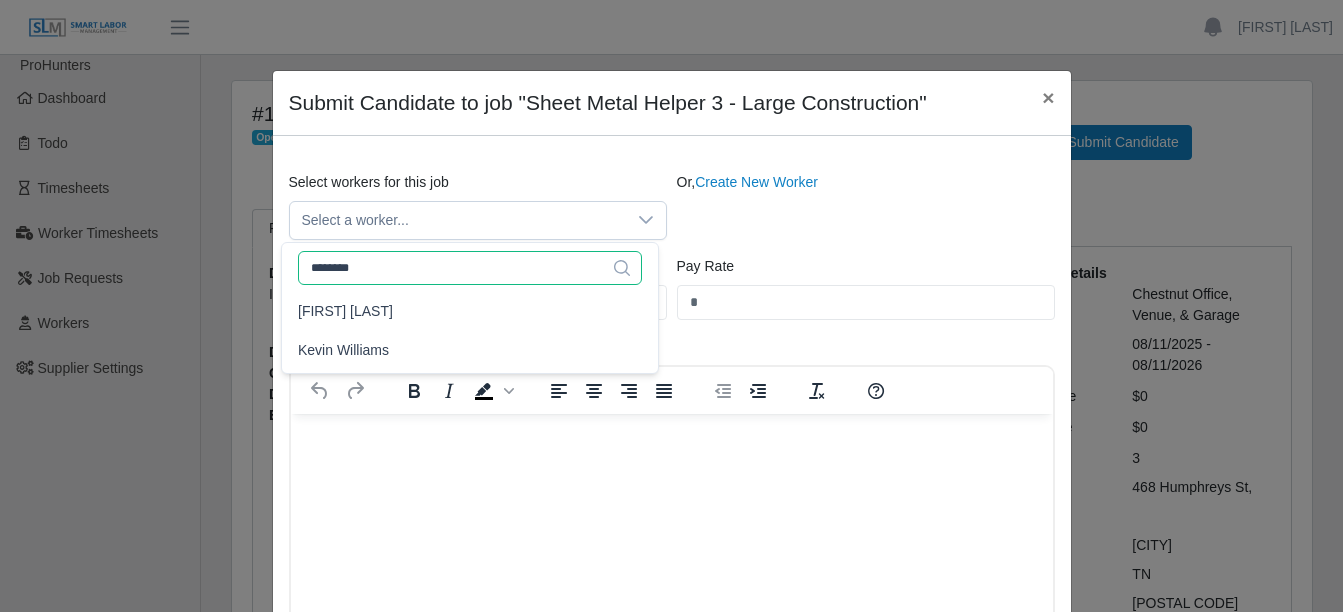scroll, scrollTop: 0, scrollLeft: 0, axis: both 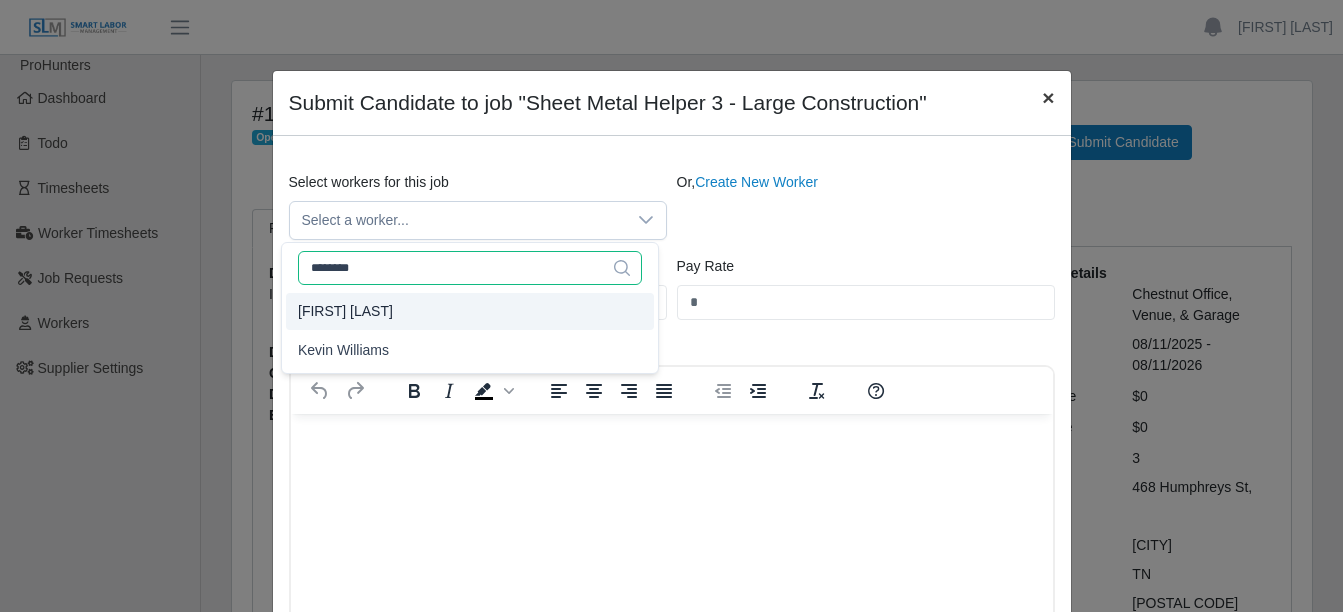 type on "********" 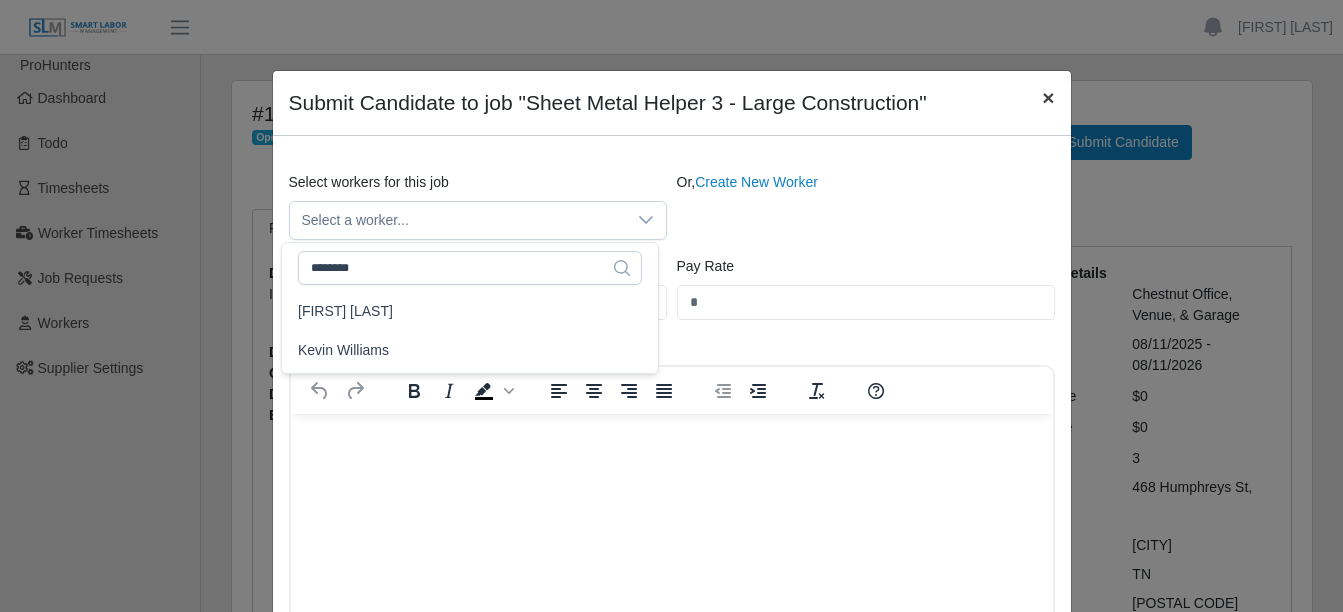 click on "×" at bounding box center (1048, 97) 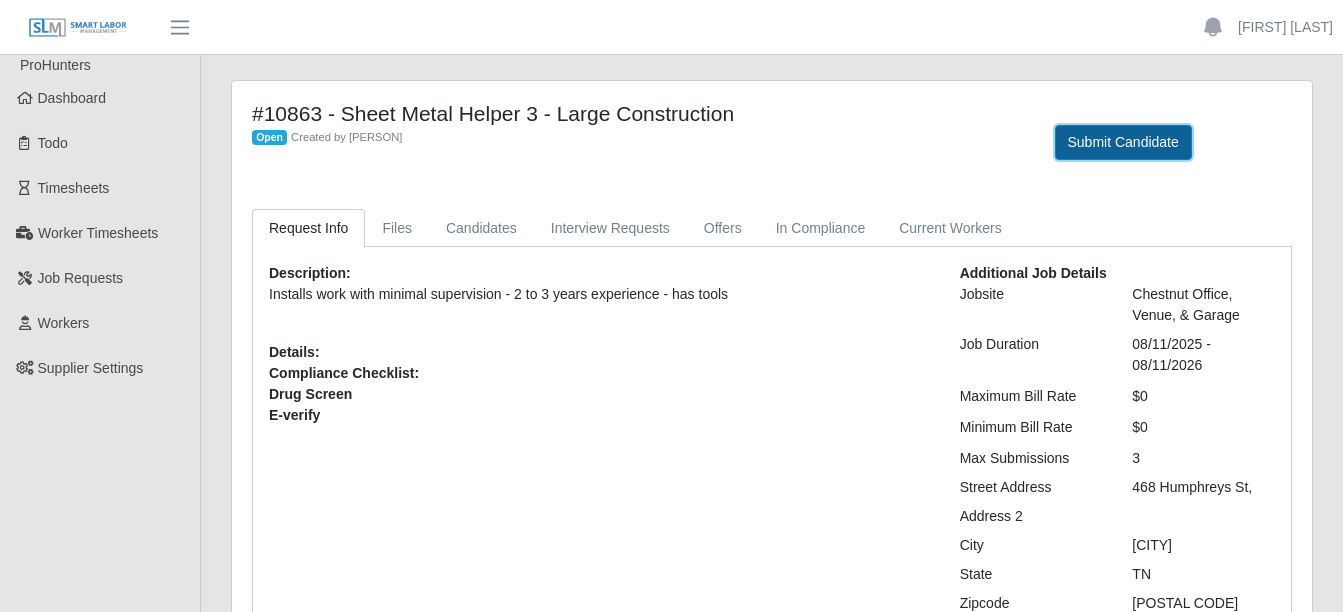 click on "Submit Candidate" at bounding box center [1123, 142] 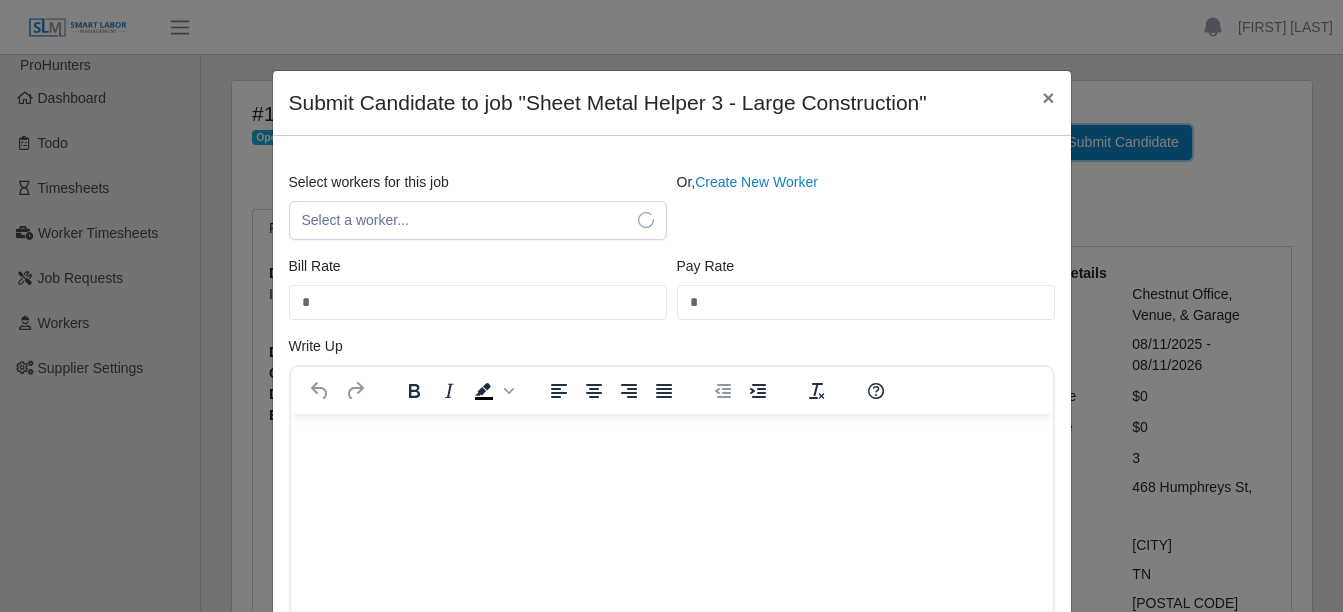 scroll, scrollTop: 0, scrollLeft: 0, axis: both 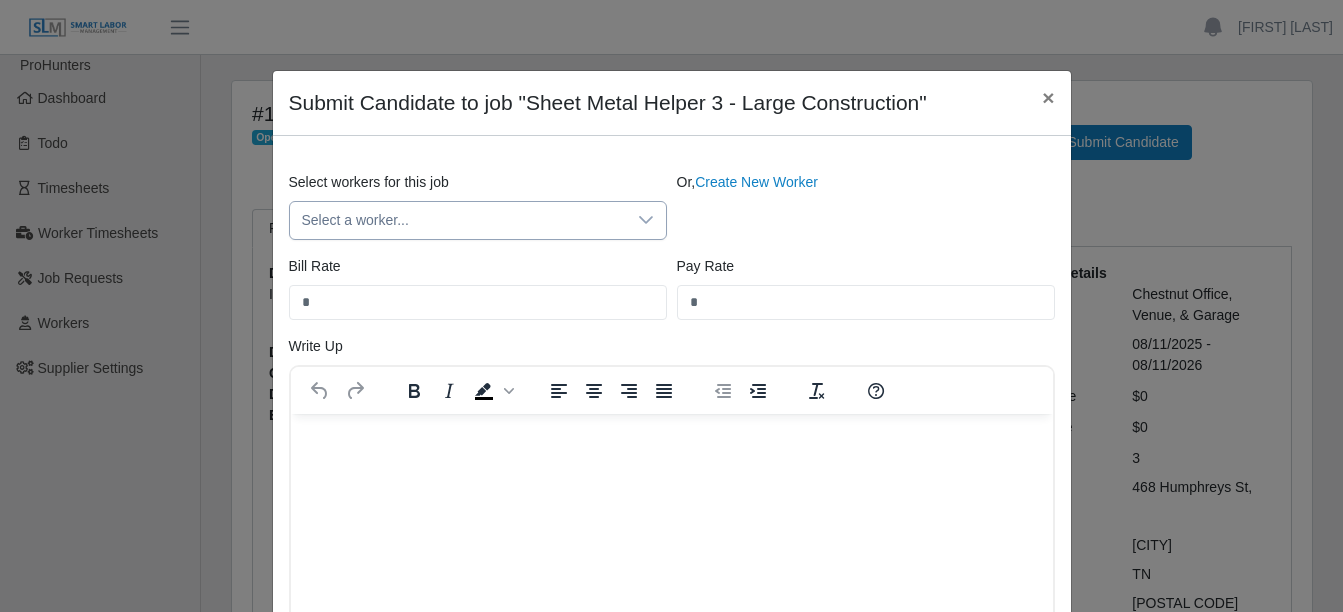 click on "Select a worker..." at bounding box center [458, 220] 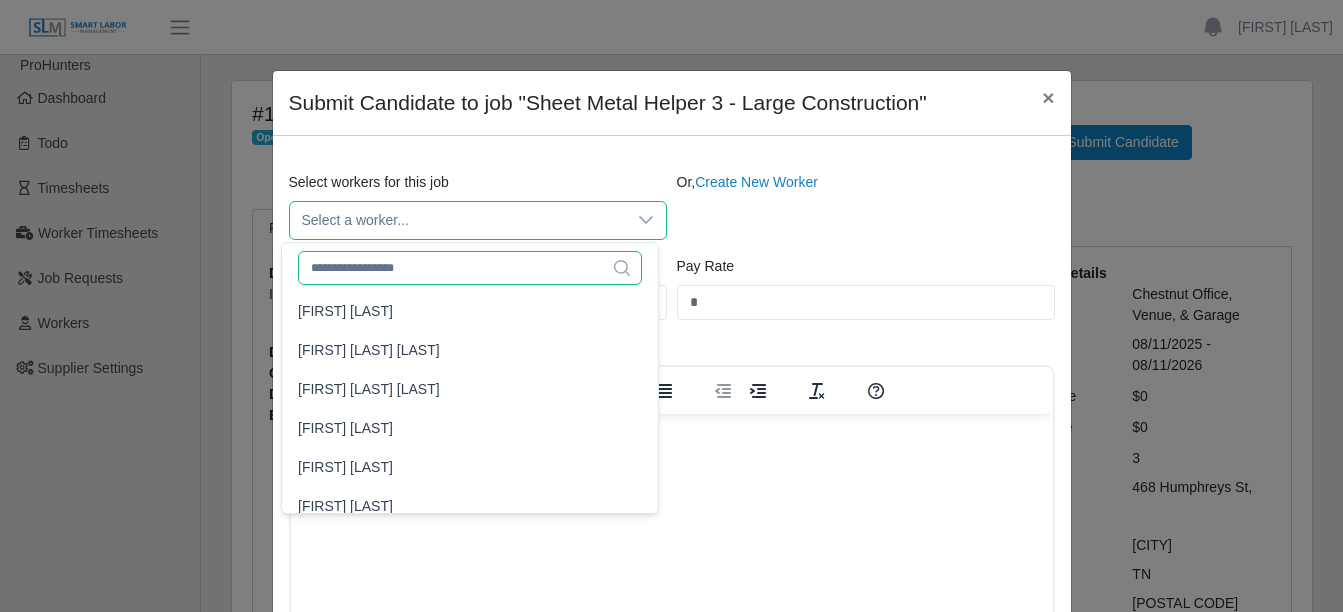 click 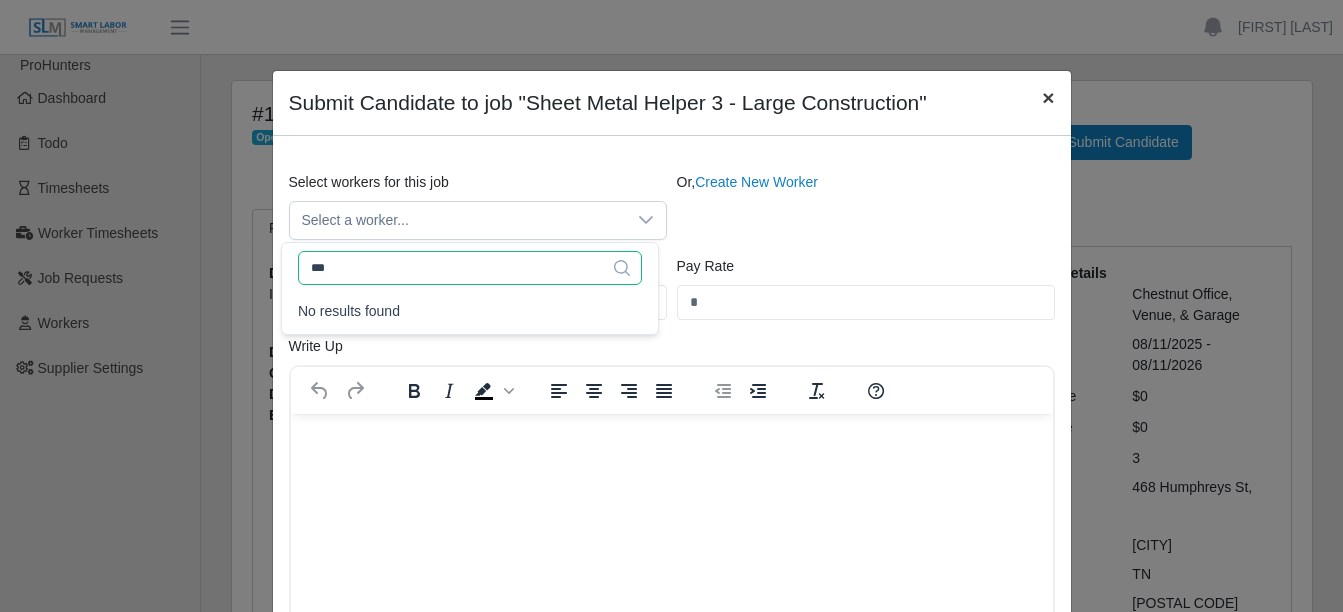 type on "***" 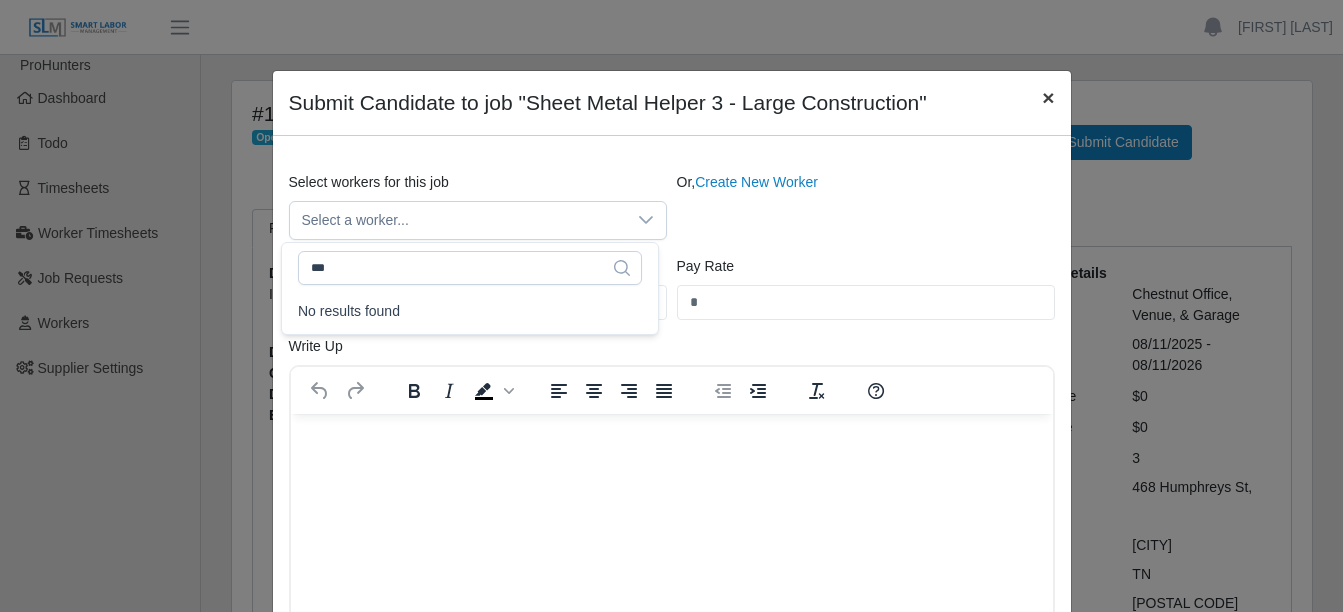click on "×" at bounding box center [1048, 97] 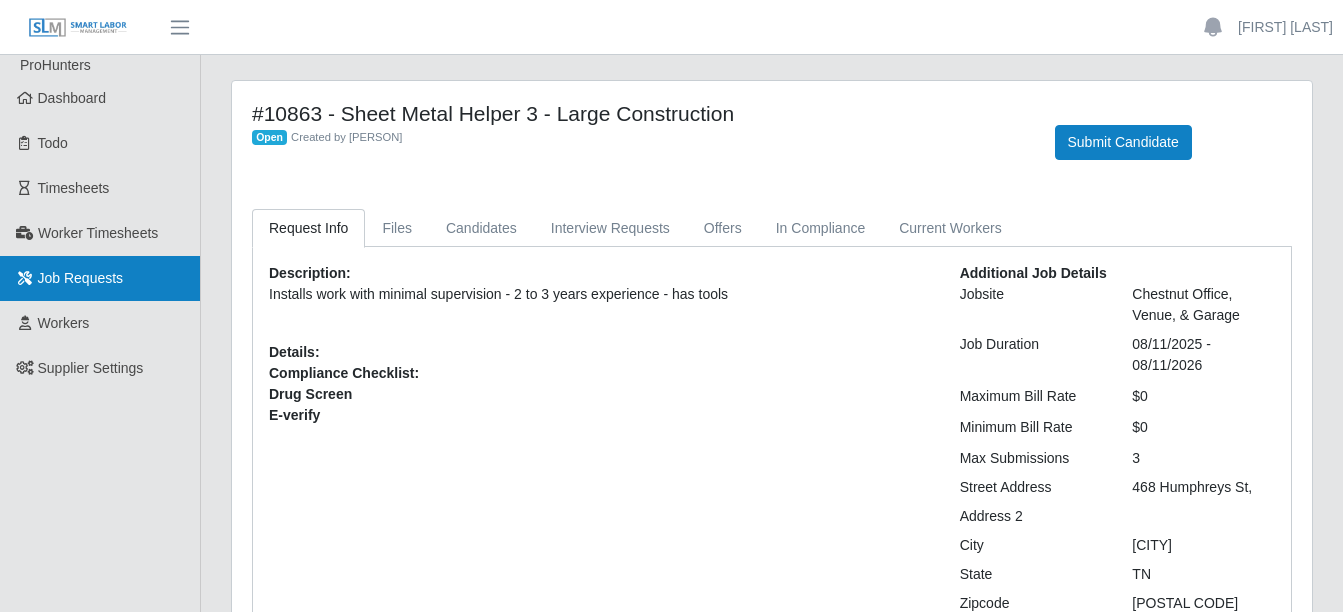 click on "Job Requests" at bounding box center (100, 278) 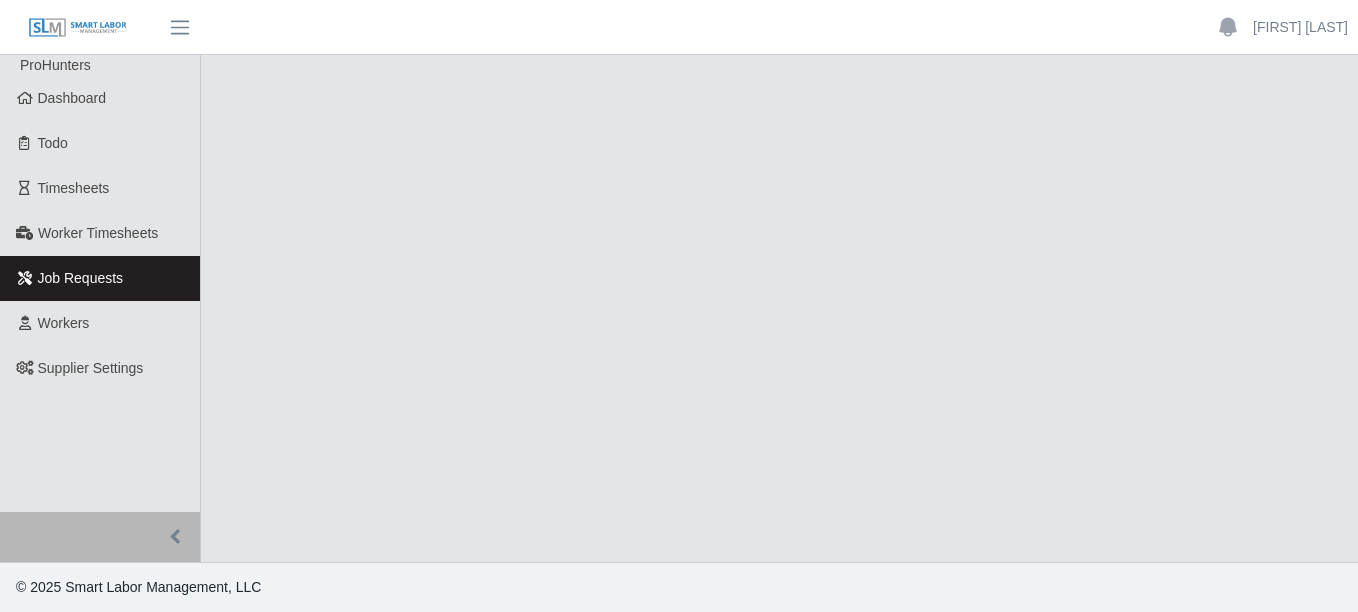 scroll, scrollTop: 0, scrollLeft: 0, axis: both 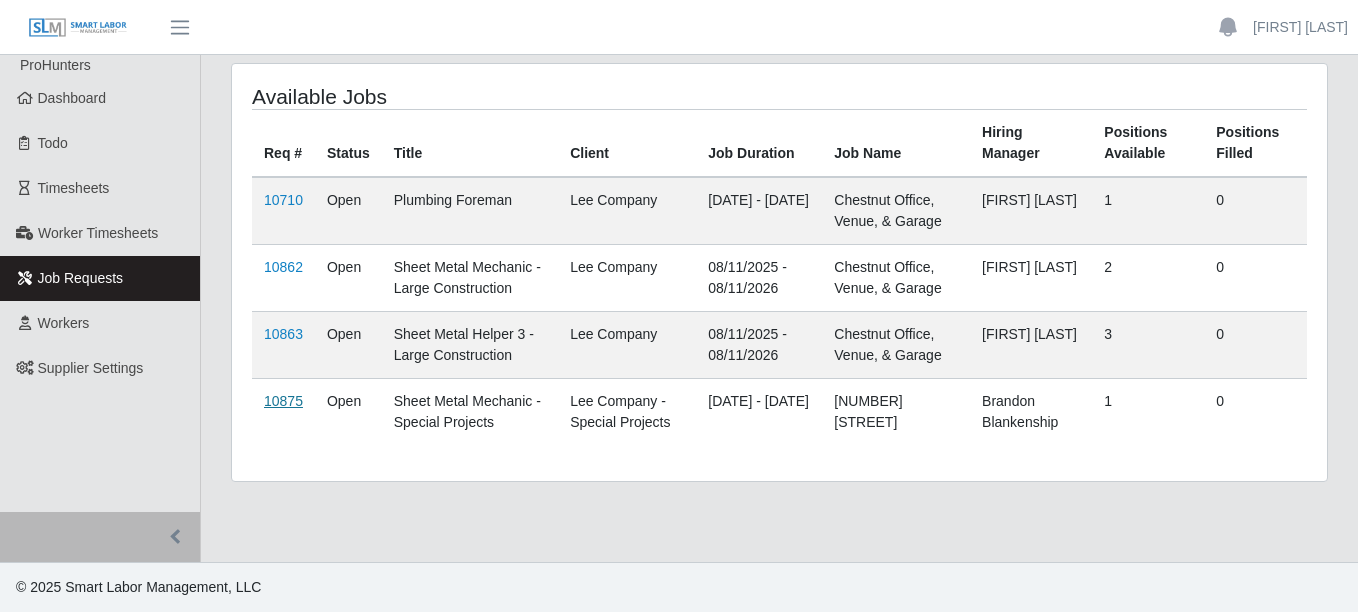 click on "10875" at bounding box center (283, 401) 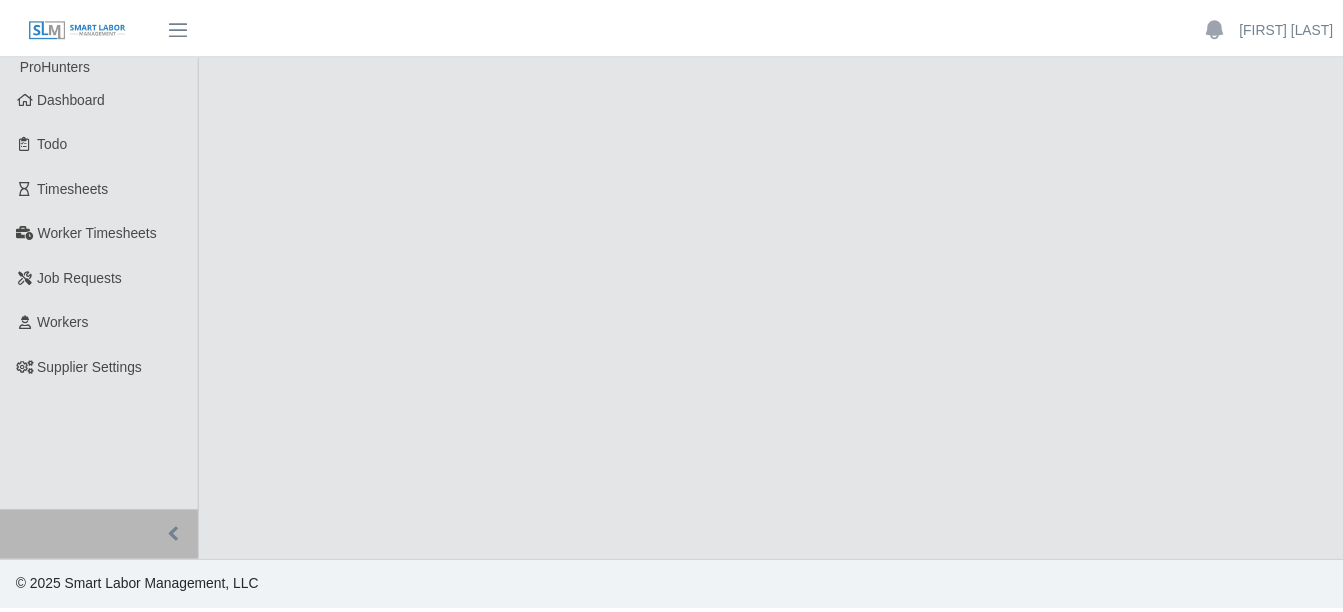 scroll, scrollTop: 0, scrollLeft: 0, axis: both 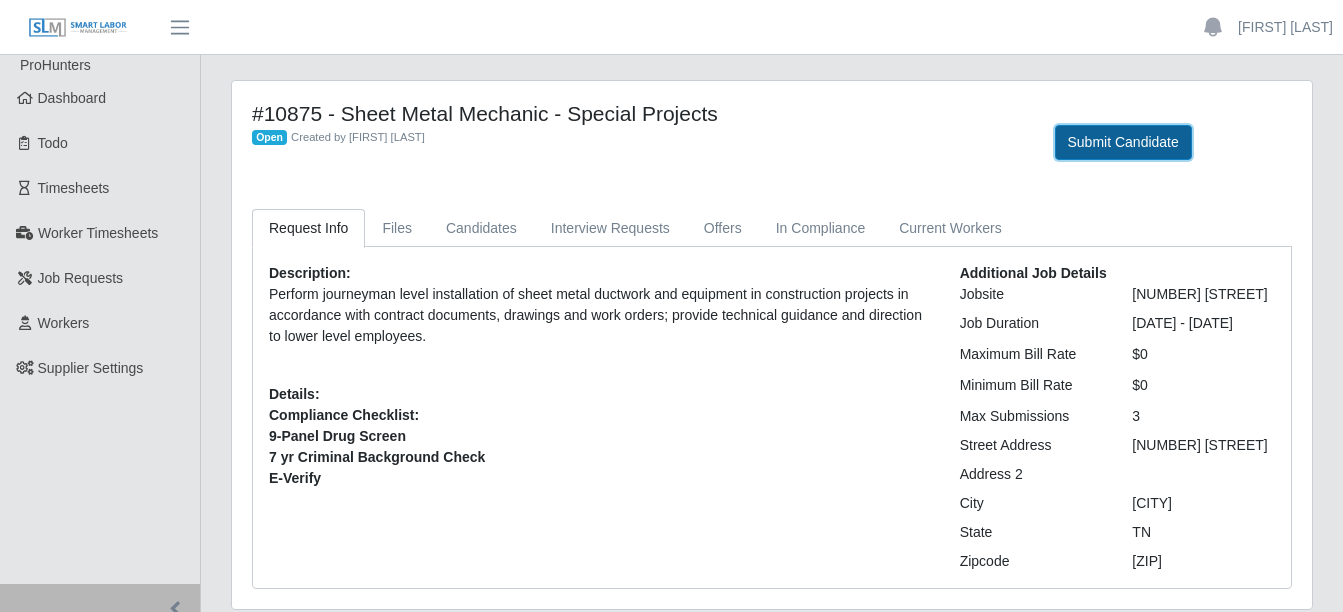 click on "Submit Candidate" at bounding box center [1123, 142] 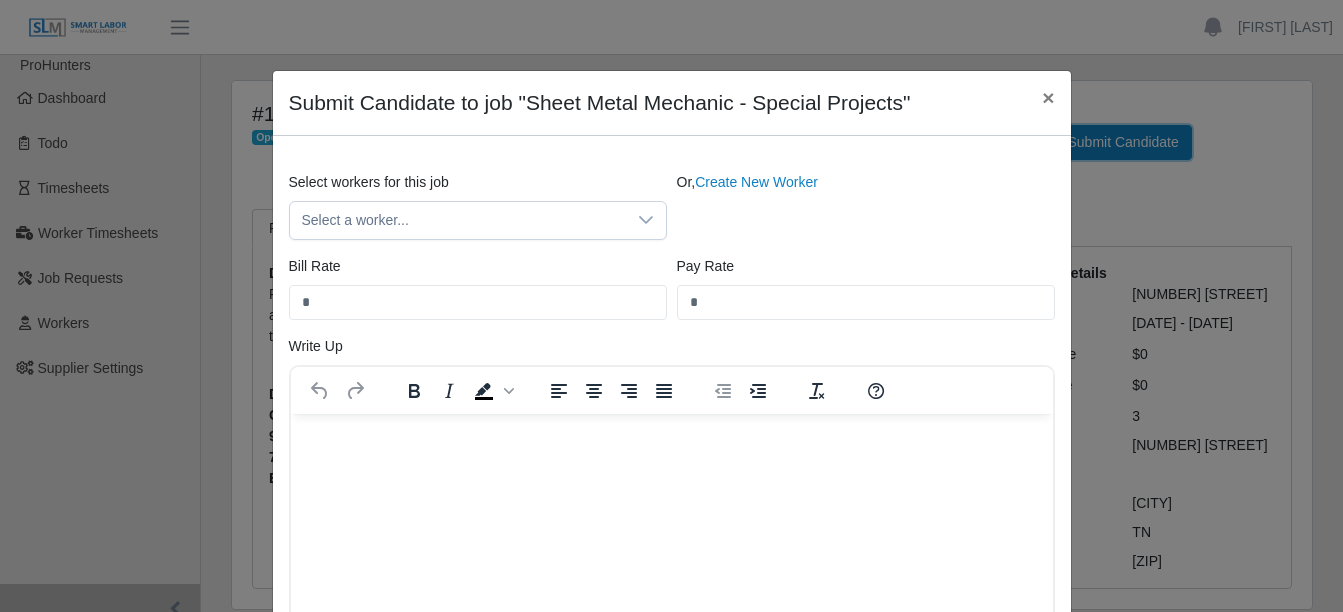 scroll, scrollTop: 0, scrollLeft: 0, axis: both 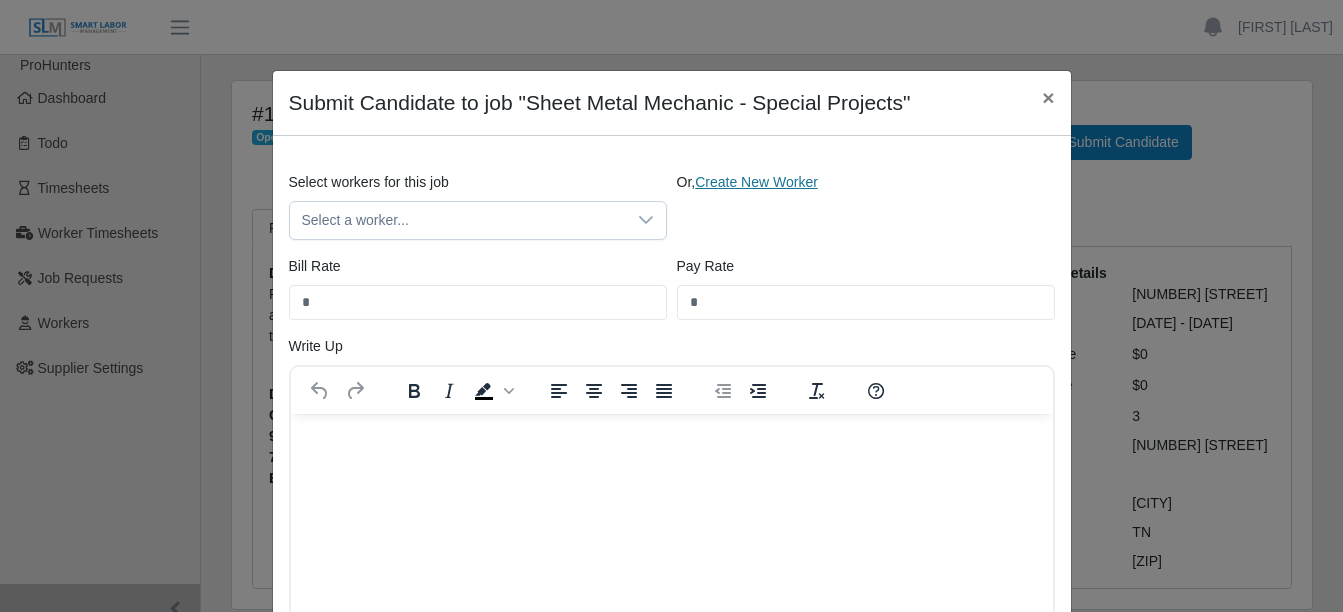click on "Create New Worker" at bounding box center [756, 182] 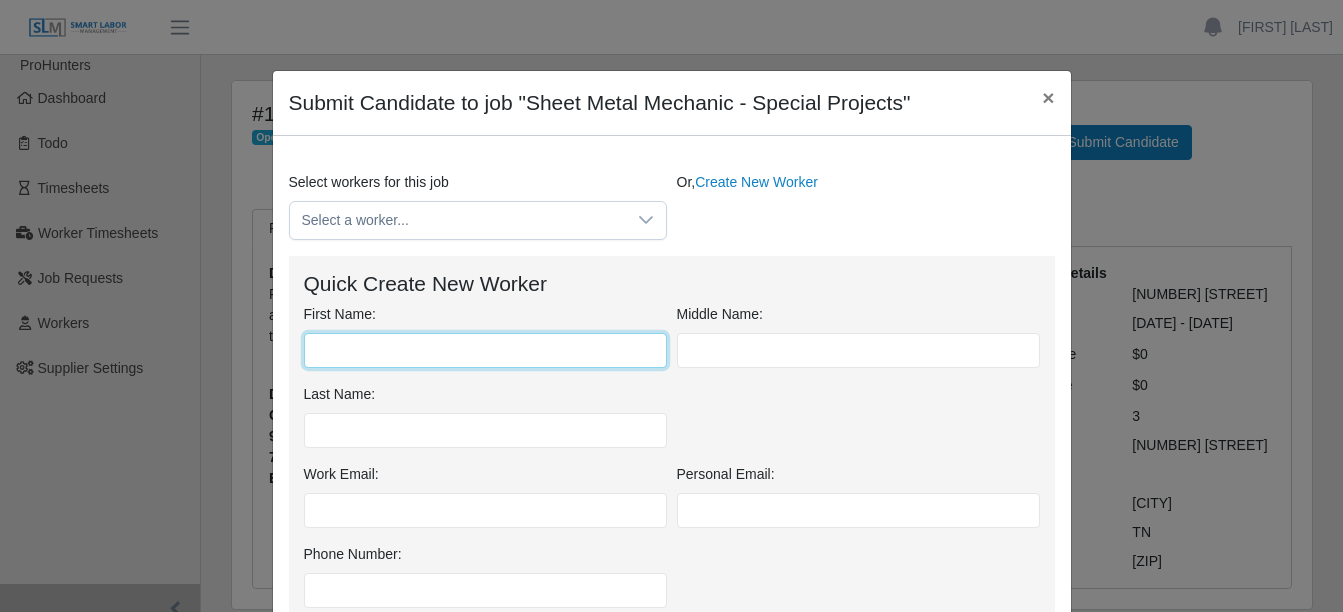 click on "First Name:" at bounding box center (485, 350) 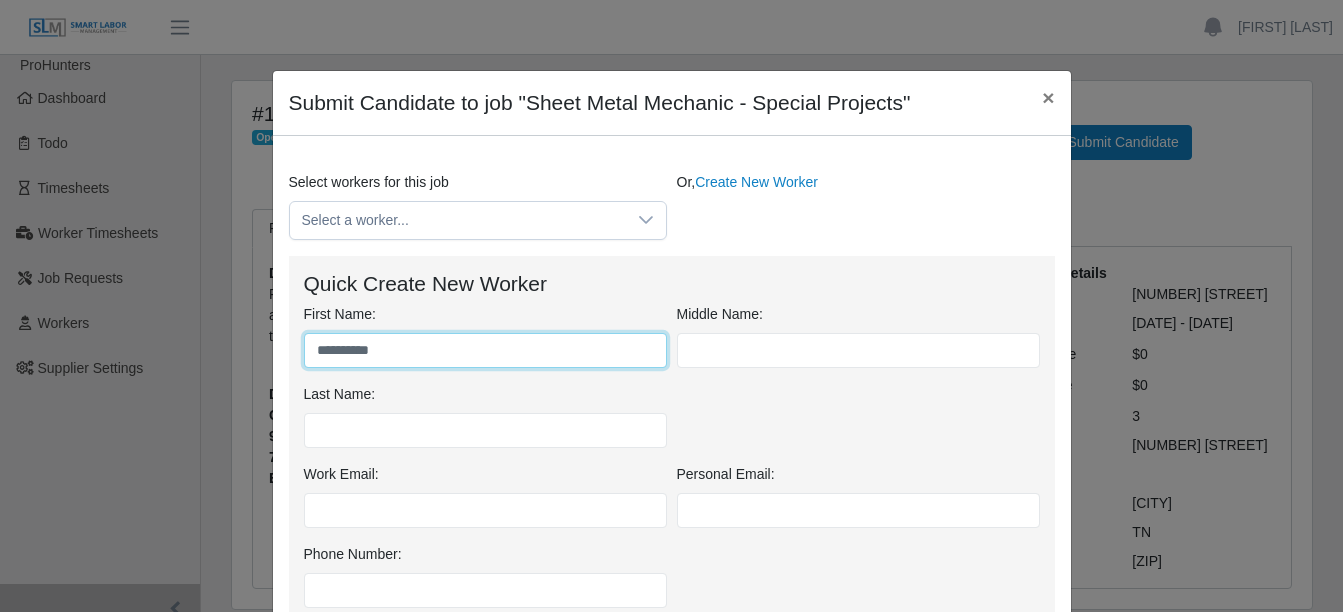 type on "*********" 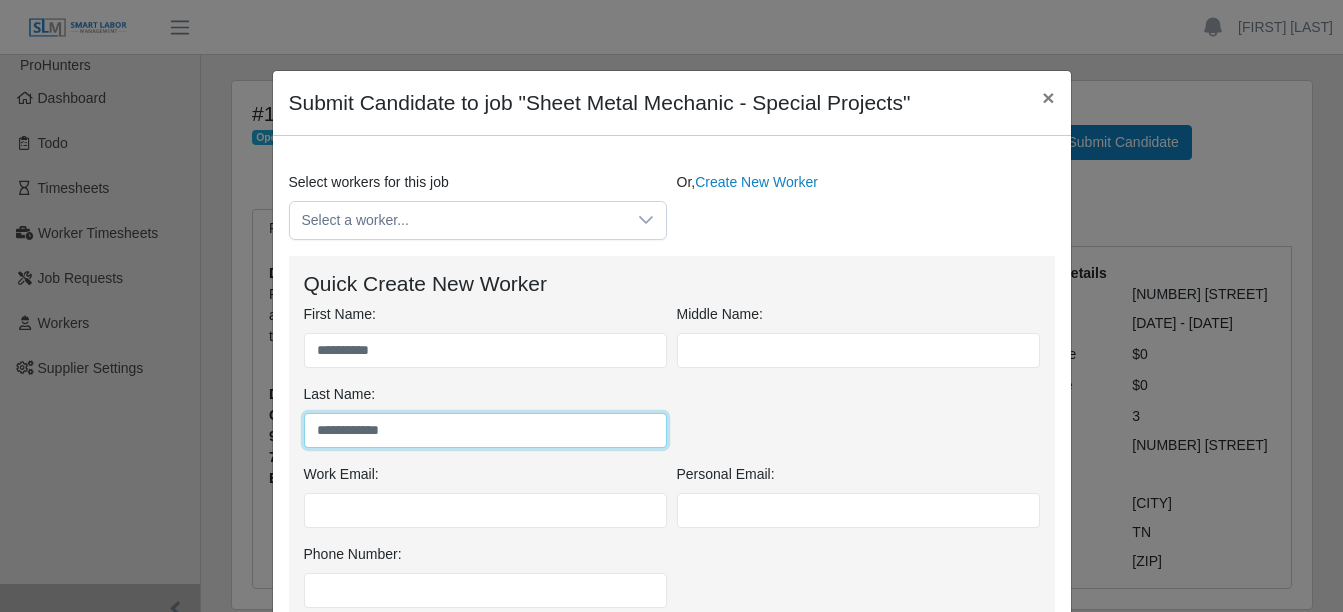 type on "**********" 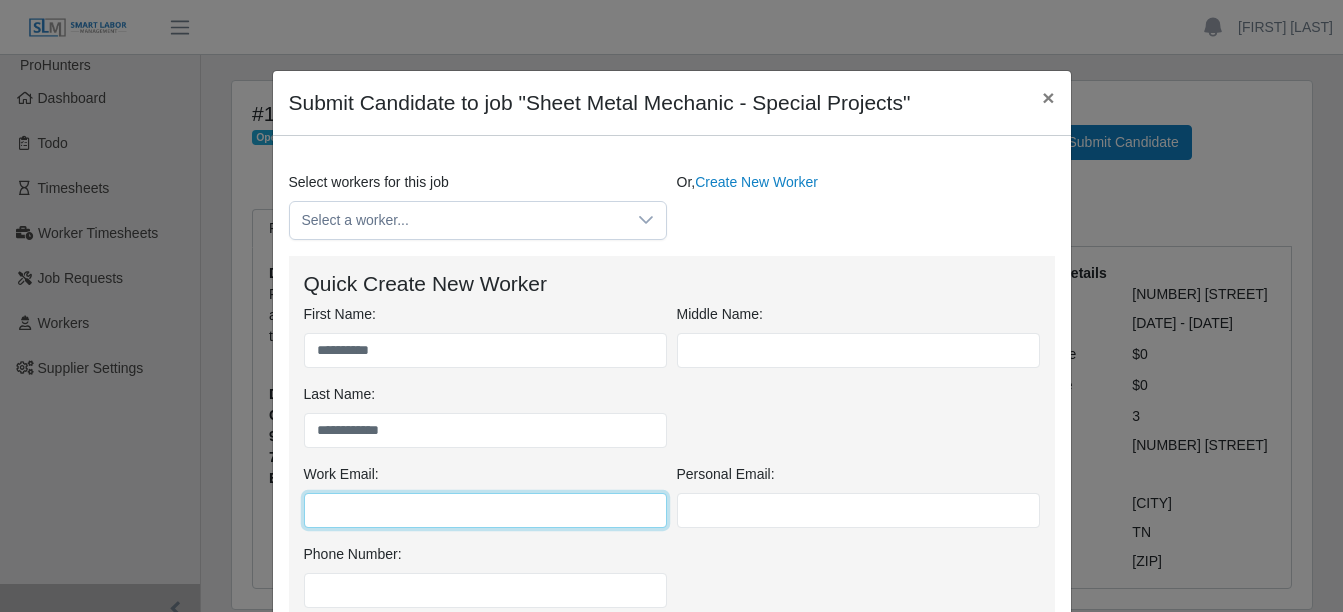 click on "Work Email:" at bounding box center [485, 510] 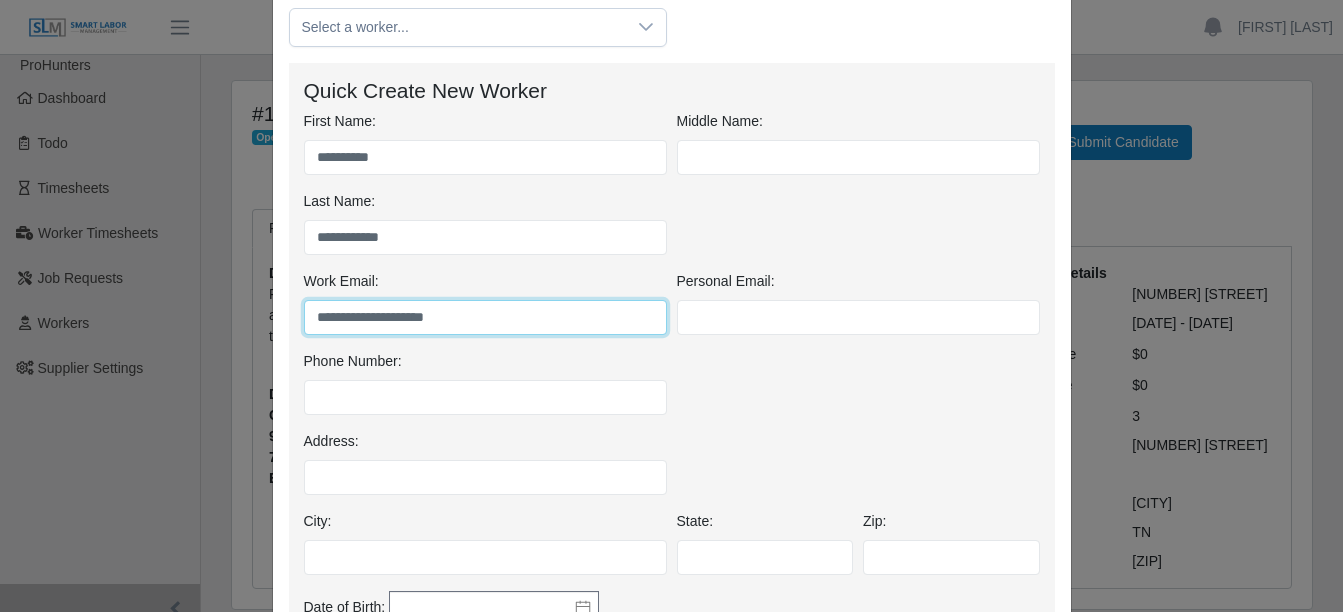 scroll, scrollTop: 200, scrollLeft: 0, axis: vertical 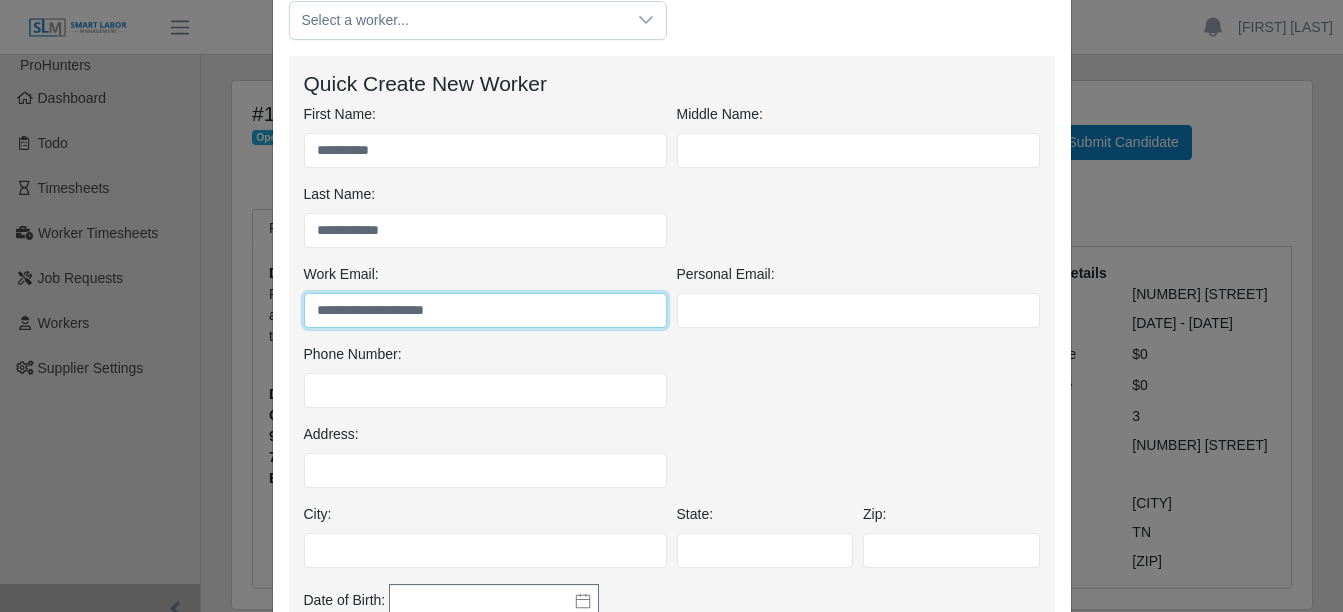 type on "**********" 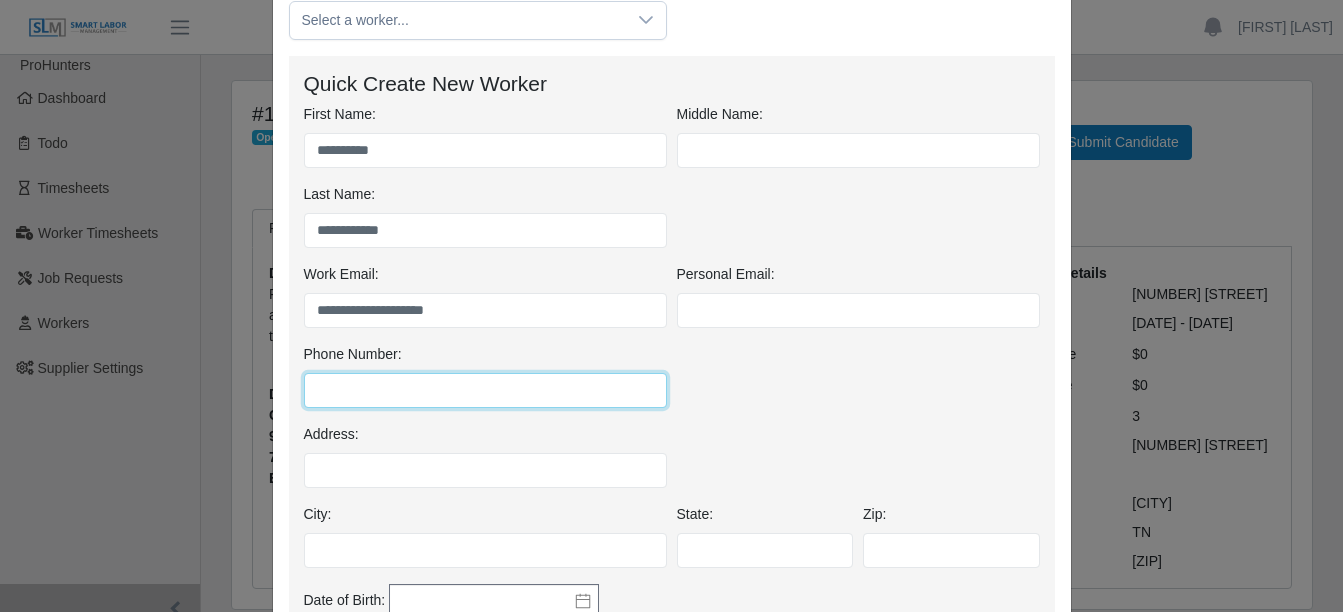 click on "Phone Number:" at bounding box center (485, 390) 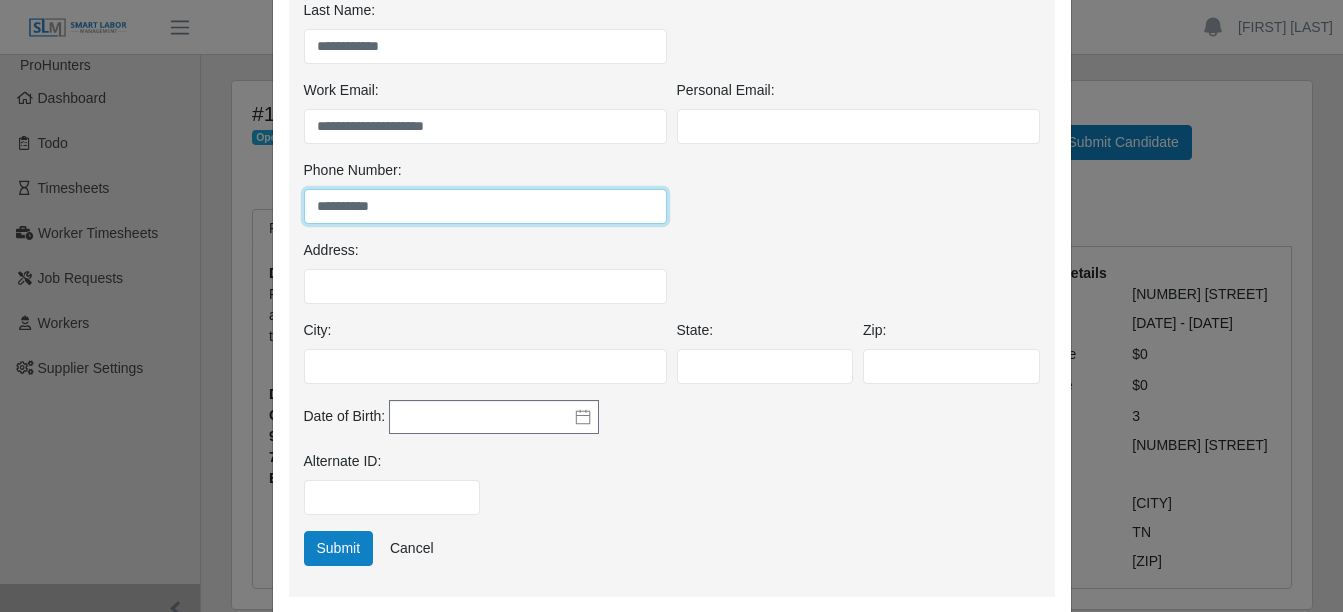 scroll, scrollTop: 500, scrollLeft: 0, axis: vertical 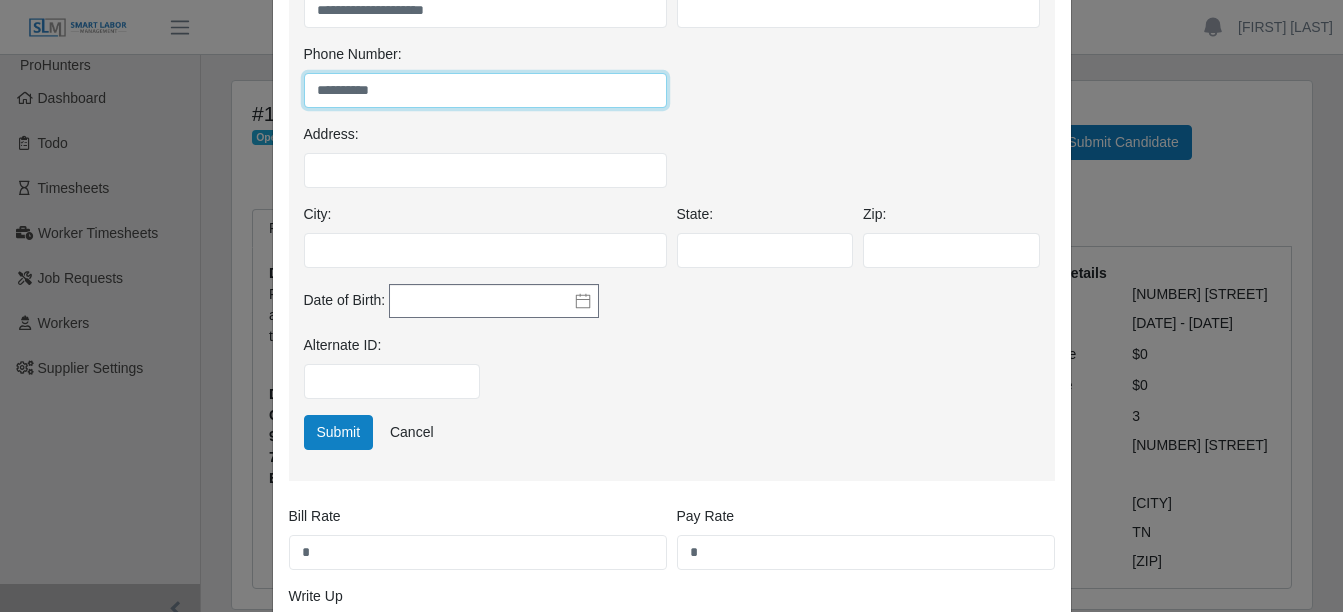 type on "**********" 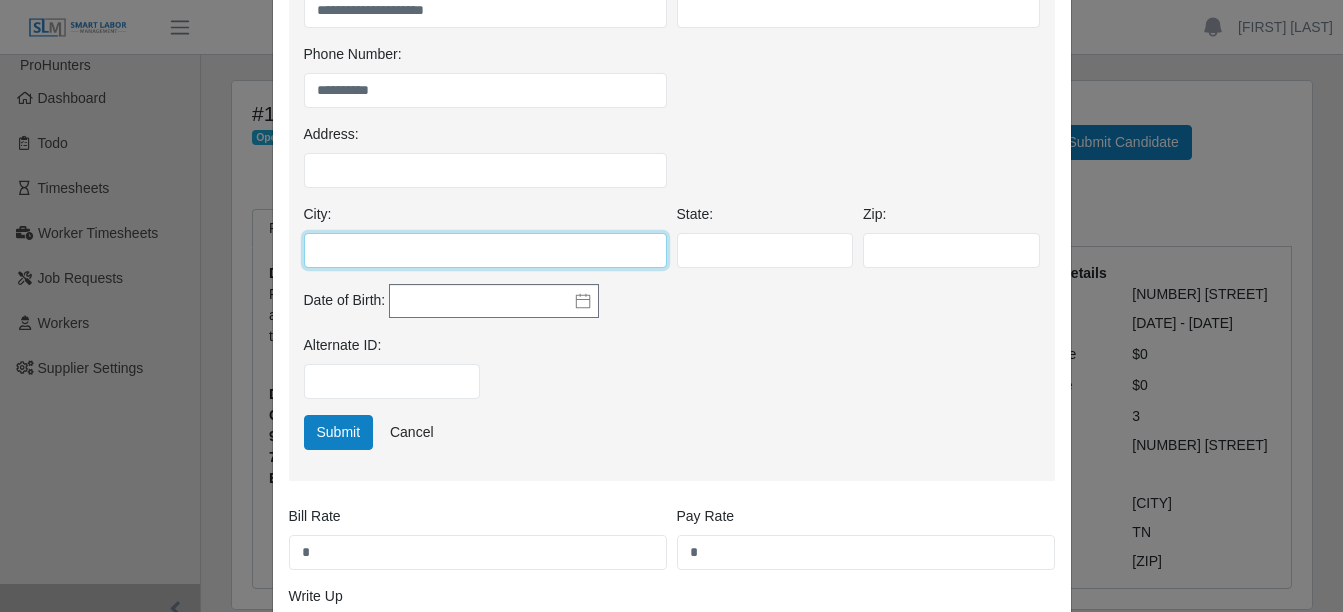 click on "City:" at bounding box center [485, 250] 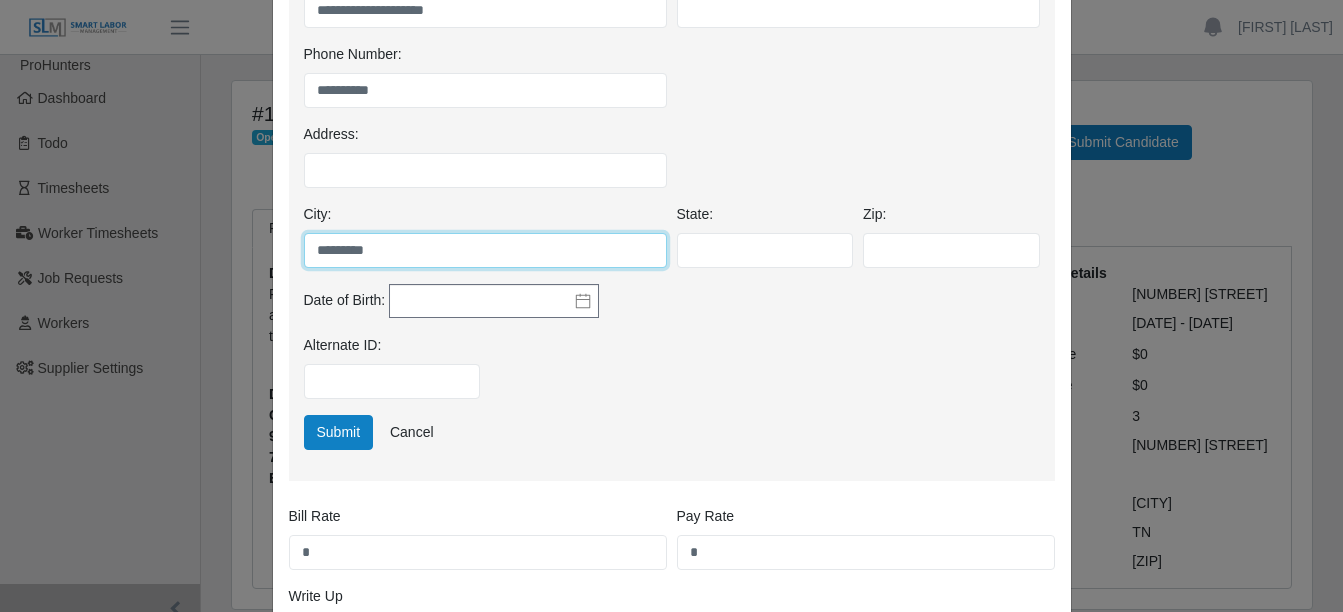 type on "*********" 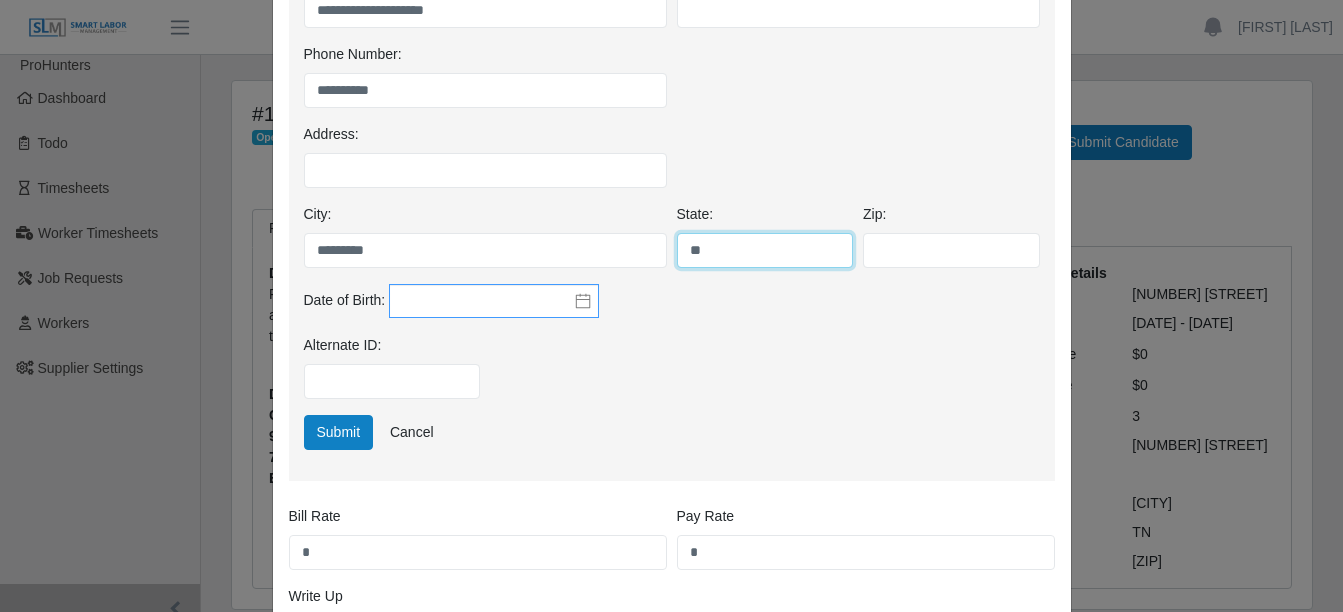 type on "**" 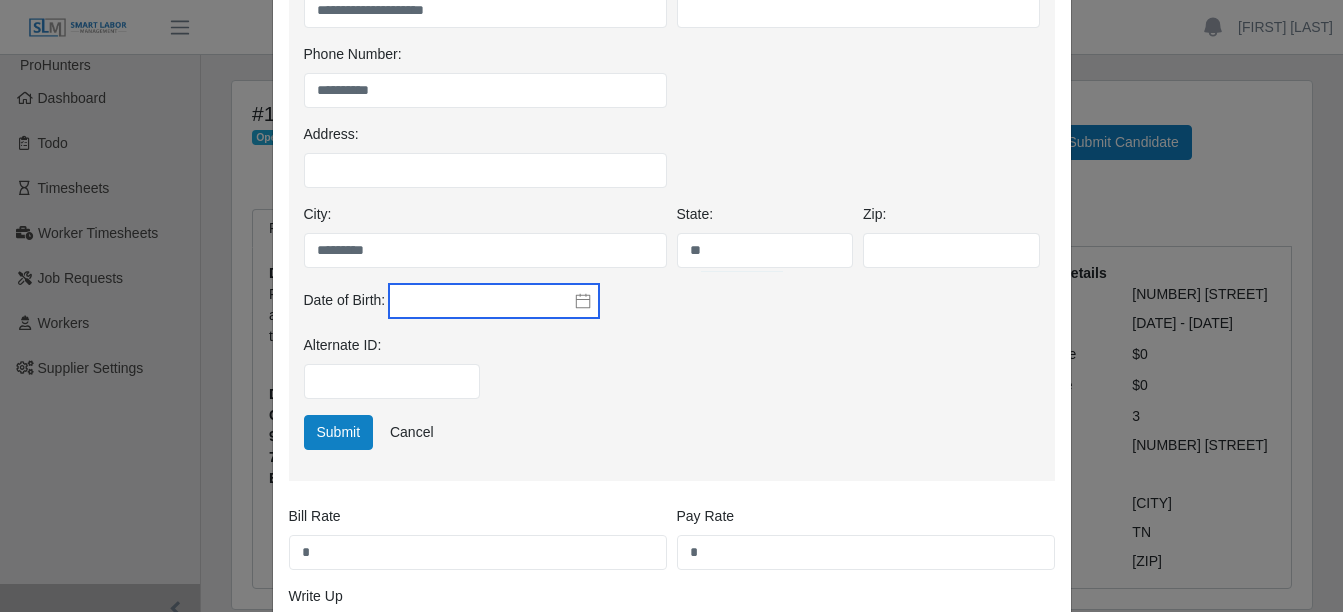 click at bounding box center (494, 301) 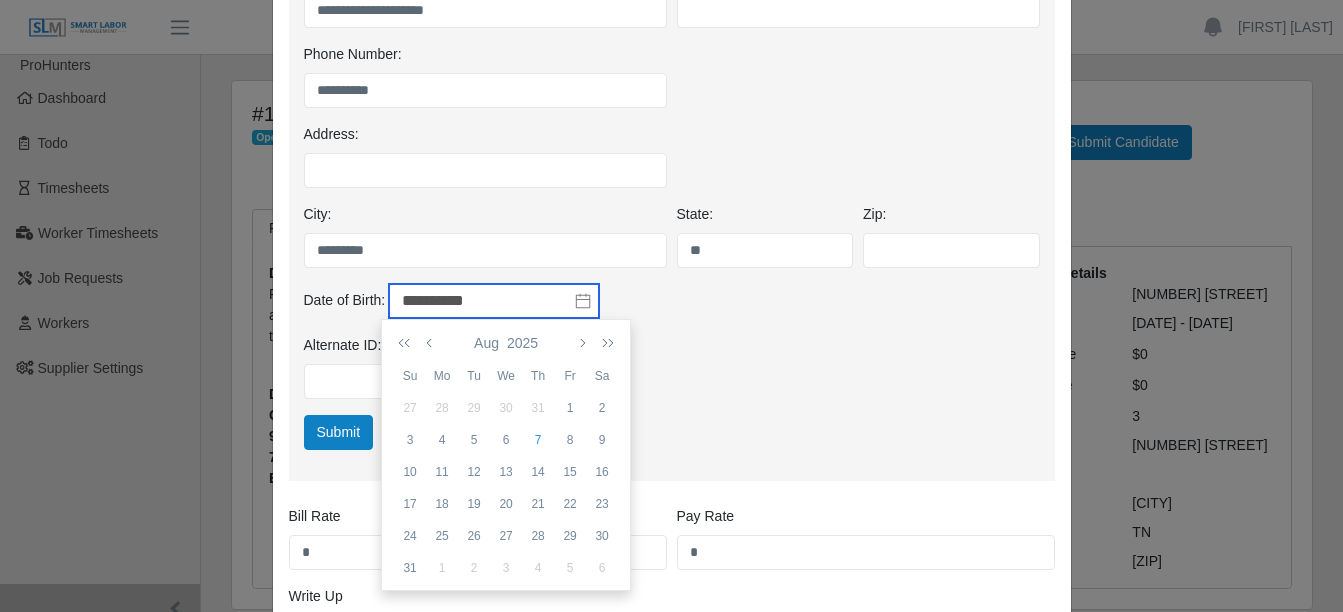 type on "**********" 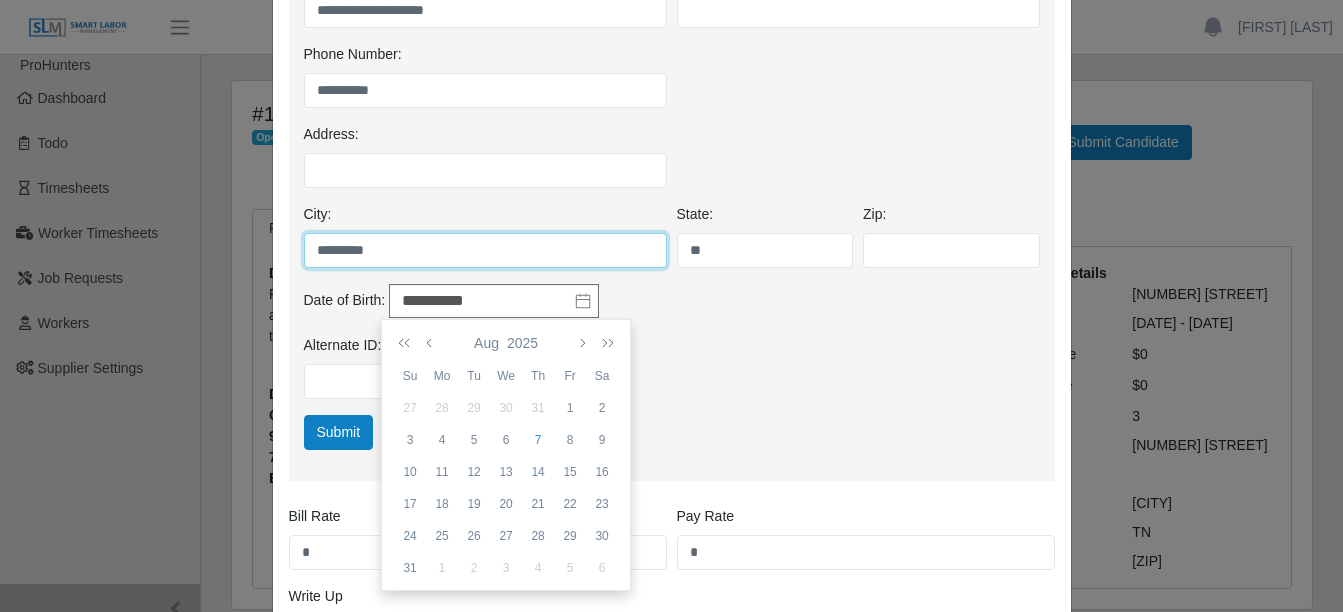 click on "*********" at bounding box center (485, 250) 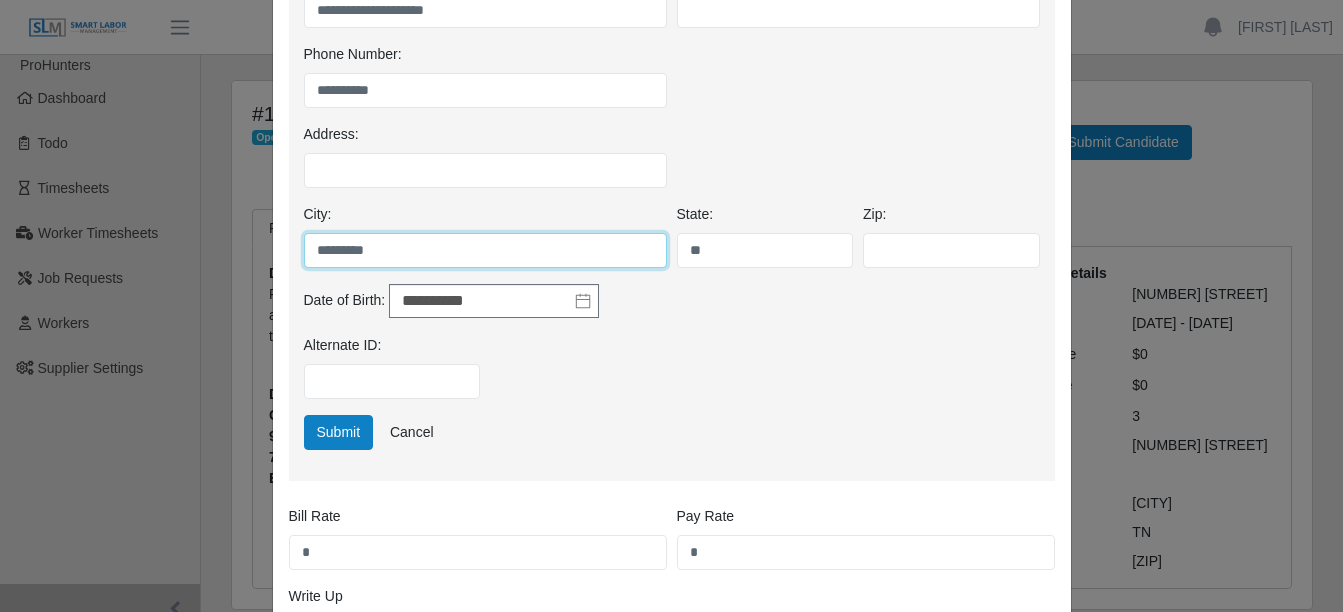 scroll, scrollTop: 600, scrollLeft: 0, axis: vertical 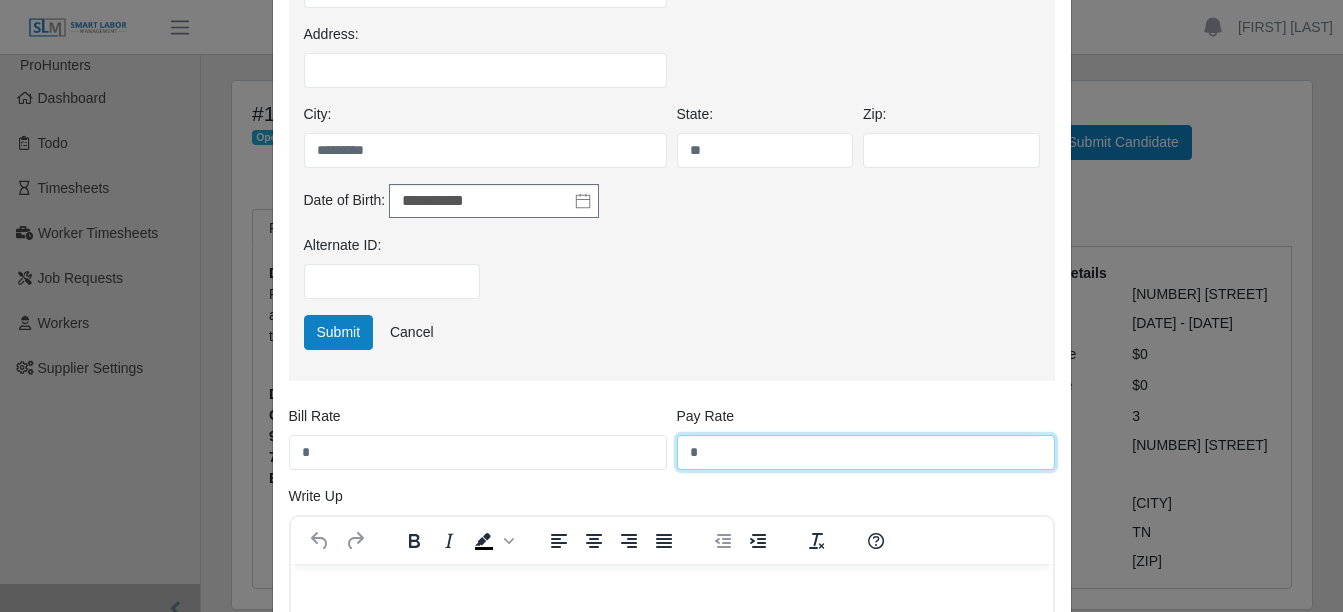 click on "*" at bounding box center [866, 452] 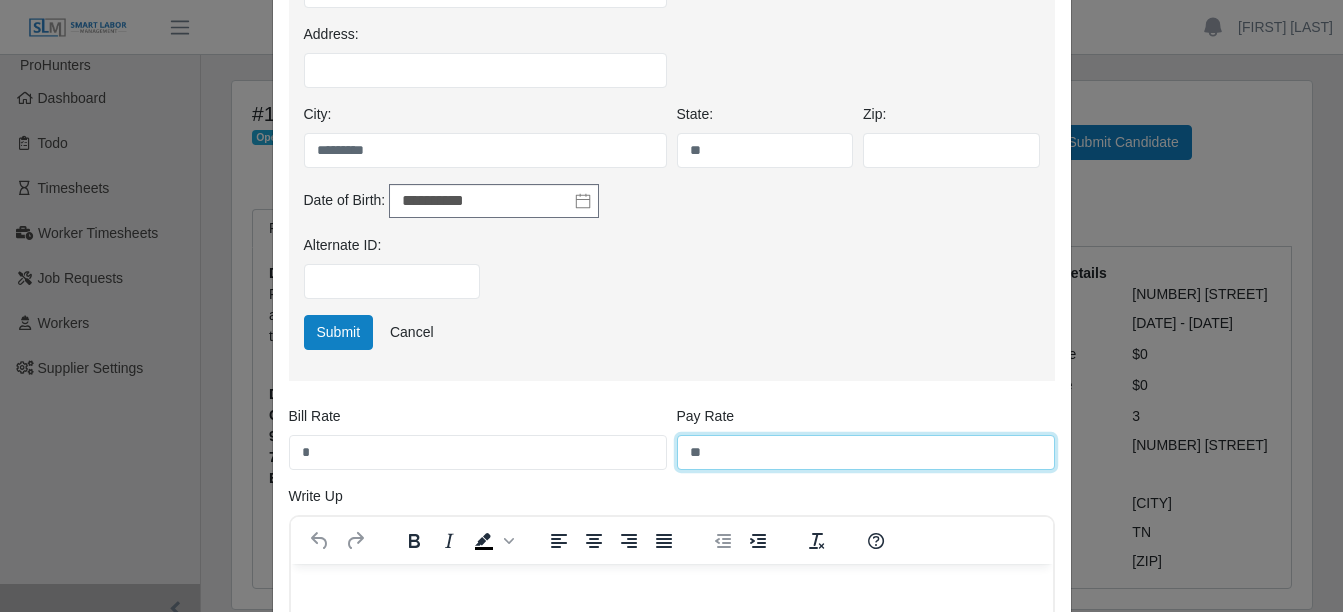 type on "**" 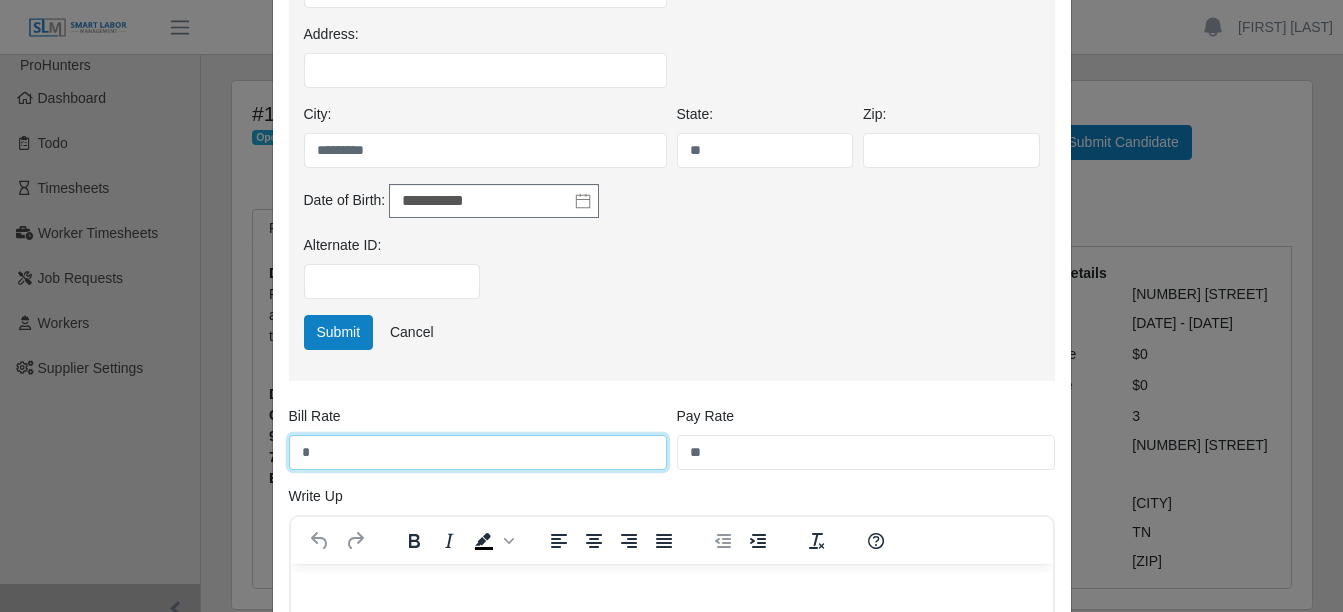 click on "*" at bounding box center (478, 452) 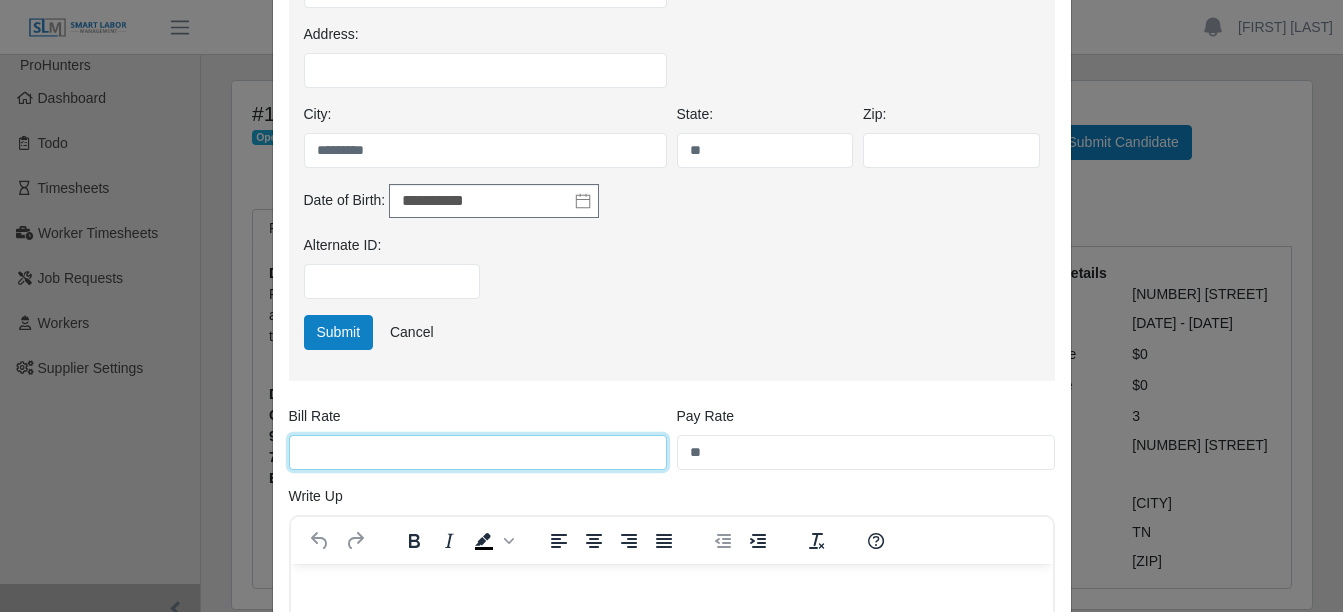 type 